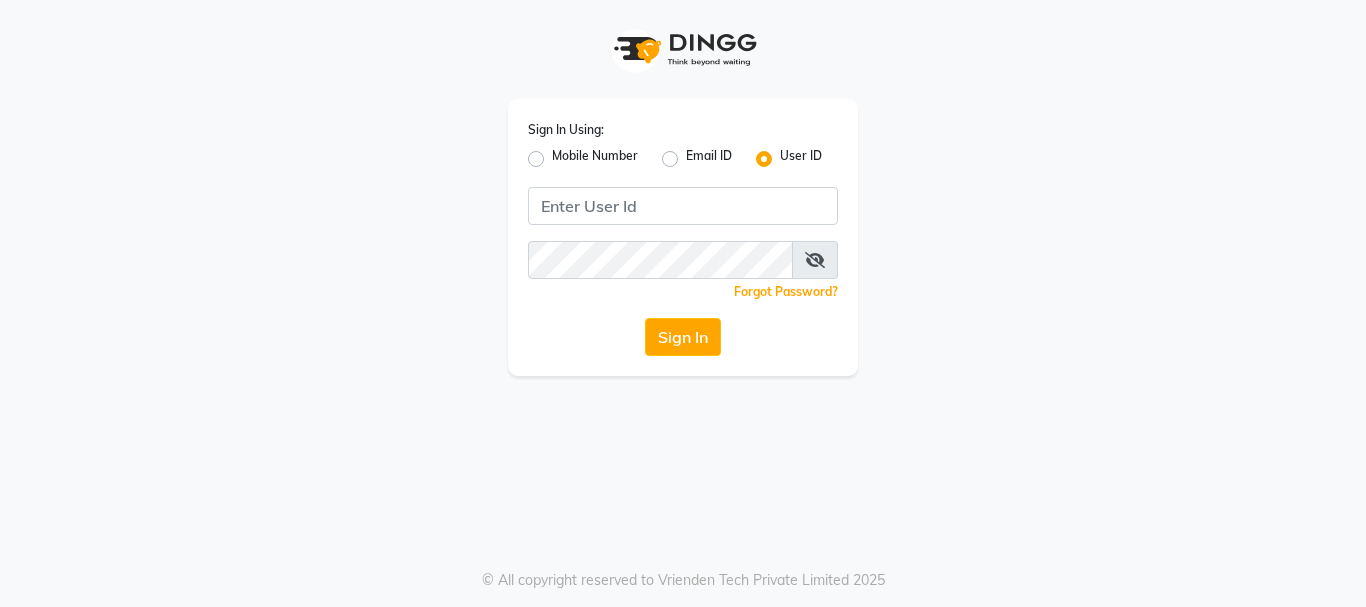 scroll, scrollTop: 0, scrollLeft: 0, axis: both 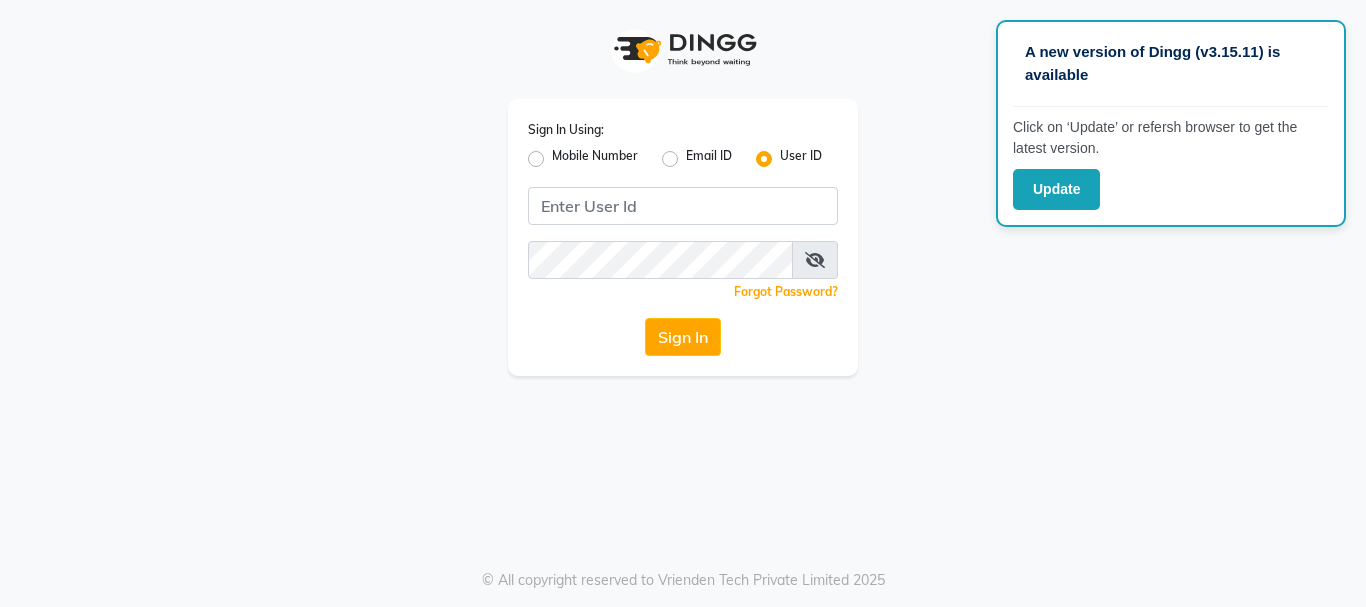 click 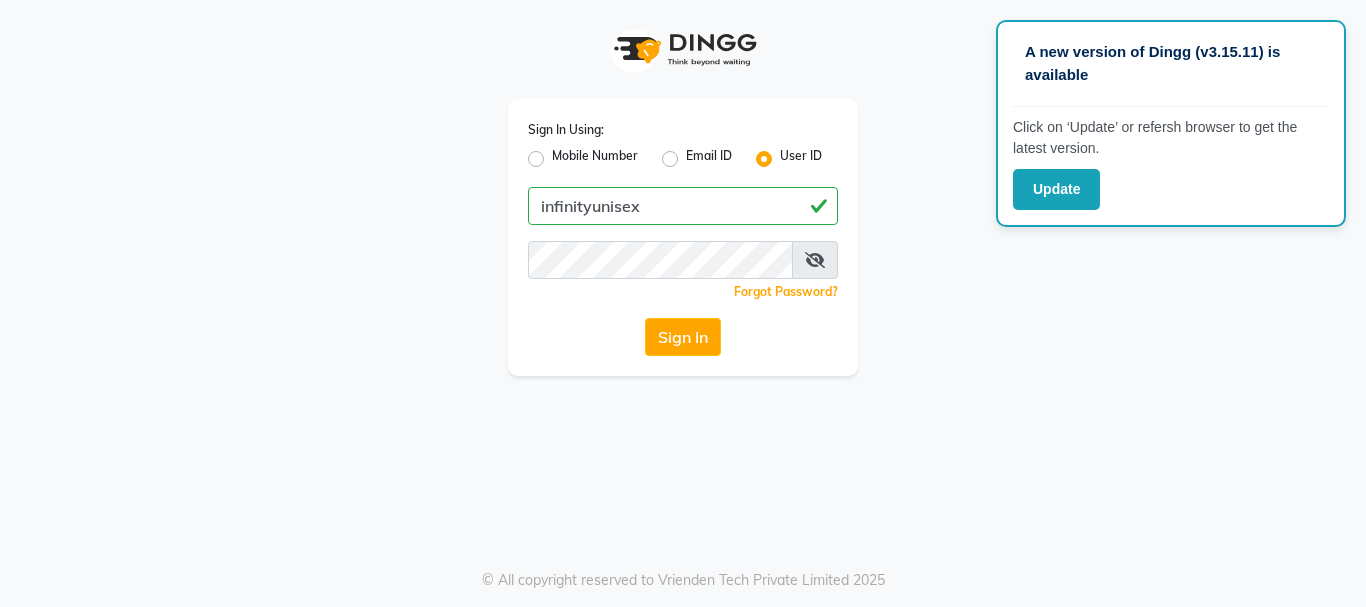 type on "infinityunisex" 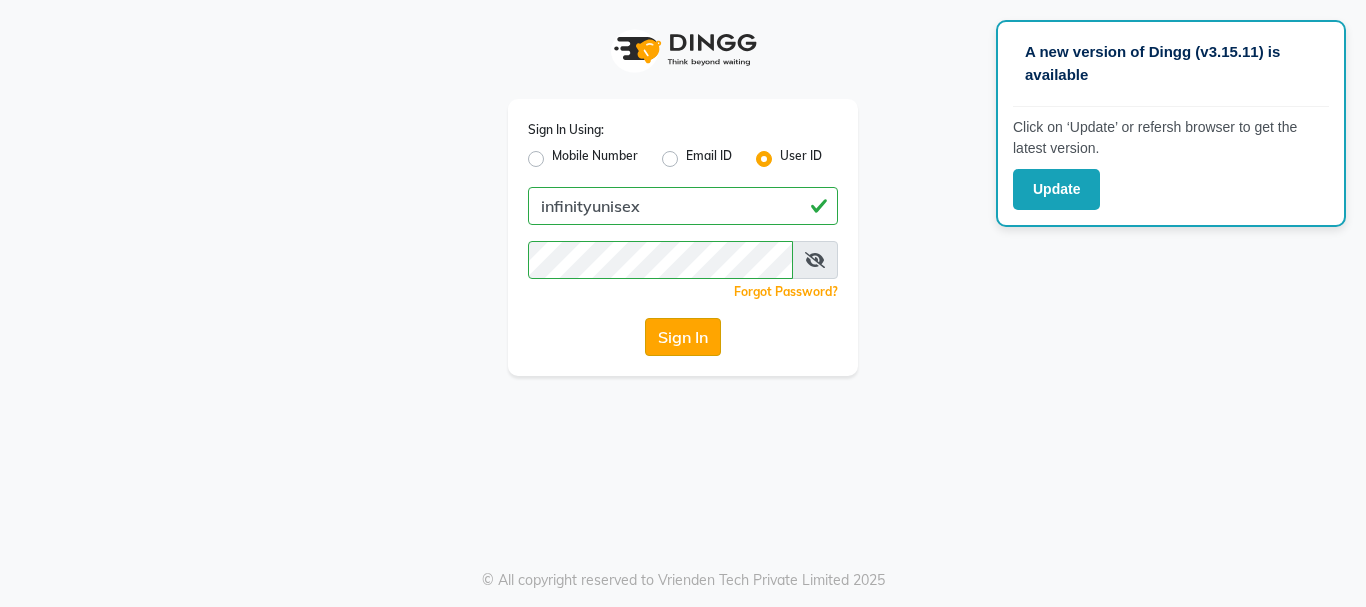 click on "Sign In" 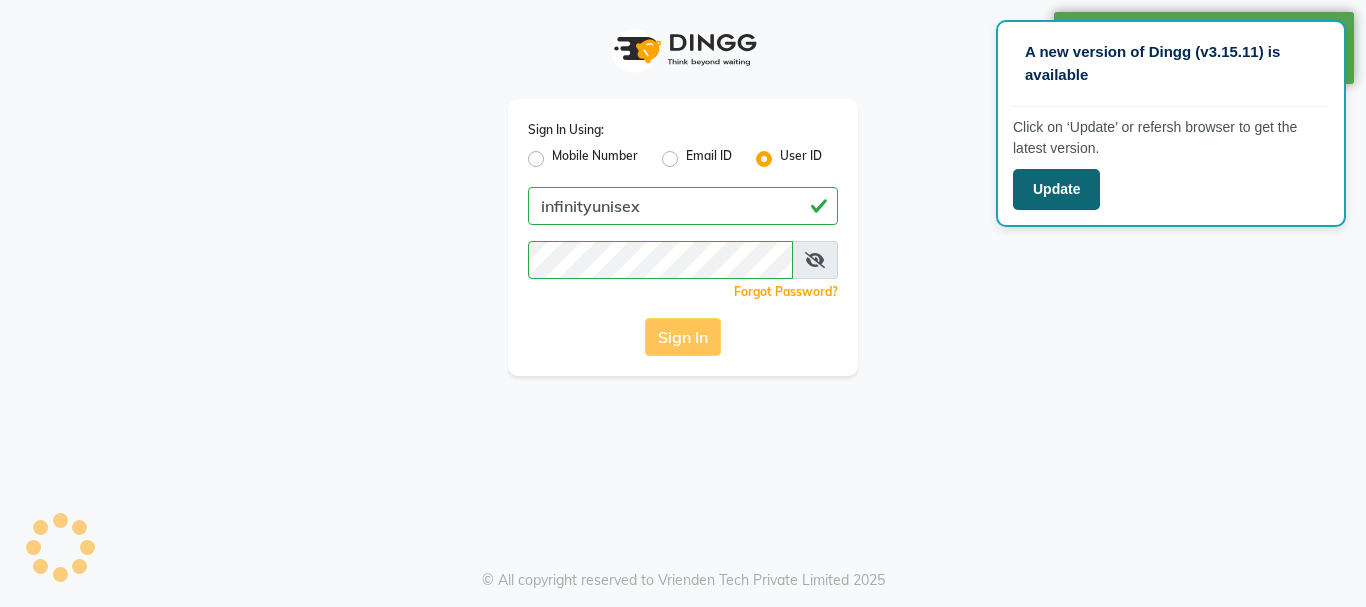 click on "Update" 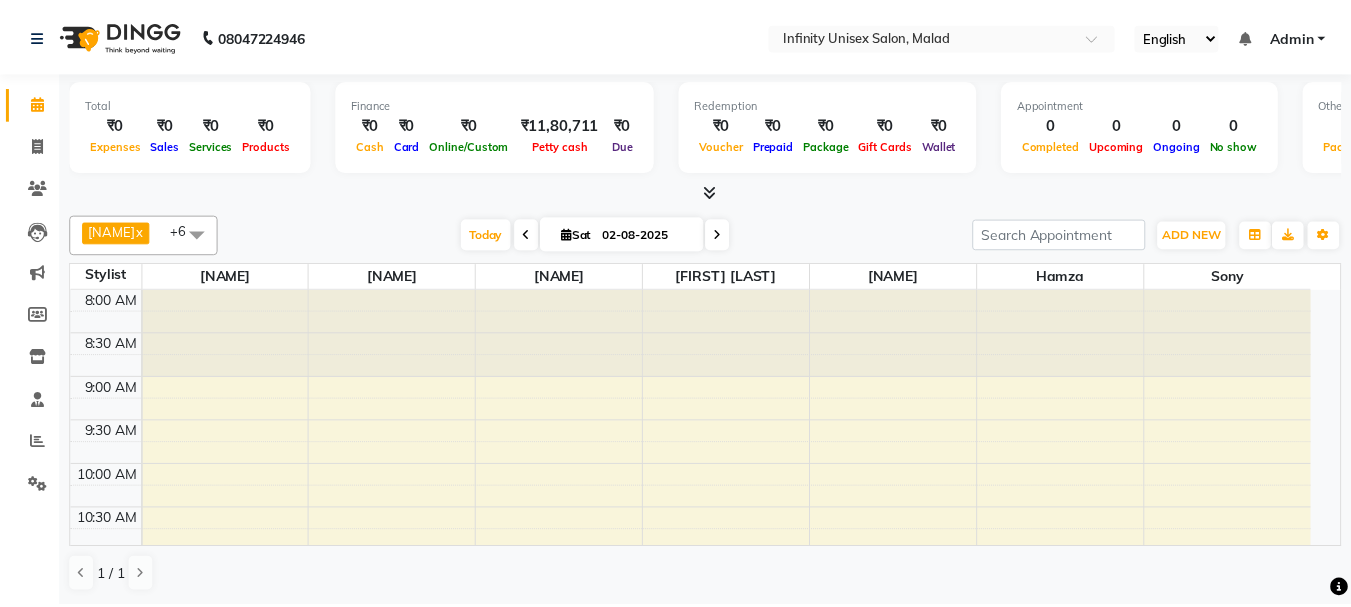 scroll, scrollTop: 0, scrollLeft: 0, axis: both 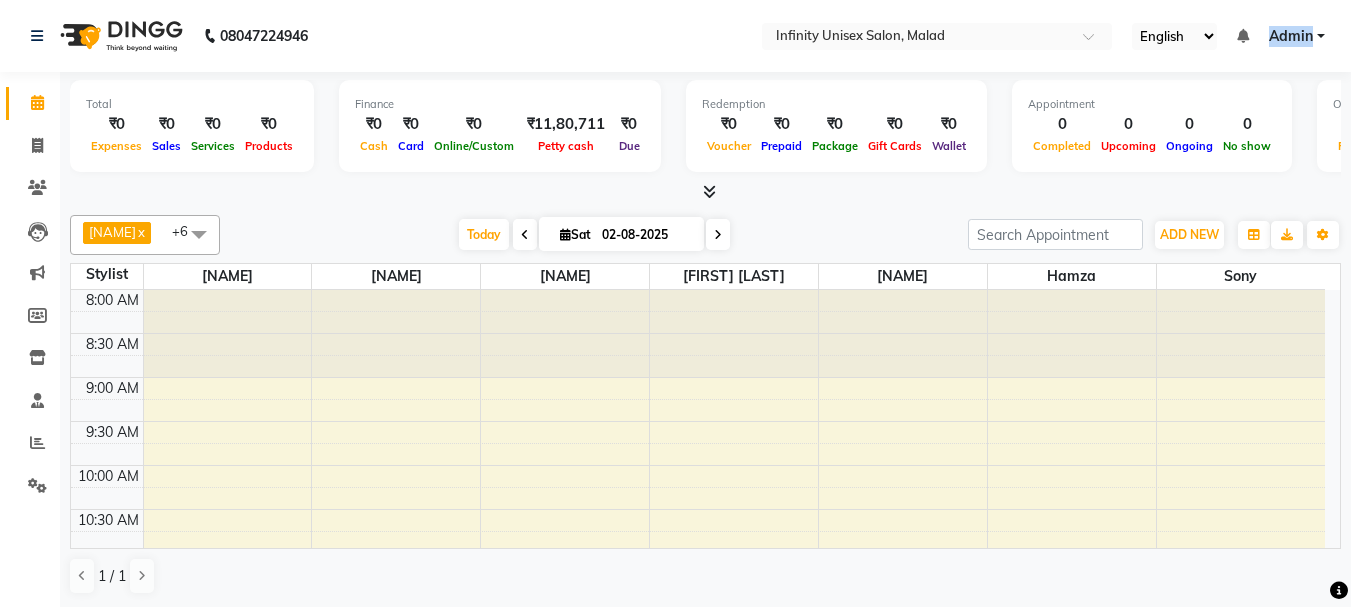 drag, startPoint x: 1266, startPoint y: 39, endPoint x: 1315, endPoint y: 40, distance: 49.010204 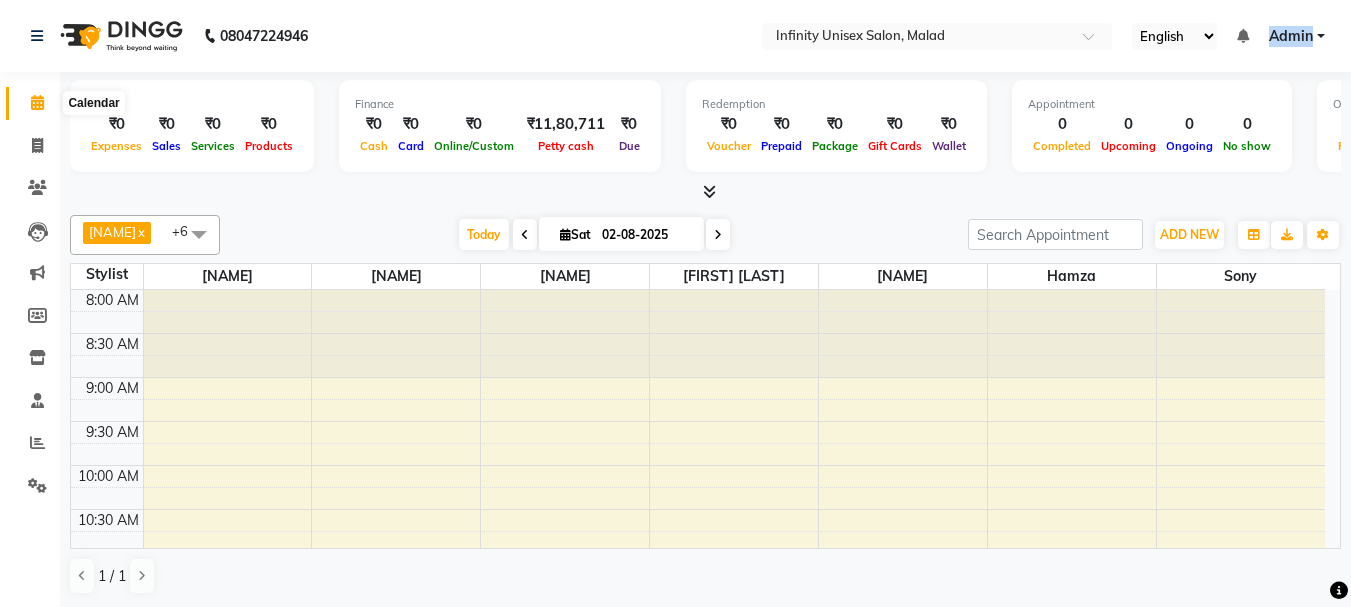 click 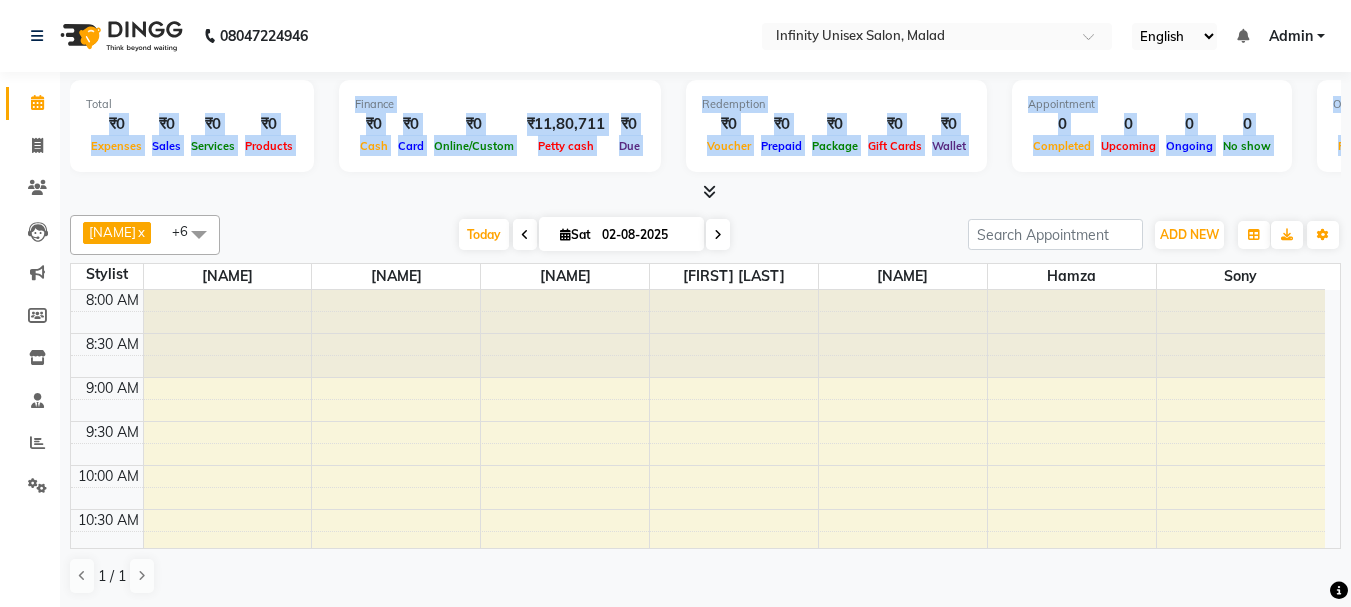 scroll, scrollTop: 0, scrollLeft: 54, axis: horizontal 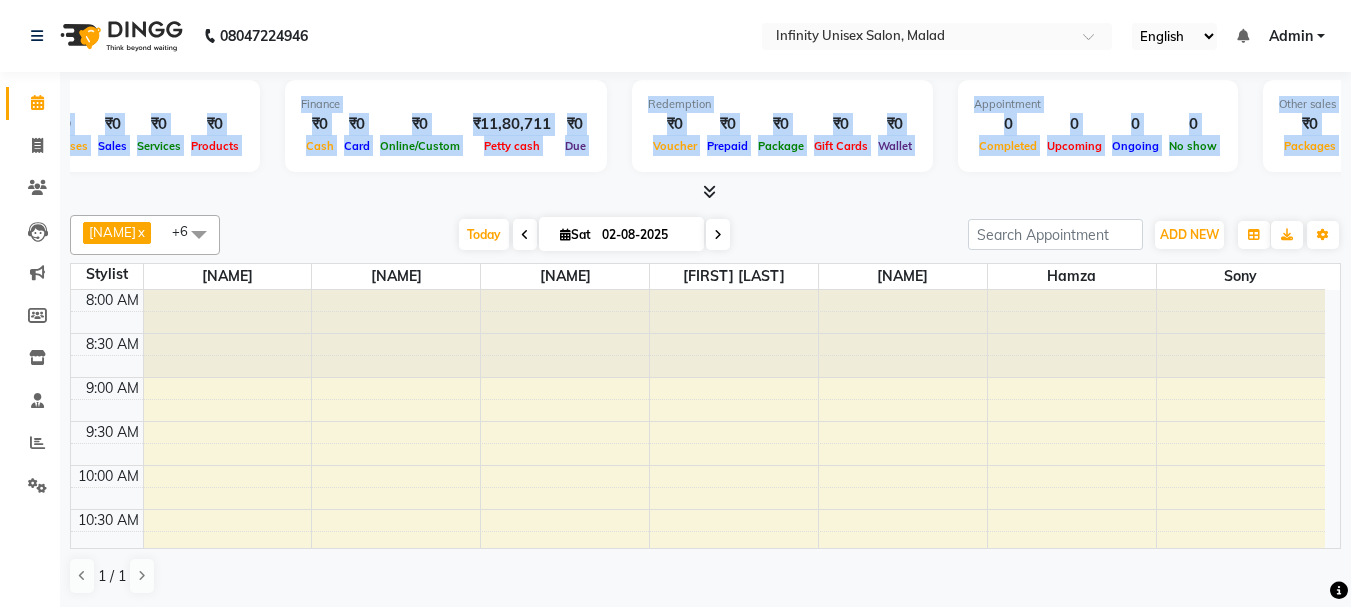 drag, startPoint x: 86, startPoint y: 126, endPoint x: 1361, endPoint y: 162, distance: 1275.5082 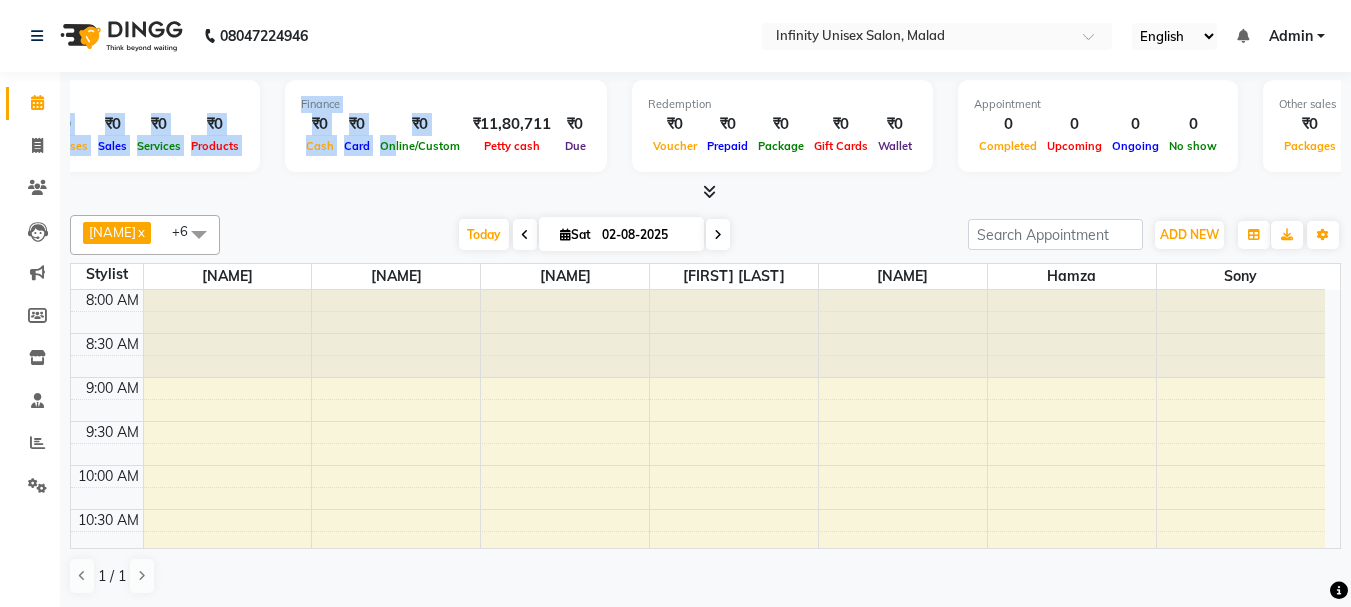 scroll, scrollTop: 0, scrollLeft: 0, axis: both 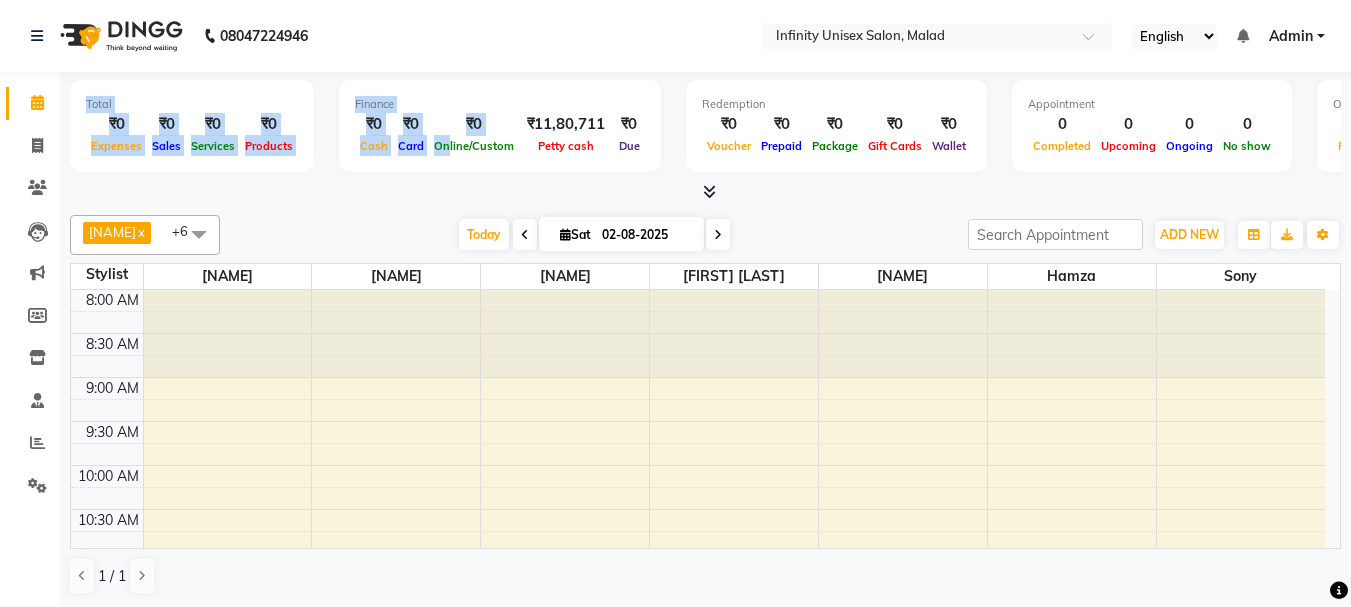 drag, startPoint x: 241, startPoint y: 153, endPoint x: 0, endPoint y: 158, distance: 241.05186 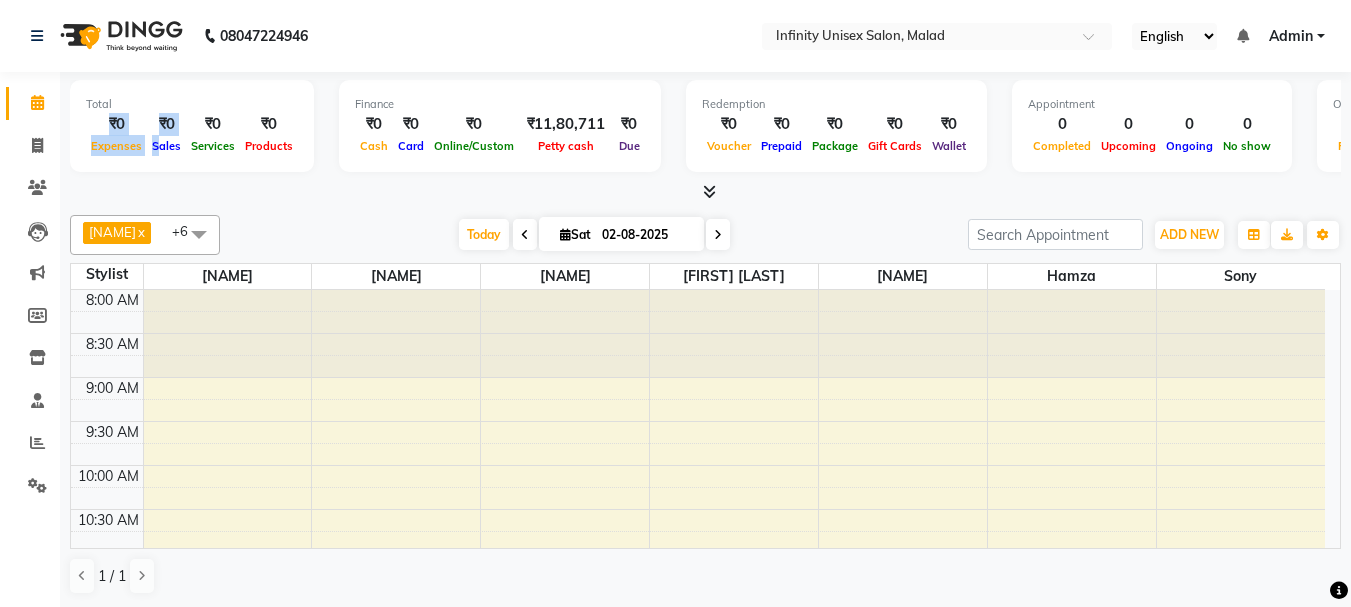 drag, startPoint x: 96, startPoint y: 131, endPoint x: 157, endPoint y: 158, distance: 66.70832 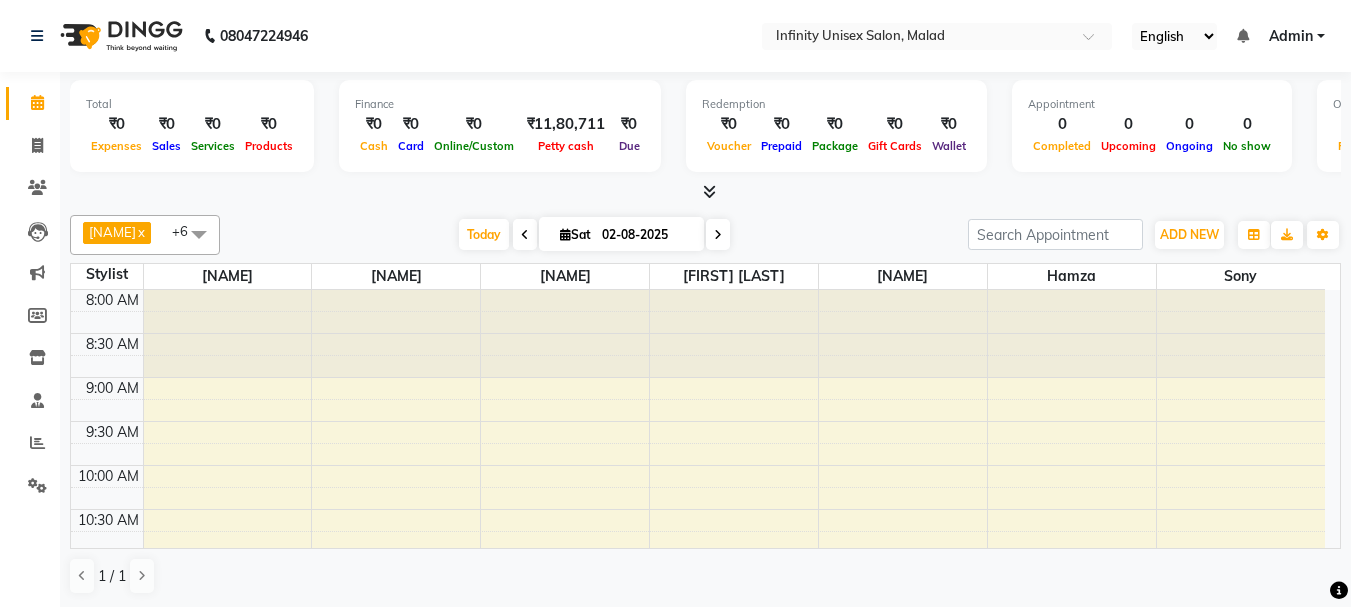click on "Services" at bounding box center [213, 146] 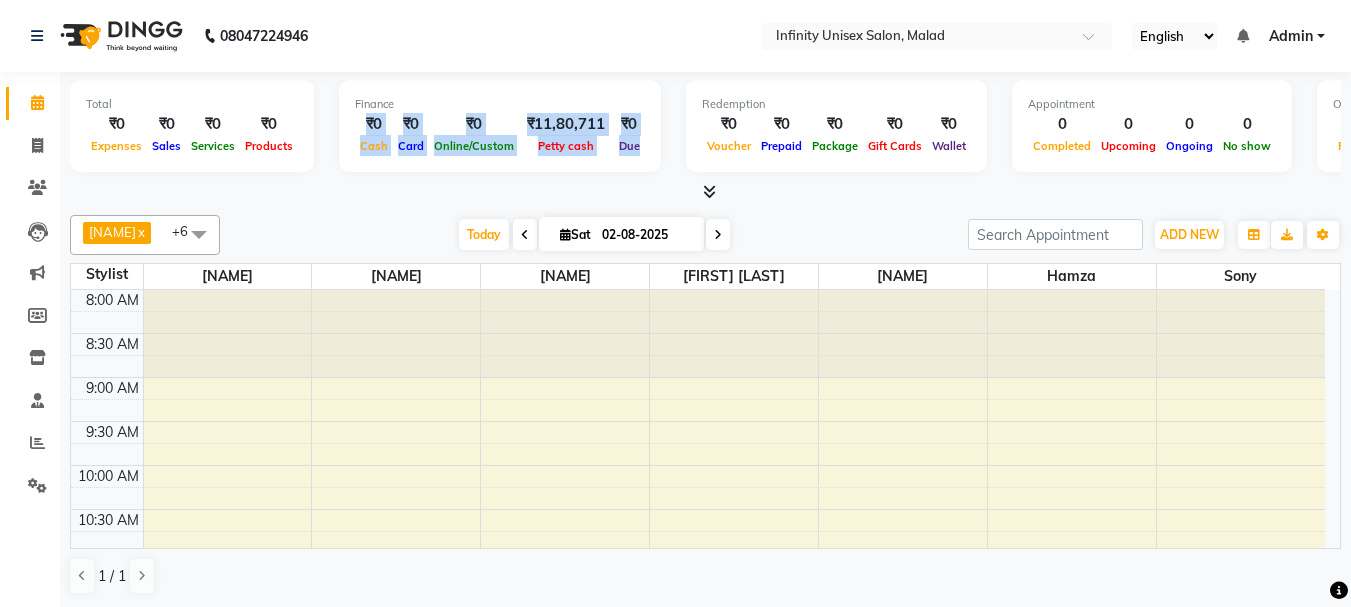 drag, startPoint x: 348, startPoint y: 121, endPoint x: 652, endPoint y: 147, distance: 305.1098 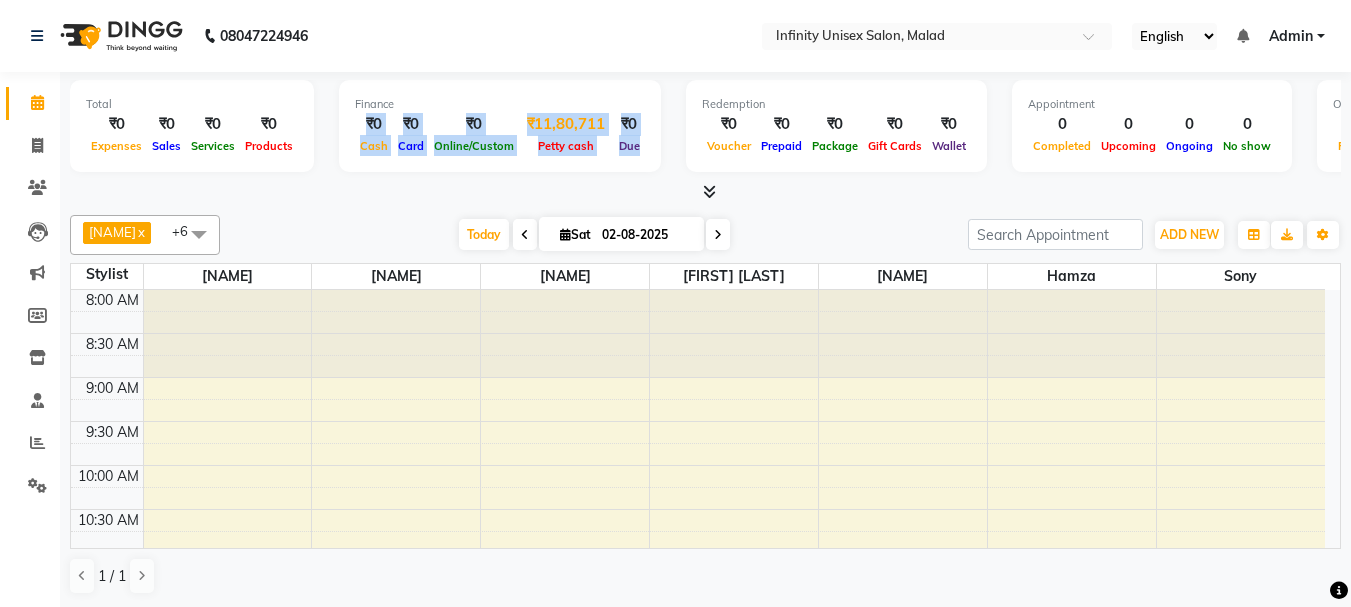 click on "Petty cash" at bounding box center [566, 145] 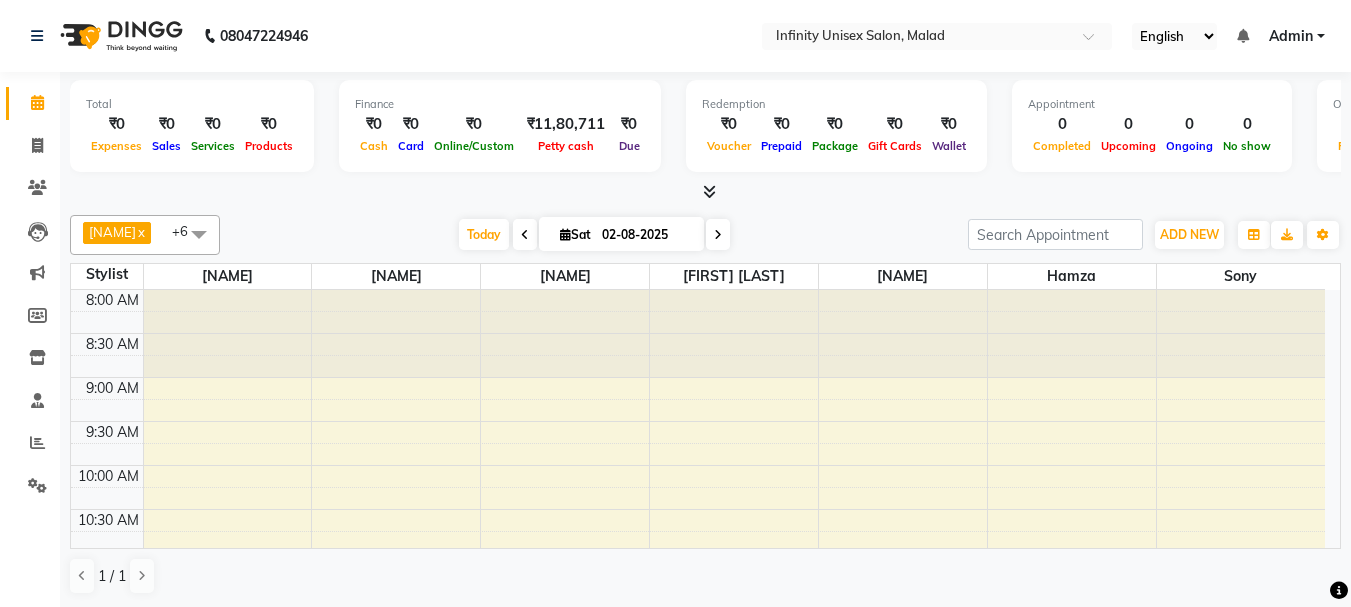 drag, startPoint x: 599, startPoint y: 146, endPoint x: 486, endPoint y: 116, distance: 116.9145 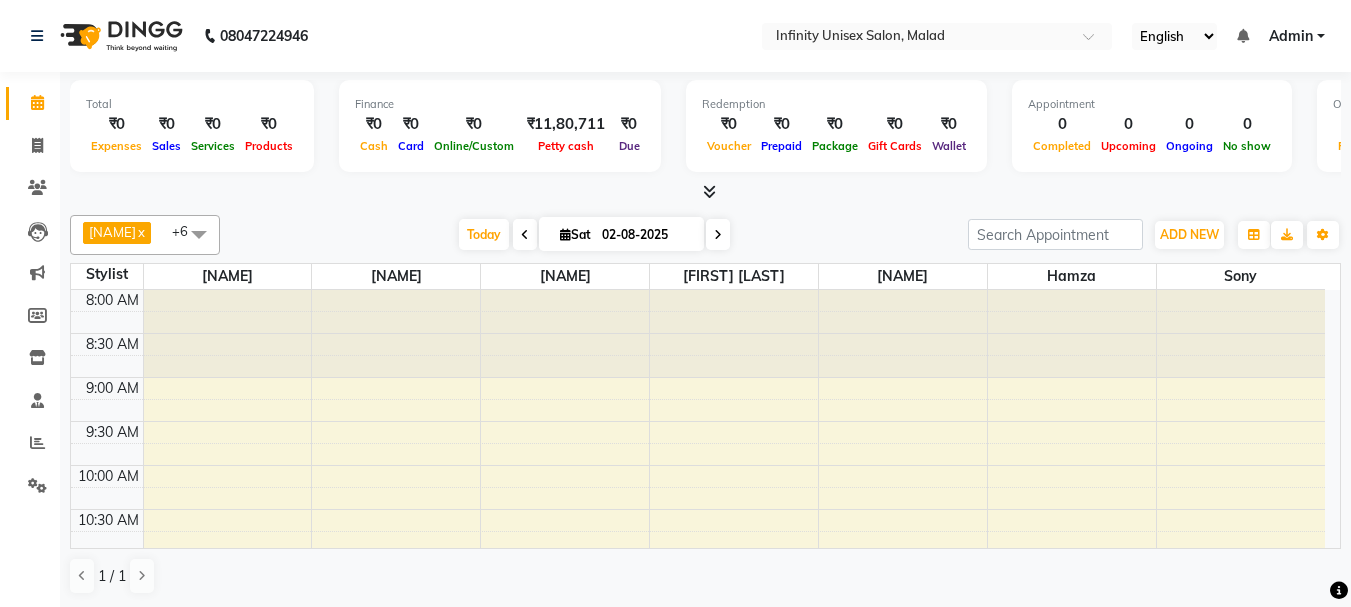 drag, startPoint x: 630, startPoint y: 123, endPoint x: 606, endPoint y: 137, distance: 27.784887 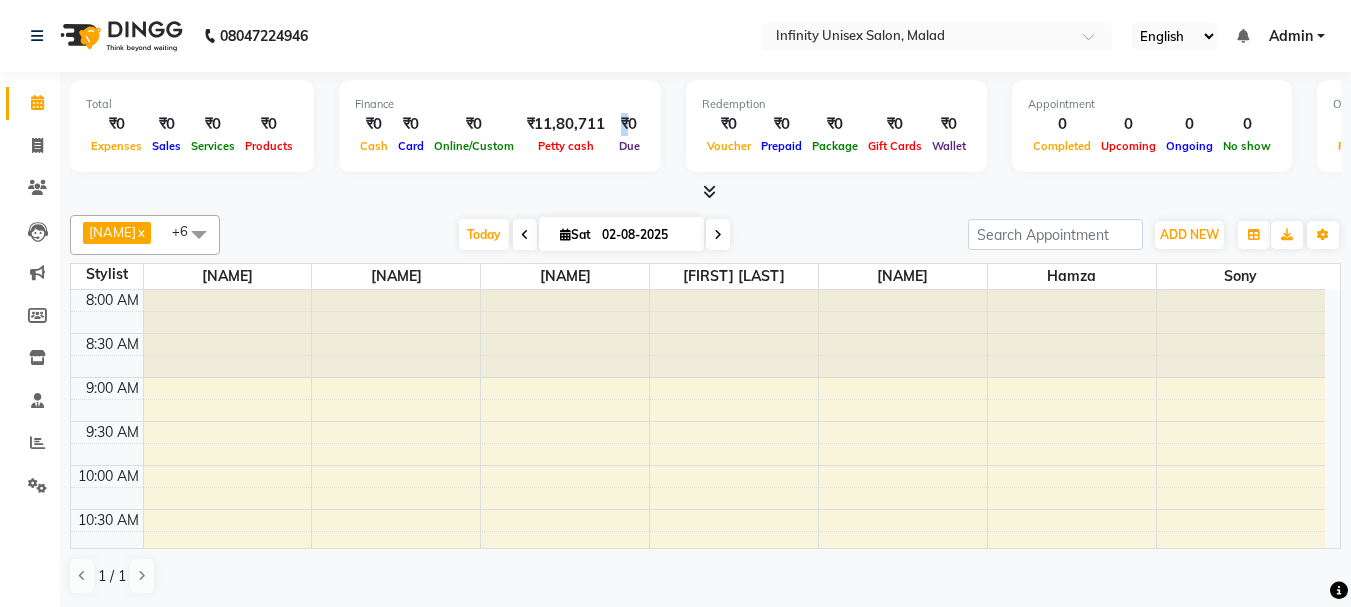 drag, startPoint x: 614, startPoint y: 115, endPoint x: 624, endPoint y: 117, distance: 10.198039 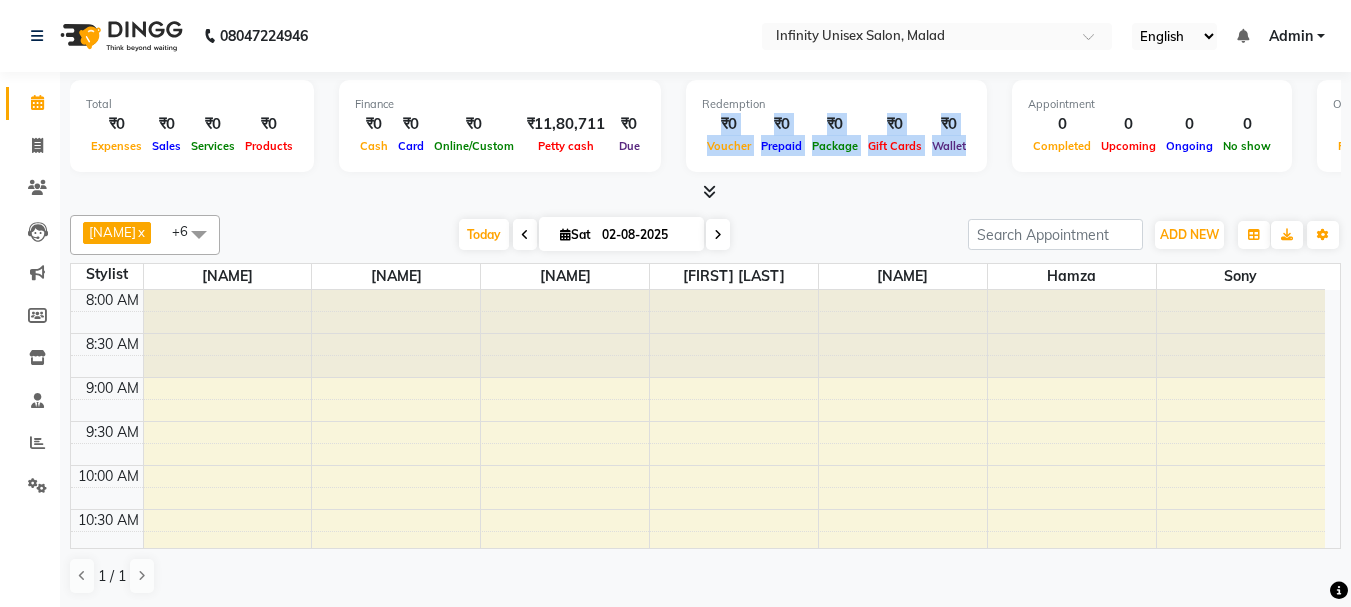 drag, startPoint x: 707, startPoint y: 119, endPoint x: 964, endPoint y: 159, distance: 260.0942 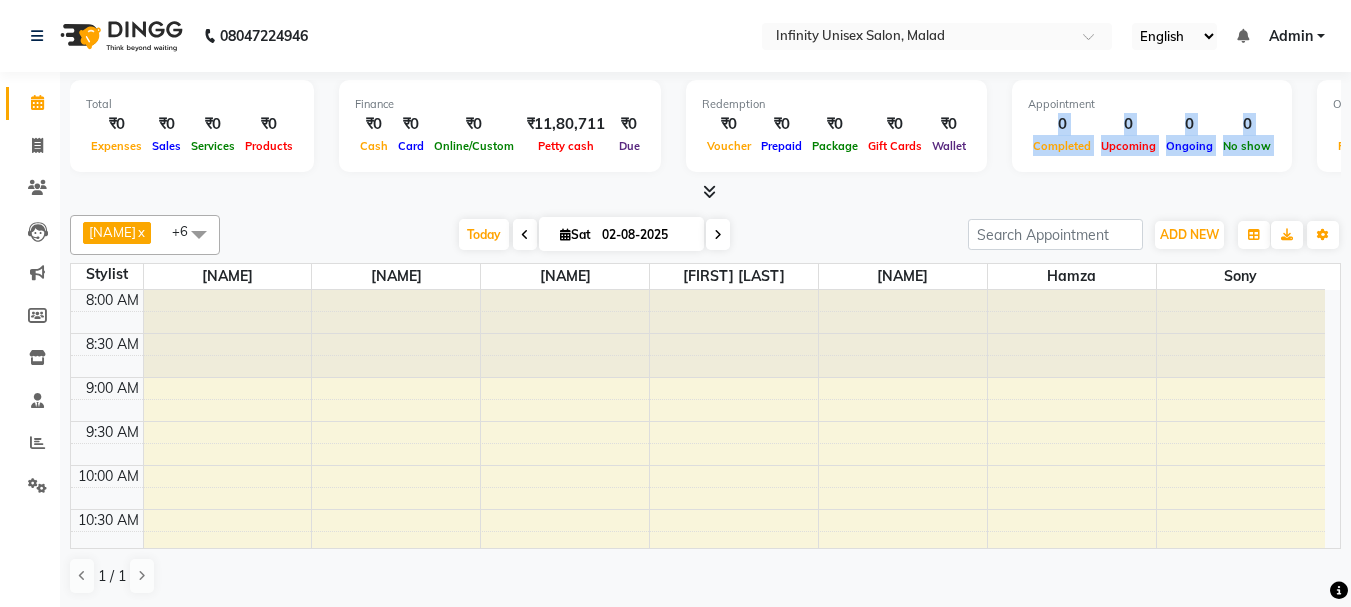 drag, startPoint x: 1027, startPoint y: 128, endPoint x: 1276, endPoint y: 157, distance: 250.68306 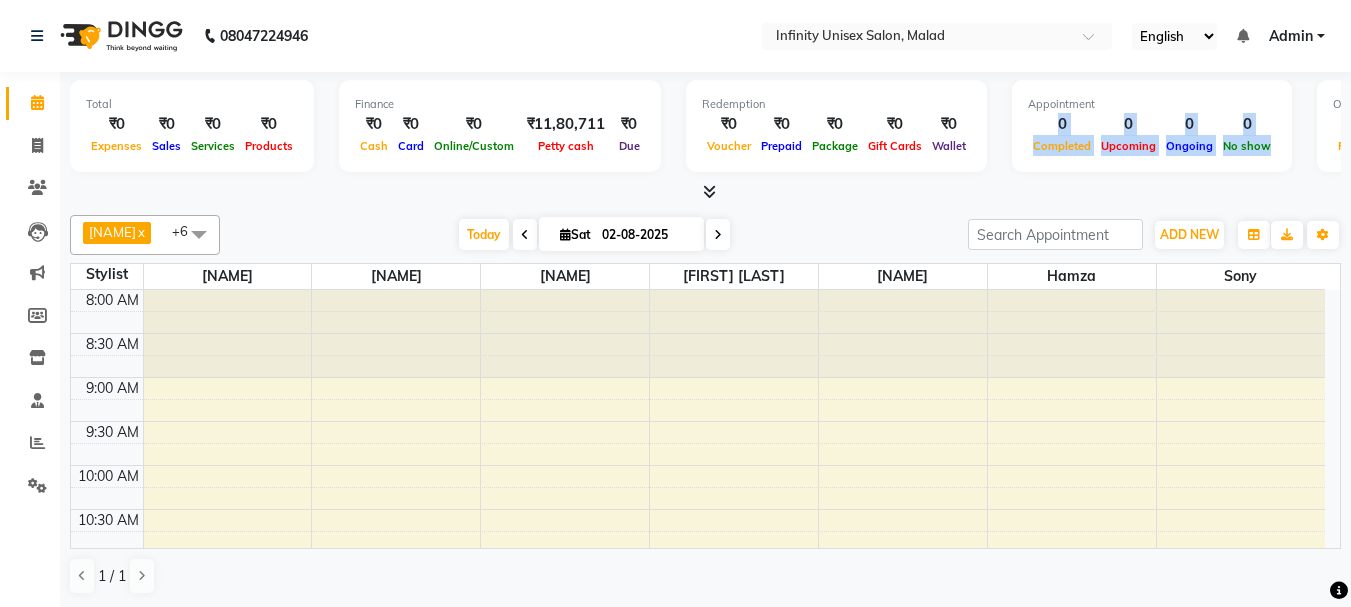 drag, startPoint x: 1032, startPoint y: 125, endPoint x: 1260, endPoint y: 158, distance: 230.37578 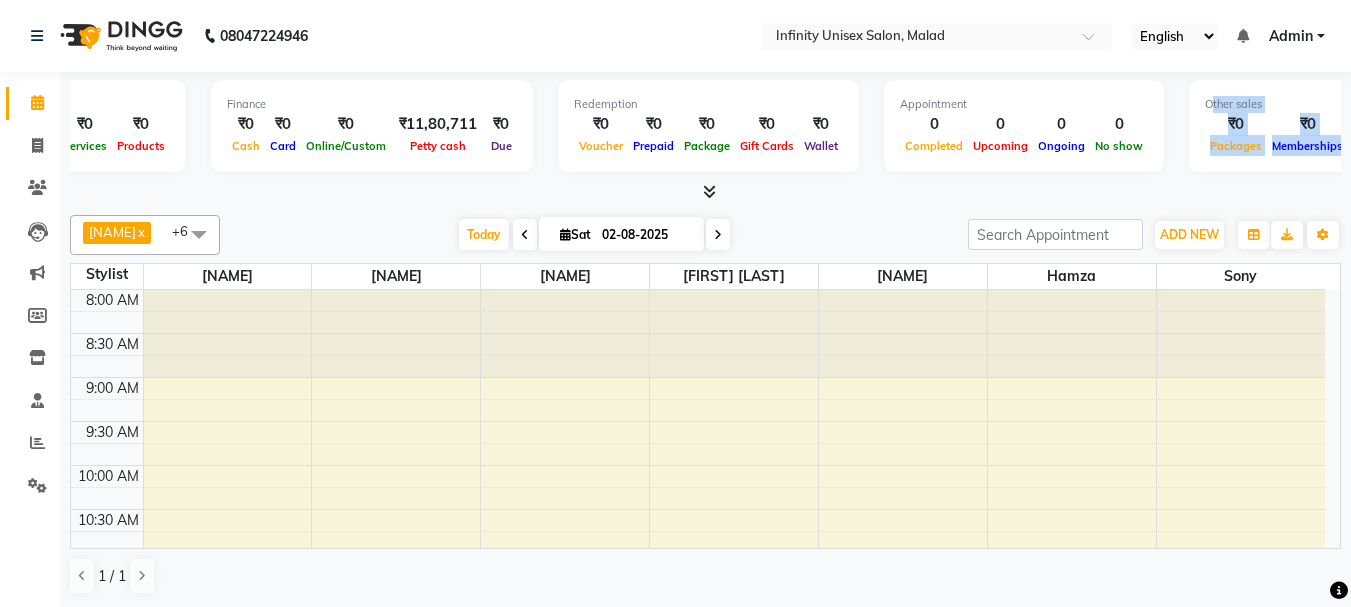 scroll, scrollTop: 0, scrollLeft: 334, axis: horizontal 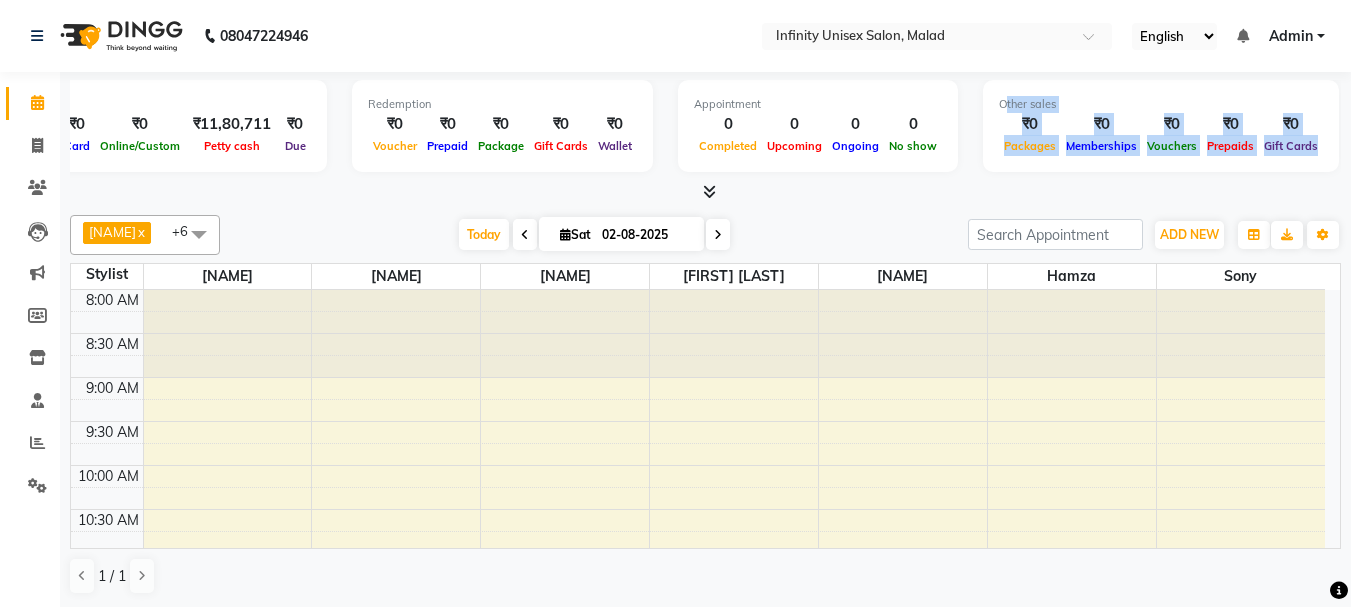 drag, startPoint x: 1297, startPoint y: 140, endPoint x: 1365, endPoint y: 153, distance: 69.2315 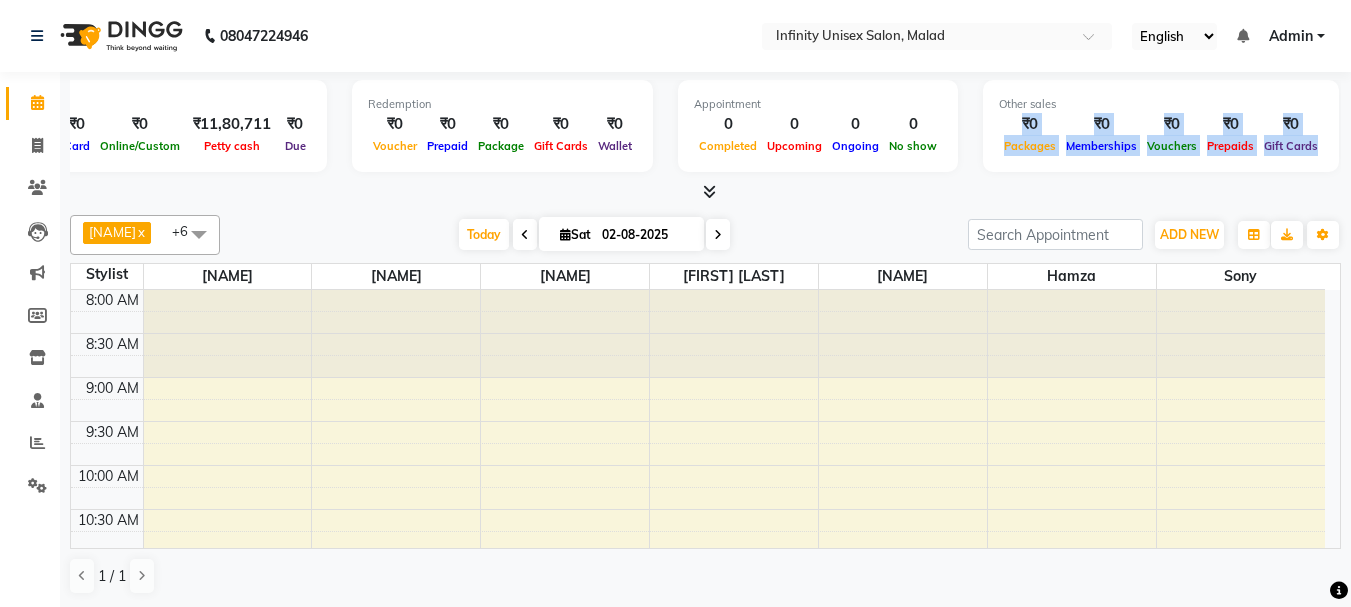 drag, startPoint x: 987, startPoint y: 121, endPoint x: 1297, endPoint y: 144, distance: 310.85205 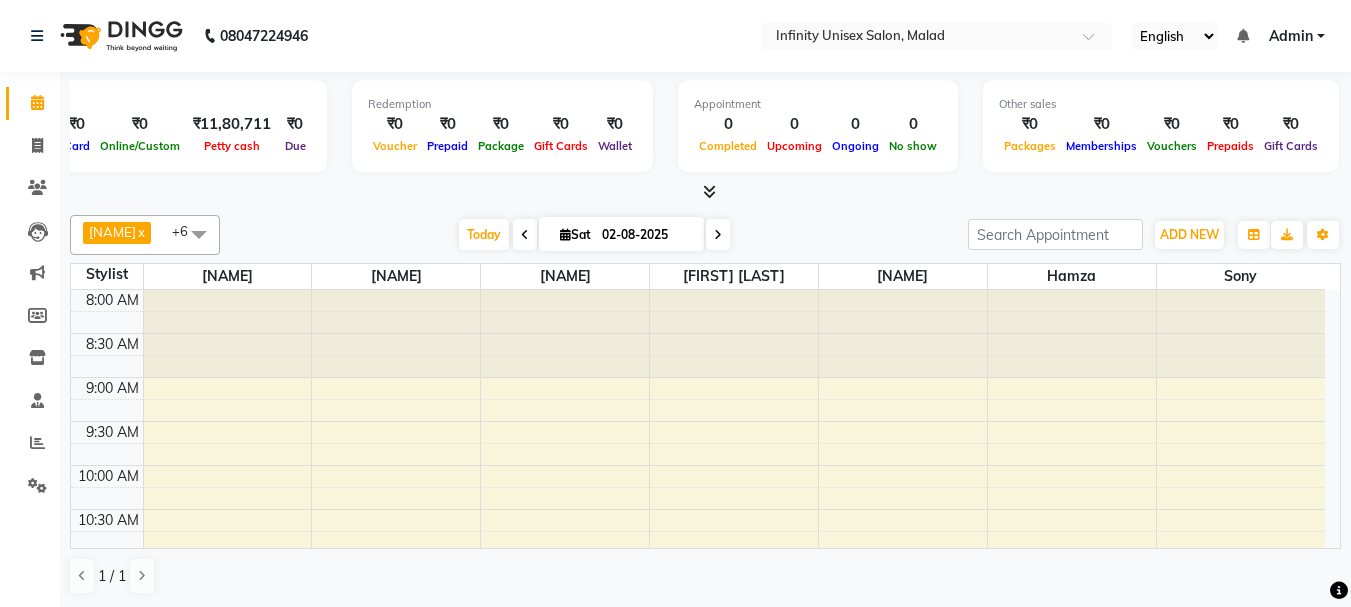 click at bounding box center (709, 191) 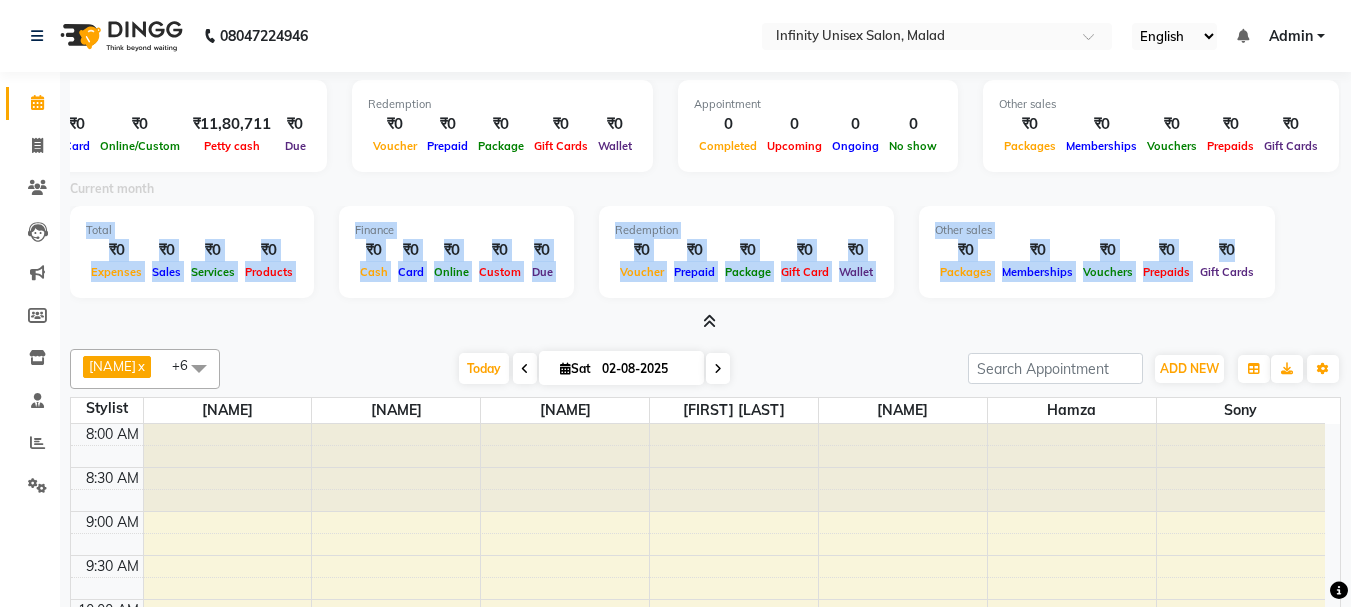 drag, startPoint x: 76, startPoint y: 238, endPoint x: 1241, endPoint y: 256, distance: 1165.139 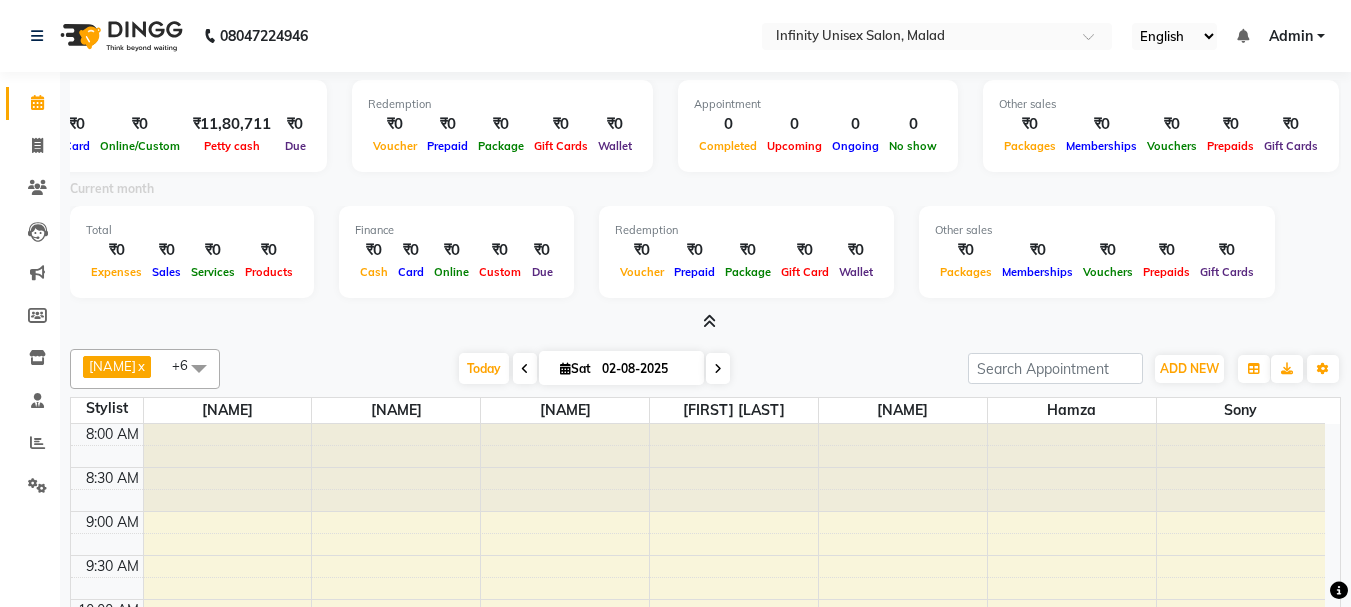 click at bounding box center [709, 321] 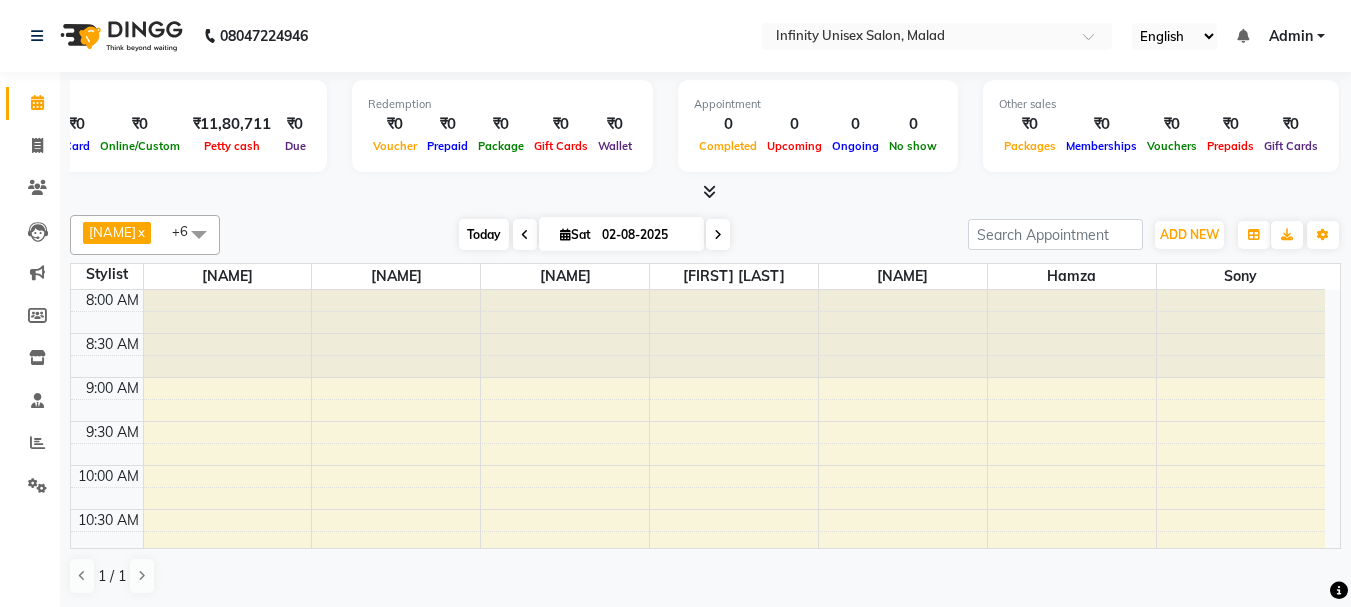 click on "Today" at bounding box center (484, 234) 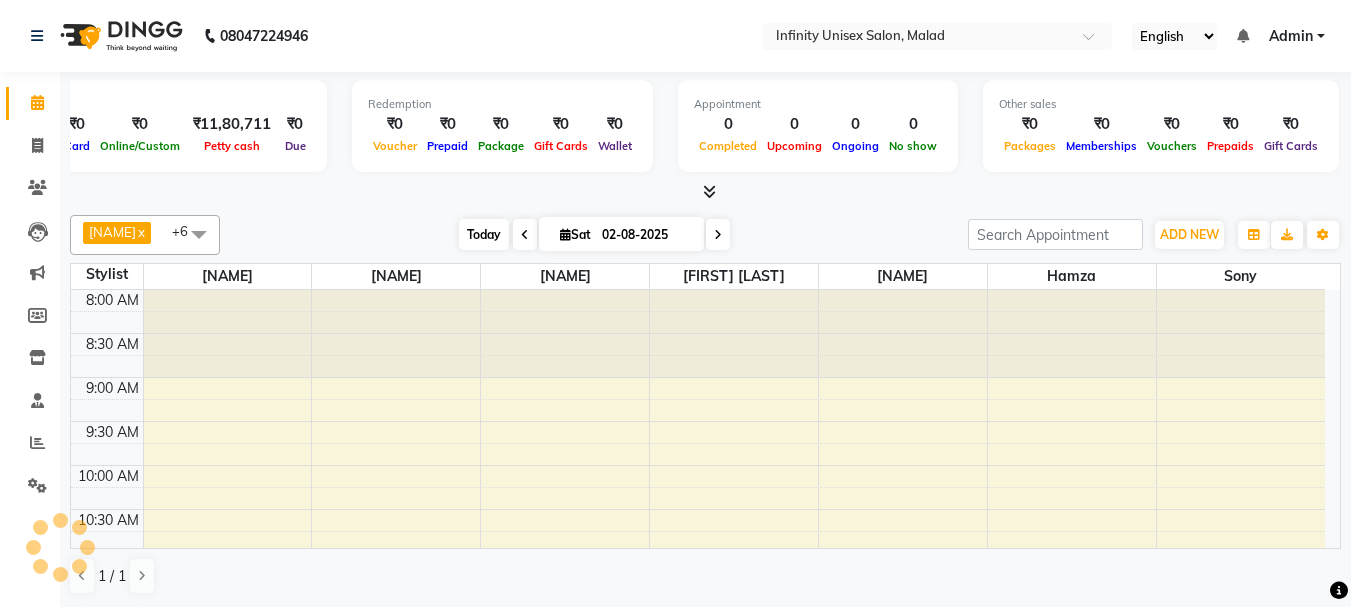 scroll, scrollTop: 353, scrollLeft: 0, axis: vertical 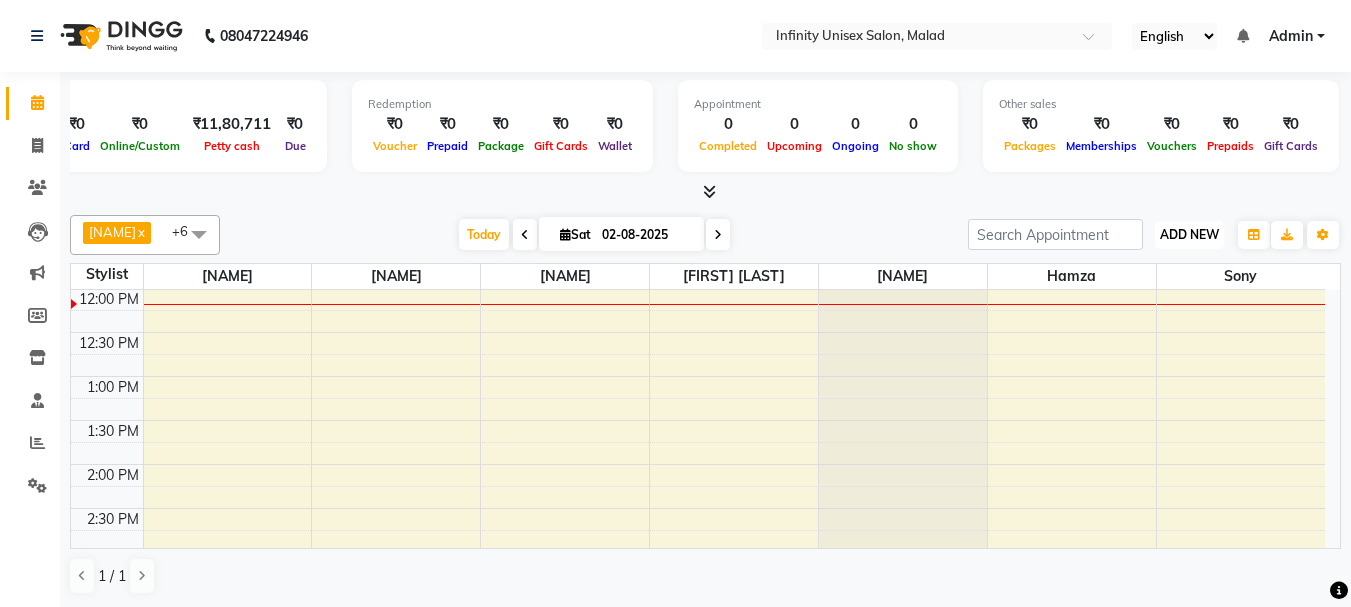 click on "ADD NEW" at bounding box center [1189, 234] 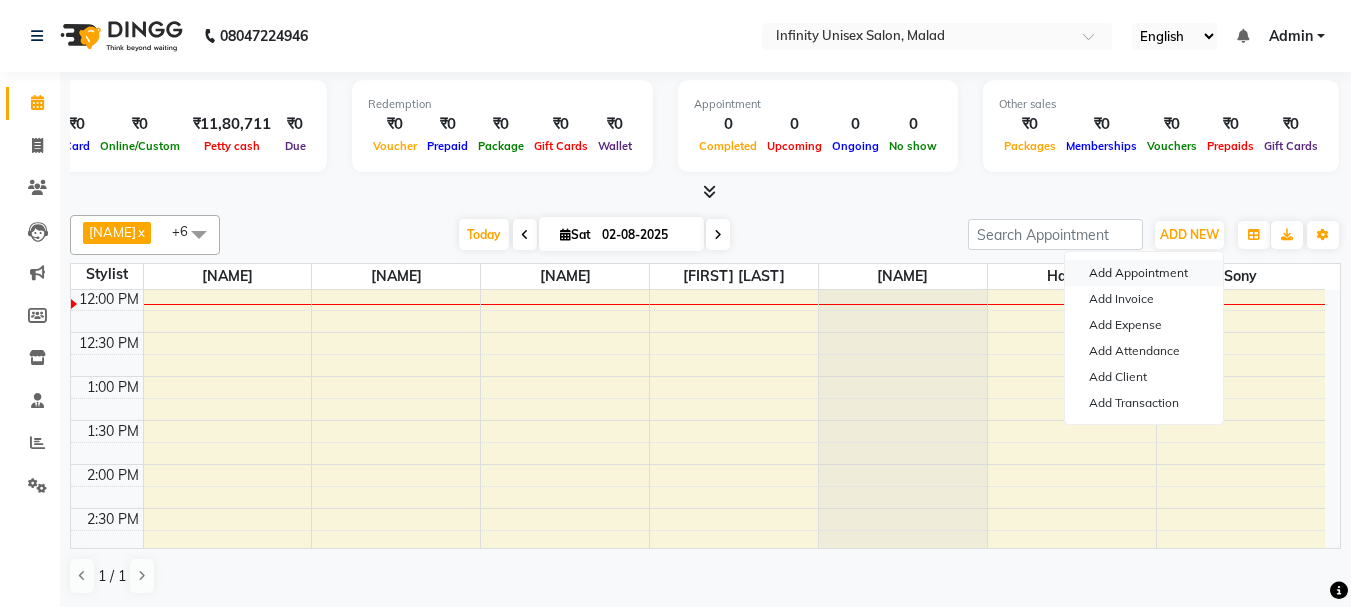 click on "Add Appointment" at bounding box center [1144, 273] 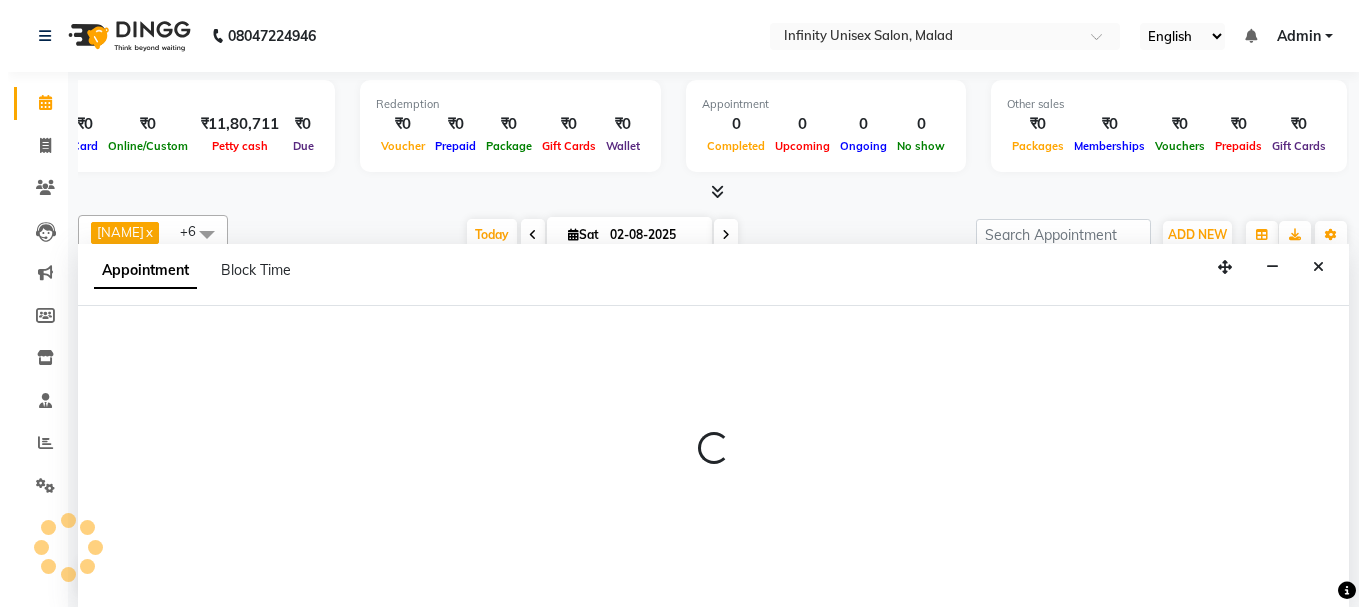 scroll, scrollTop: 1, scrollLeft: 0, axis: vertical 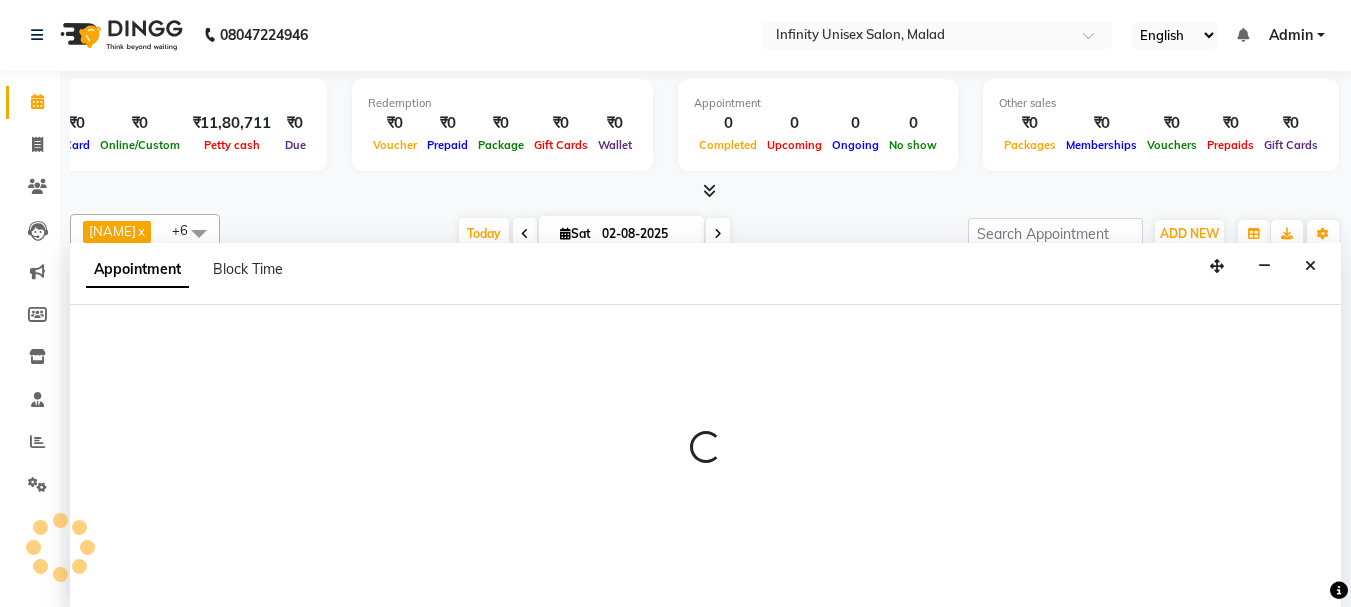 select on "tentative" 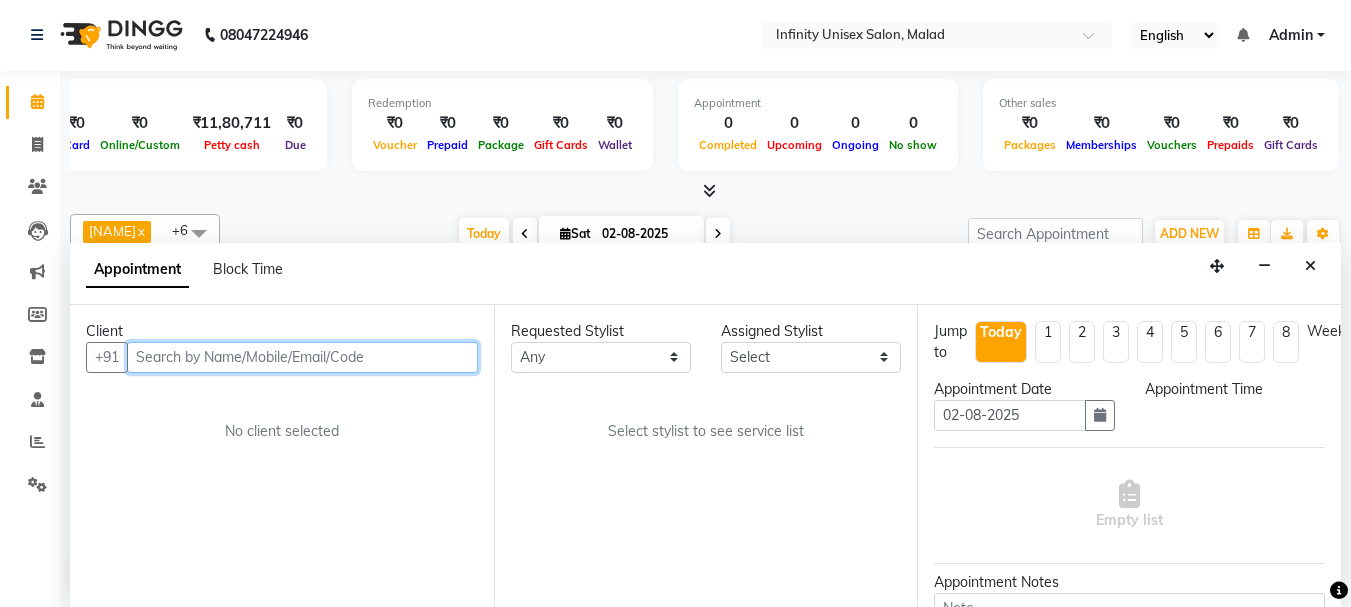 select on "540" 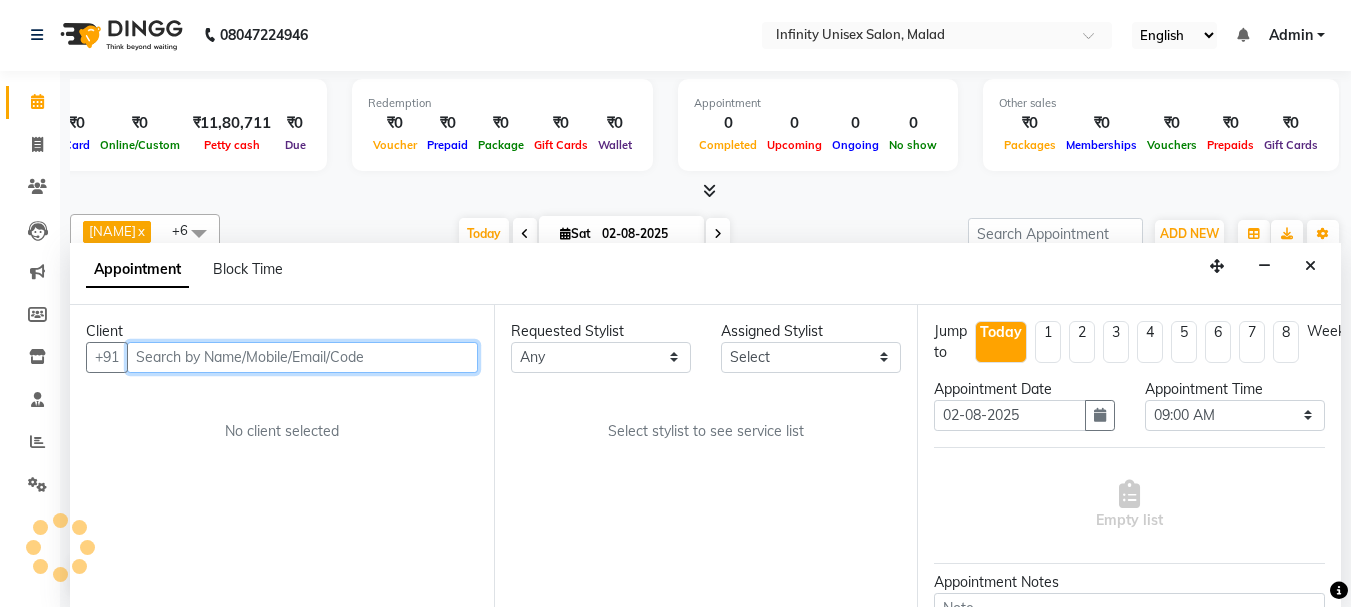 click at bounding box center [302, 357] 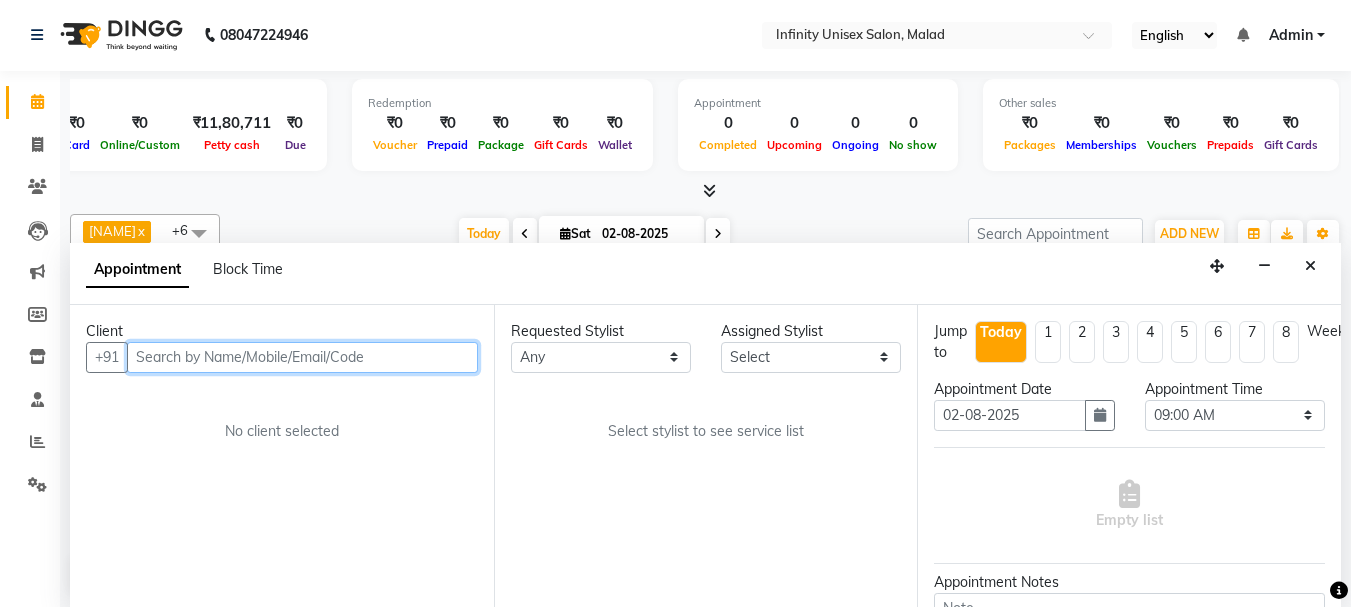 click at bounding box center (302, 357) 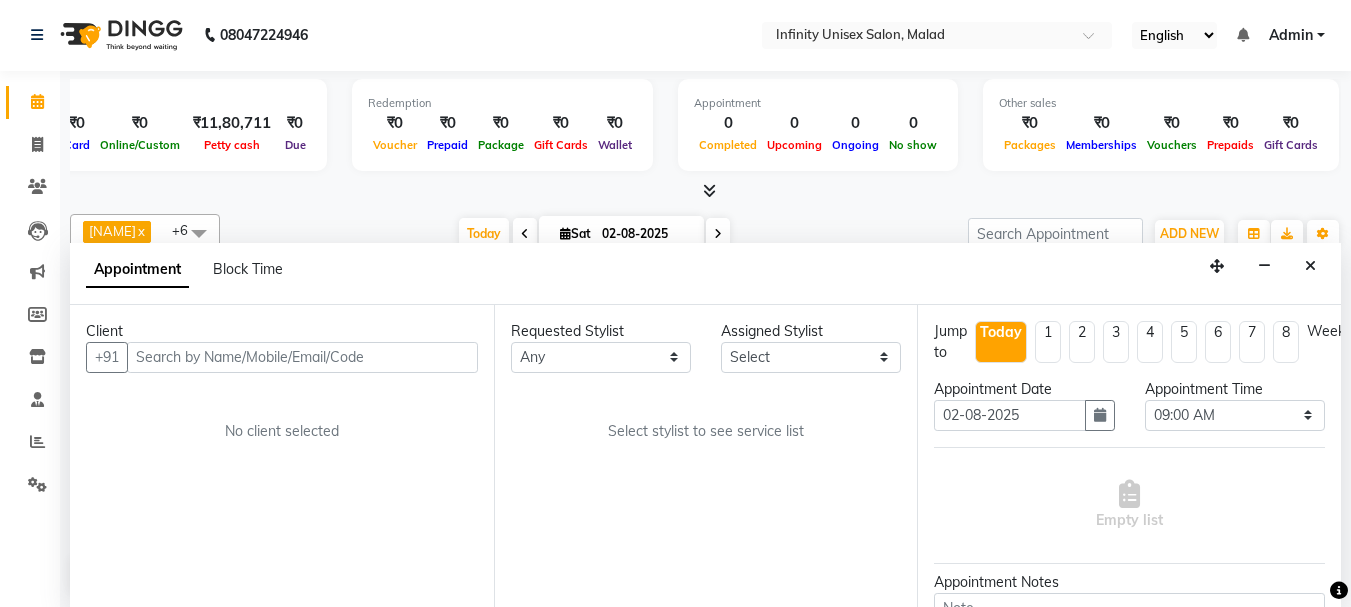 drag, startPoint x: 129, startPoint y: 352, endPoint x: 302, endPoint y: 386, distance: 176.30939 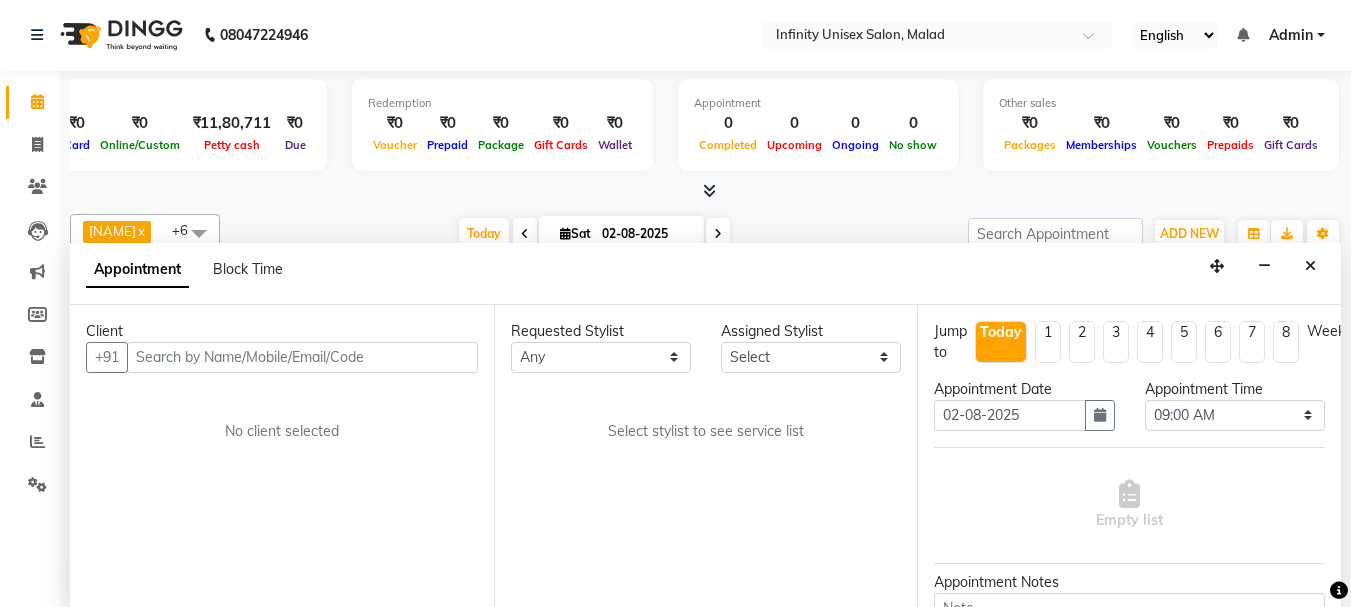 click on "Client +91  No client selected" at bounding box center (282, 456) 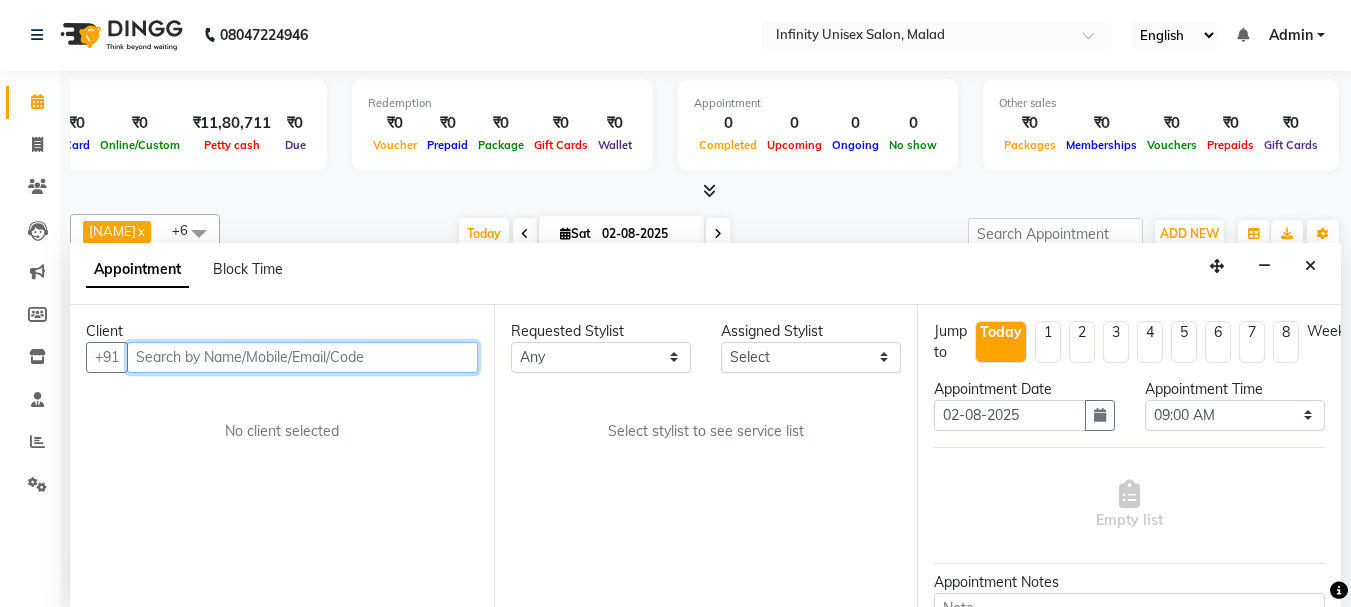 click at bounding box center (302, 357) 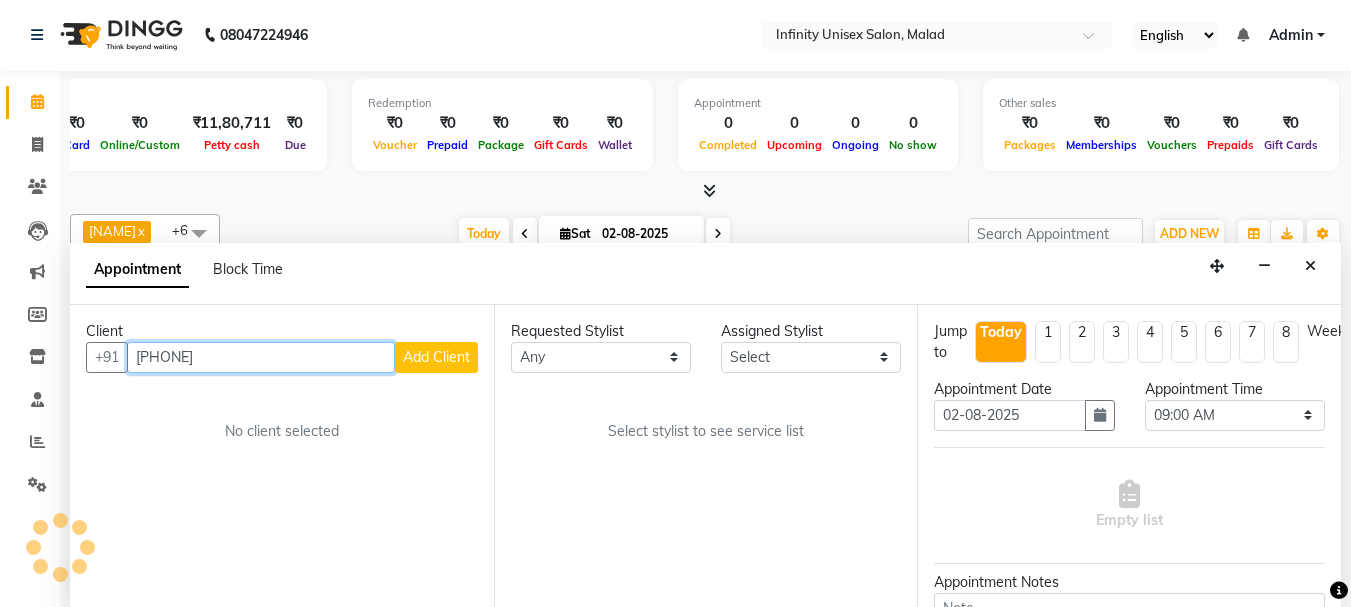type on "[PHONE]" 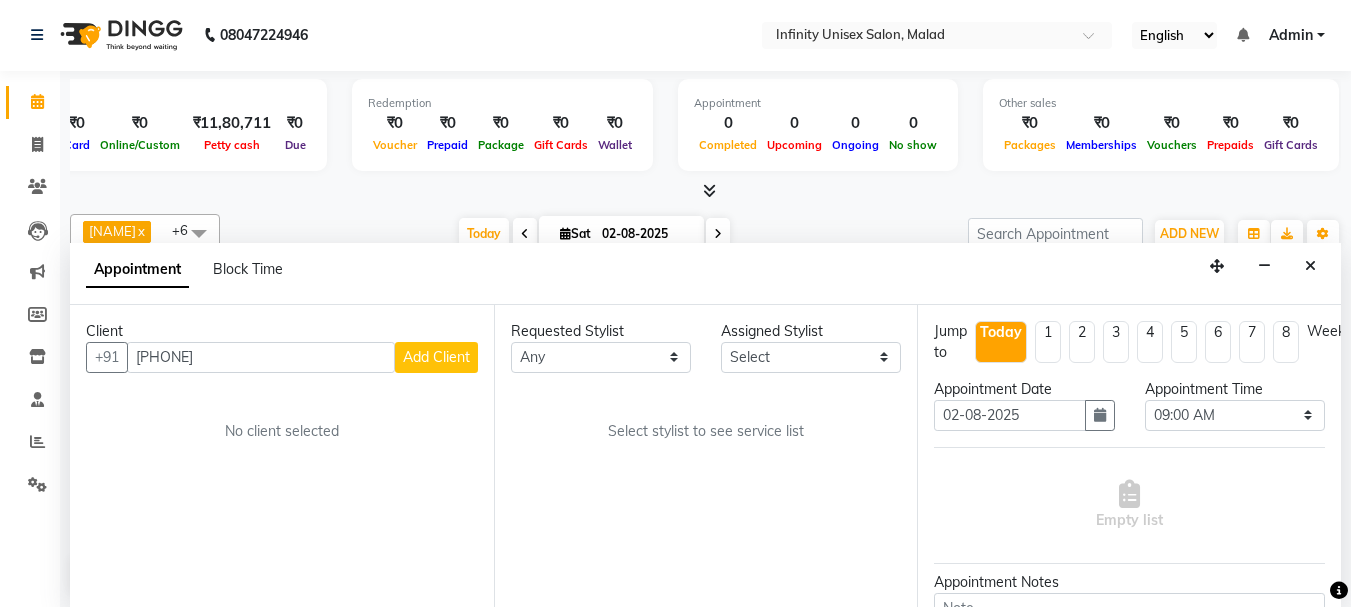 click on "Add Client" at bounding box center [436, 357] 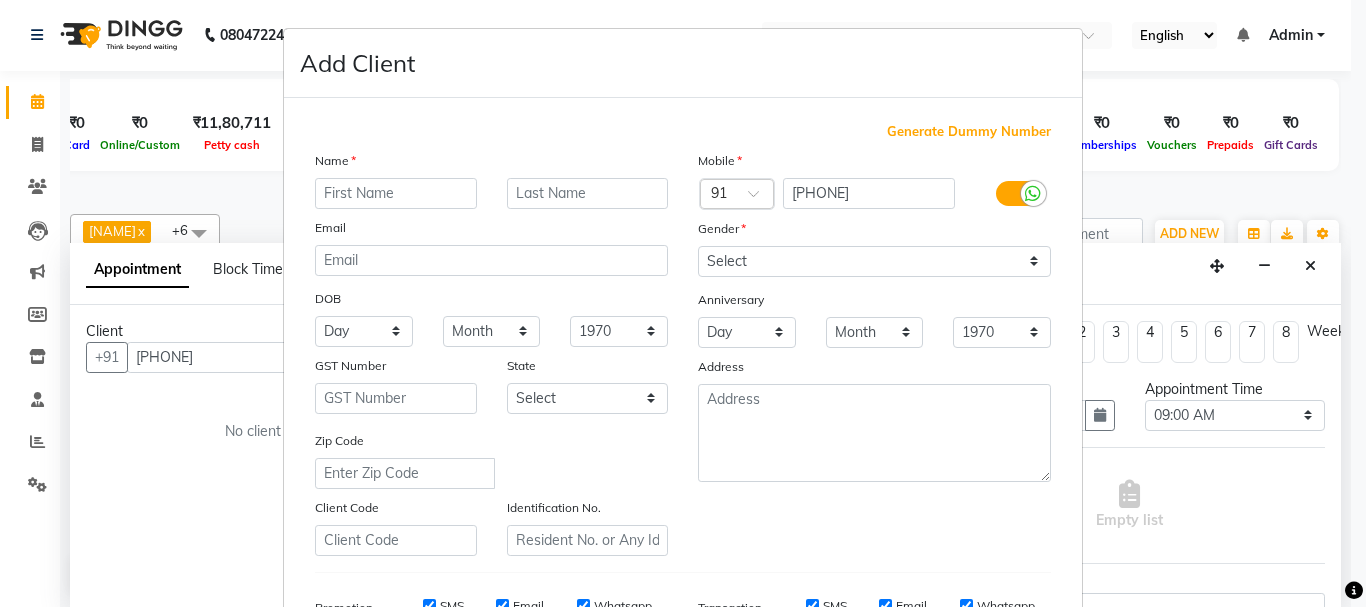click at bounding box center [396, 193] 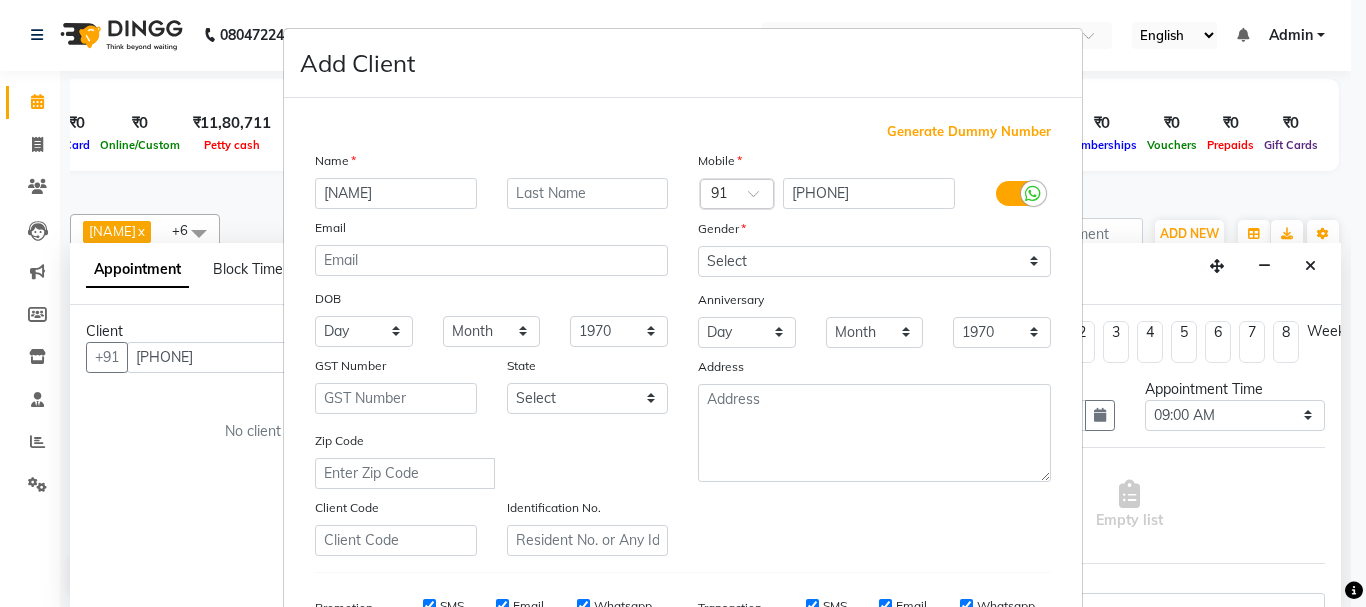 type on "[NAME]" 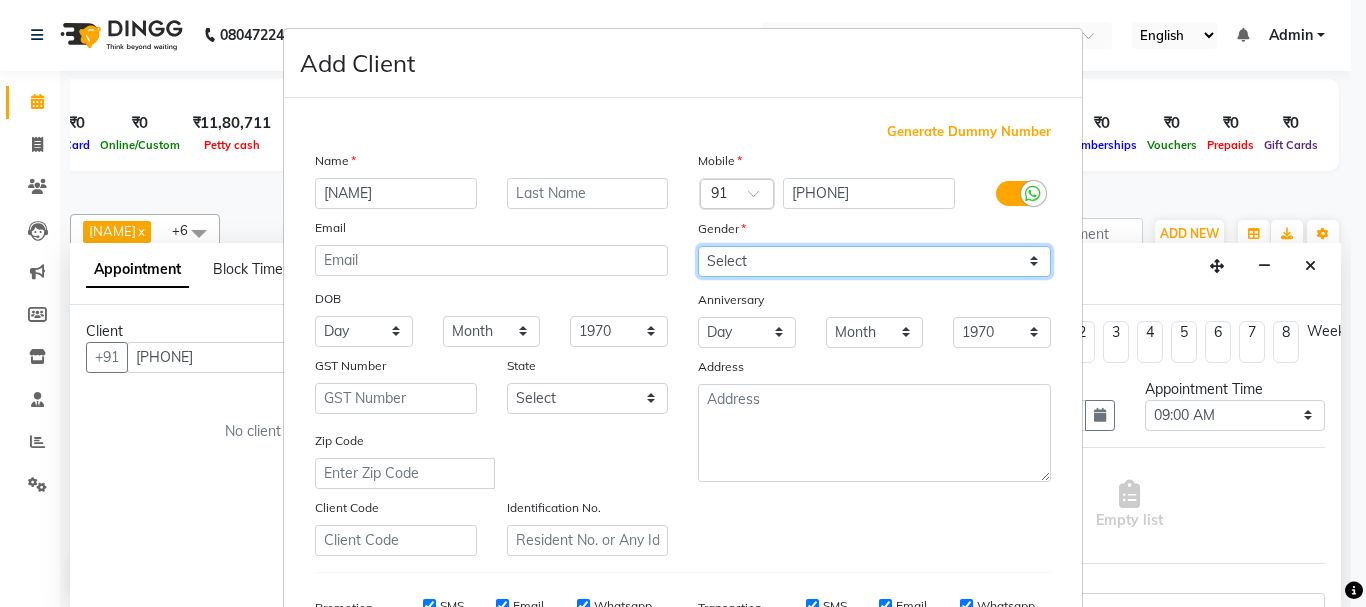 click on "Select Male Female Other Prefer Not To Say" at bounding box center [874, 261] 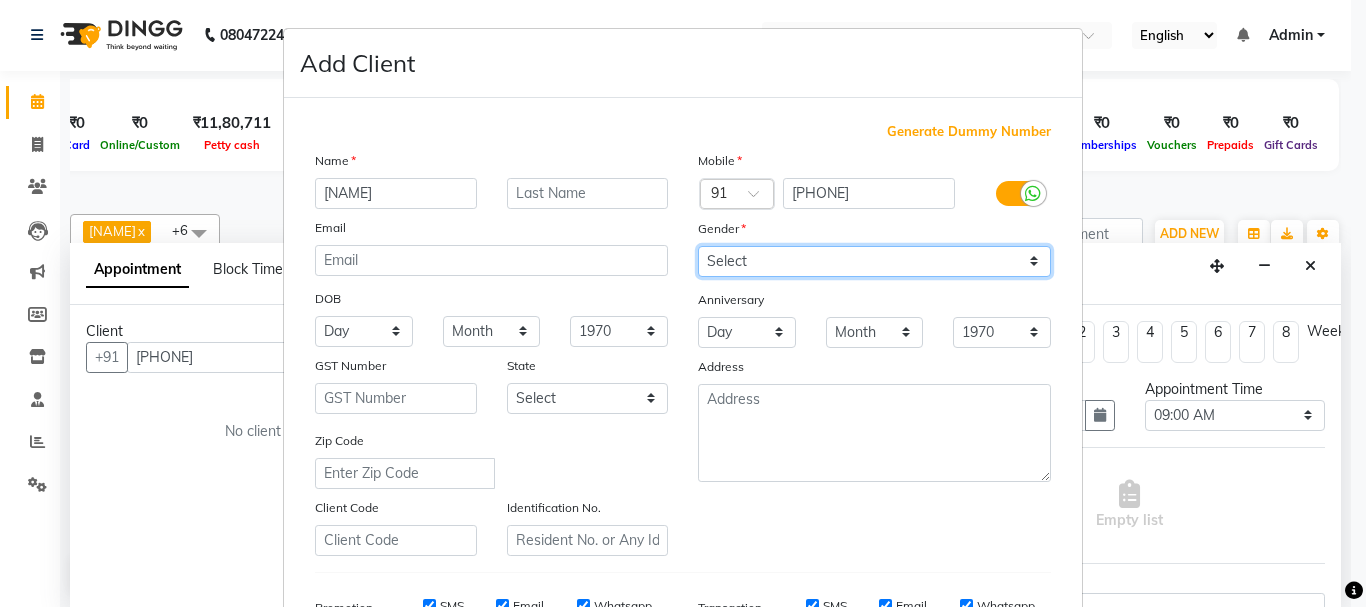 select on "female" 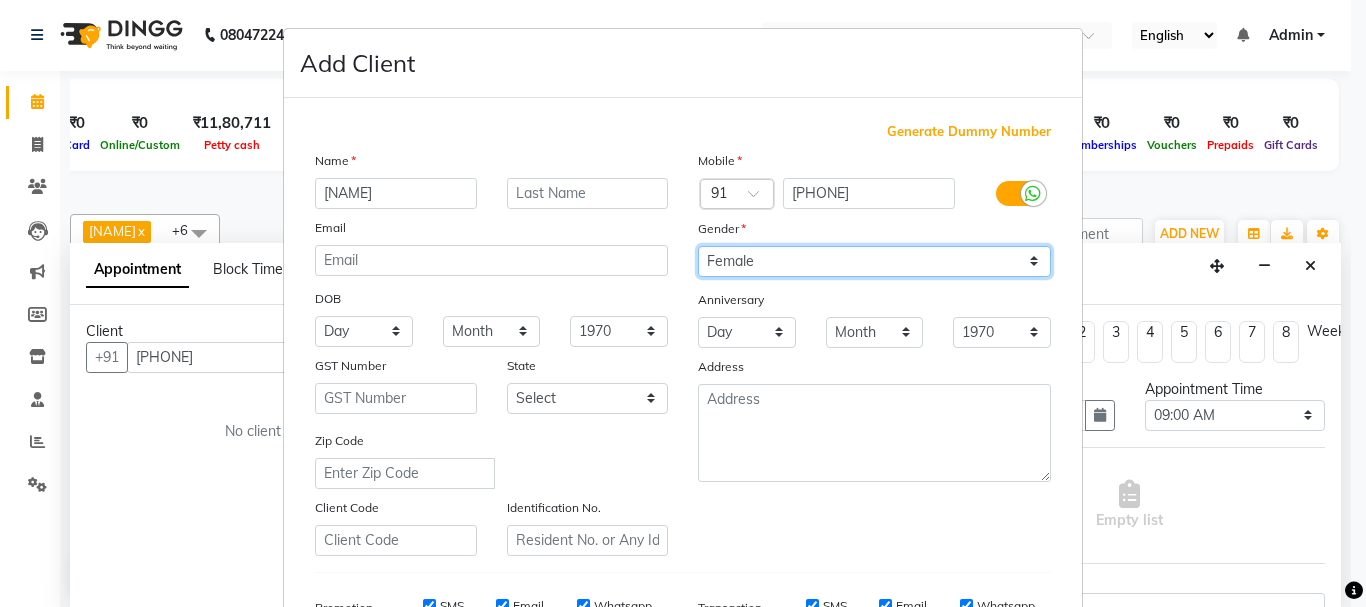 click on "Select Male Female Other Prefer Not To Say" at bounding box center (874, 261) 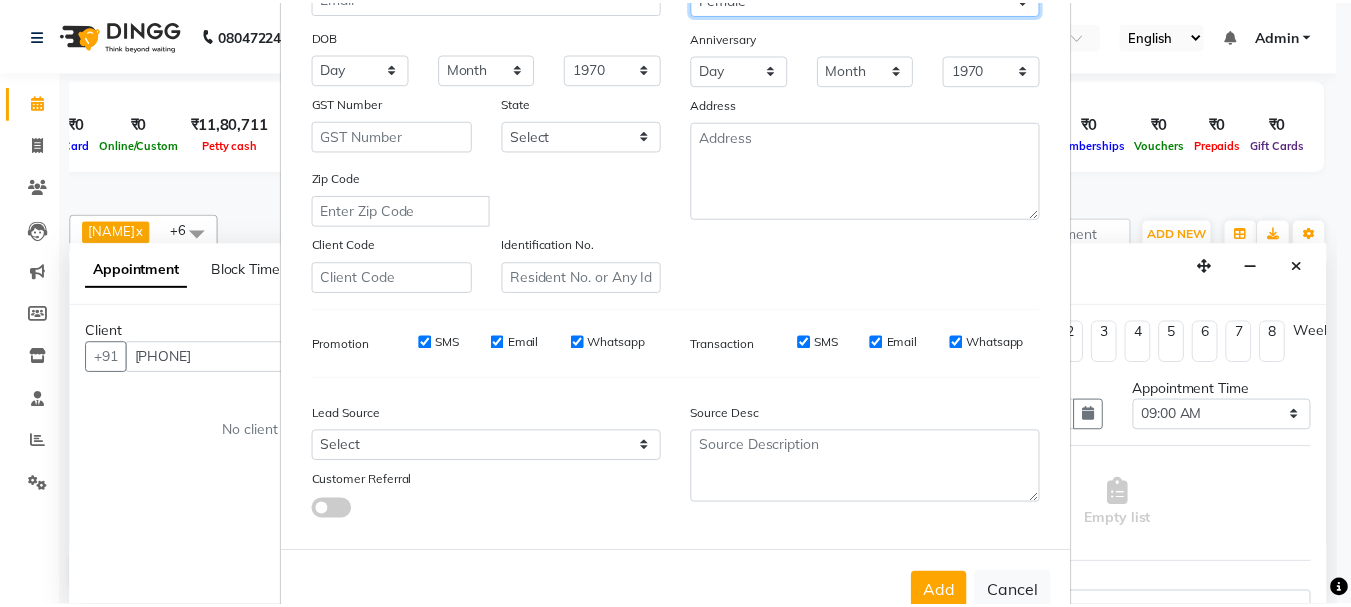 scroll, scrollTop: 316, scrollLeft: 0, axis: vertical 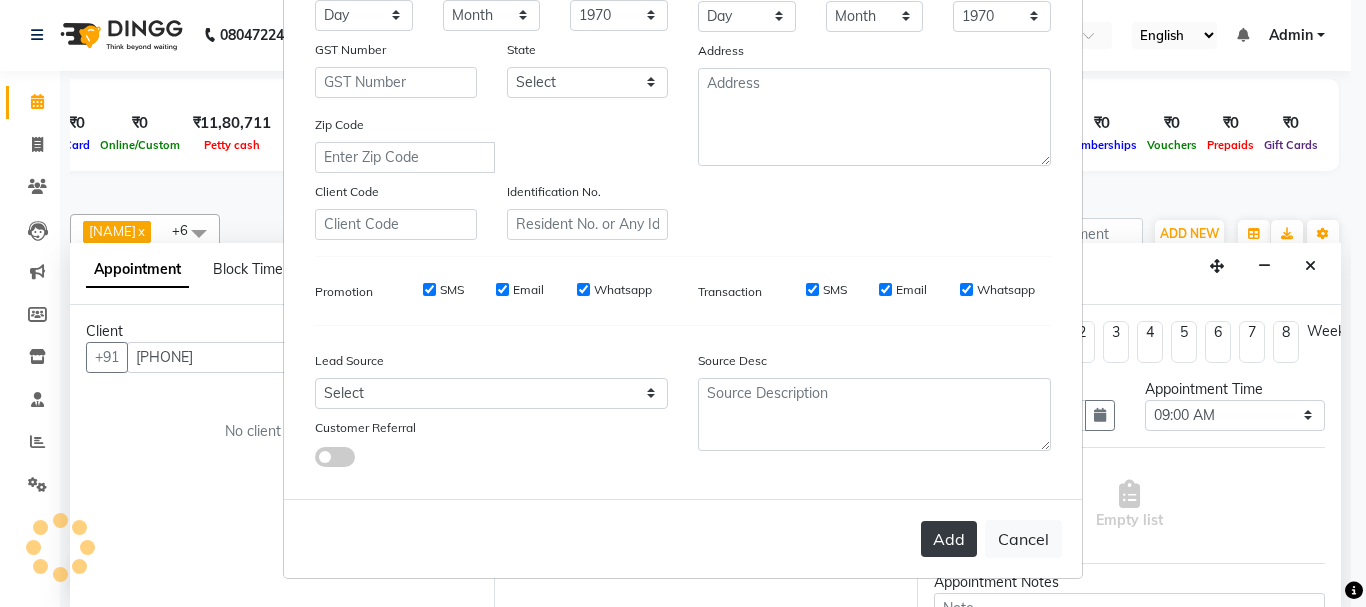 click on "Add" at bounding box center [949, 539] 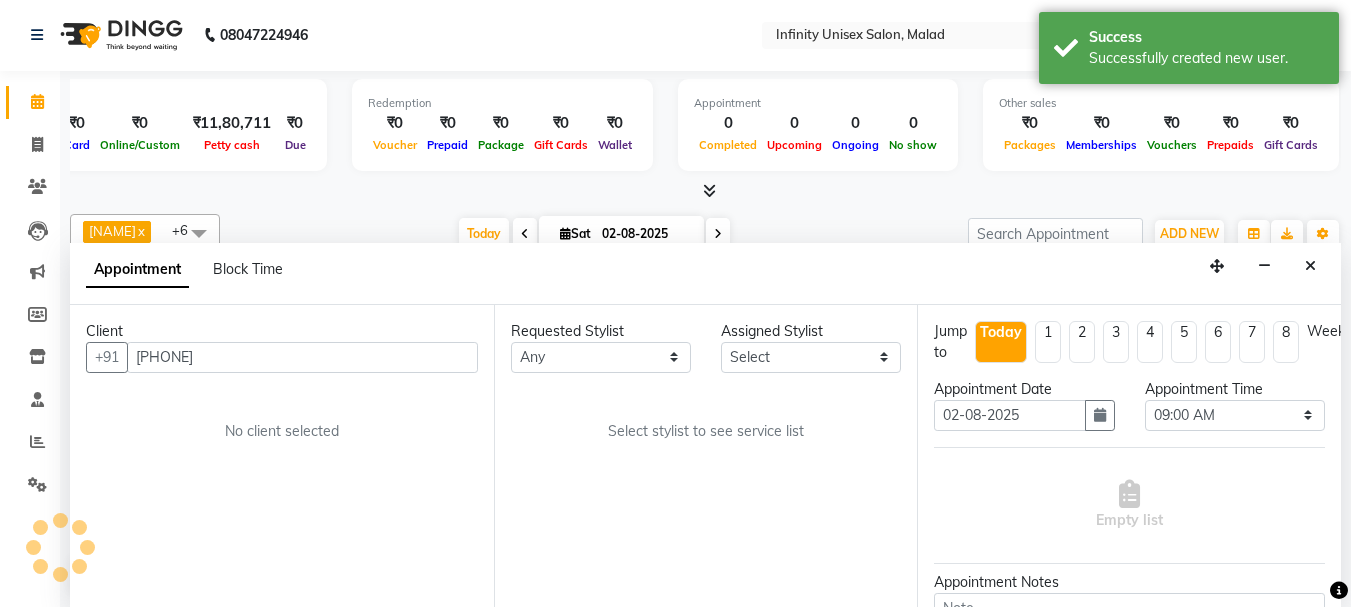 scroll, scrollTop: 0, scrollLeft: 319, axis: horizontal 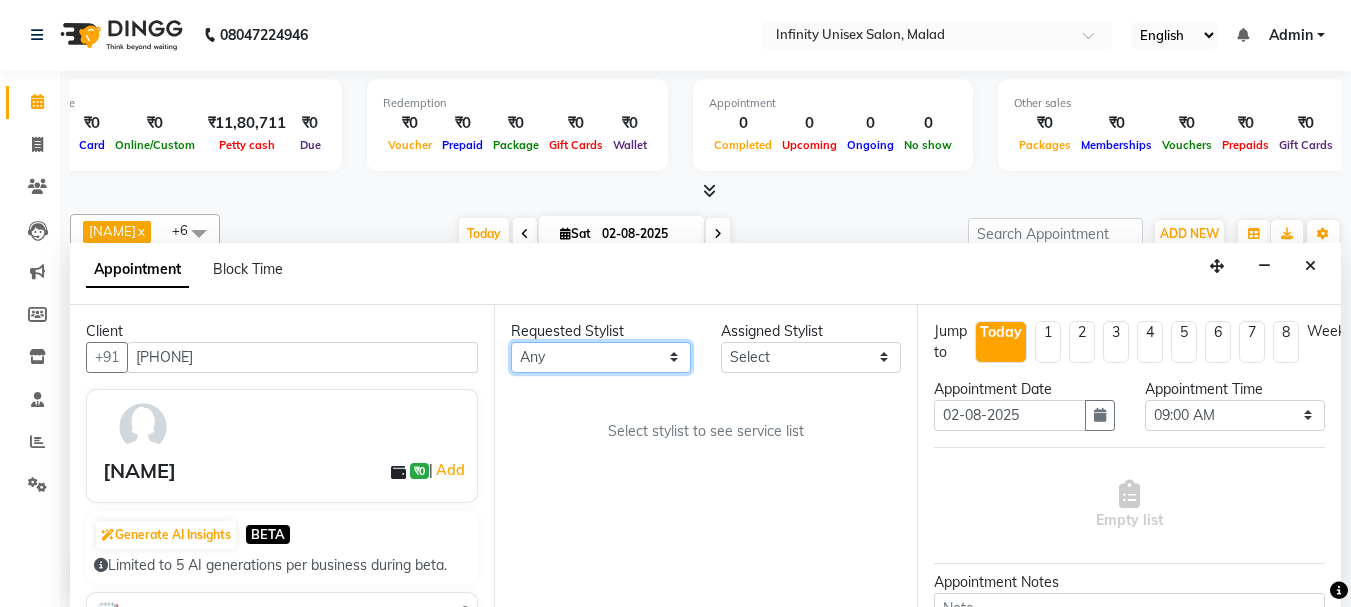 click on "Any [NAME] [NAME]  [NAME] [NAME] [NAME] [NAME]  Sir [NAME] [NAME]  [NAME] [NAME]" at bounding box center [601, 357] 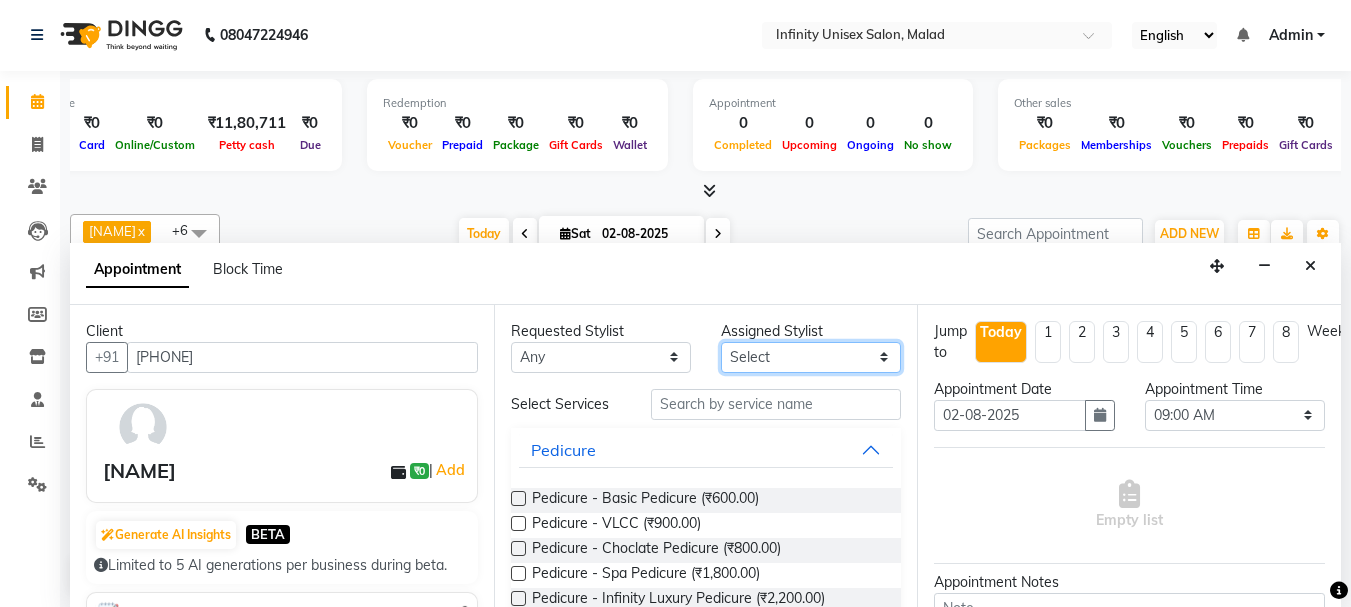 click on "Select [NAME] [NAME]  [NAME] [NAME] [NAME] [NAME]  Sir sony [NAME] [NAME]  [NAME] [NAME] +6 Select All" at bounding box center [811, 357] 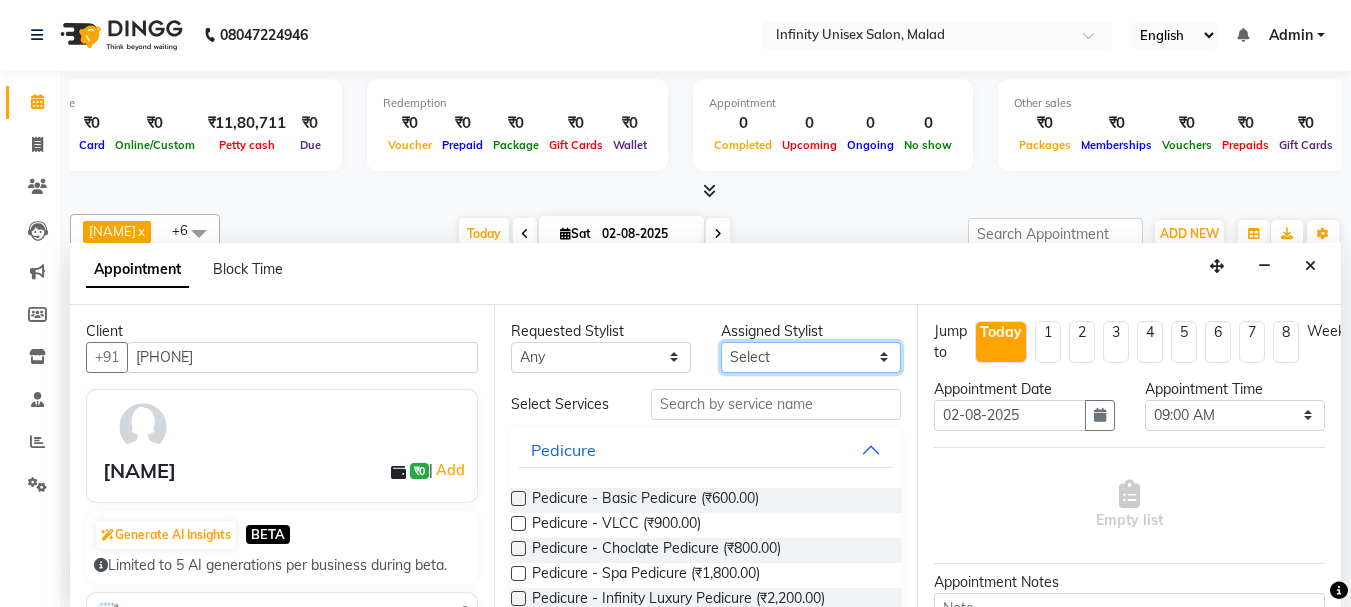 click on "Select [NAME] [NAME]  [NAME] [NAME] [NAME] [NAME]  Sir sony [NAME] [NAME]  [NAME] [NAME] +6 Select All" at bounding box center (811, 357) 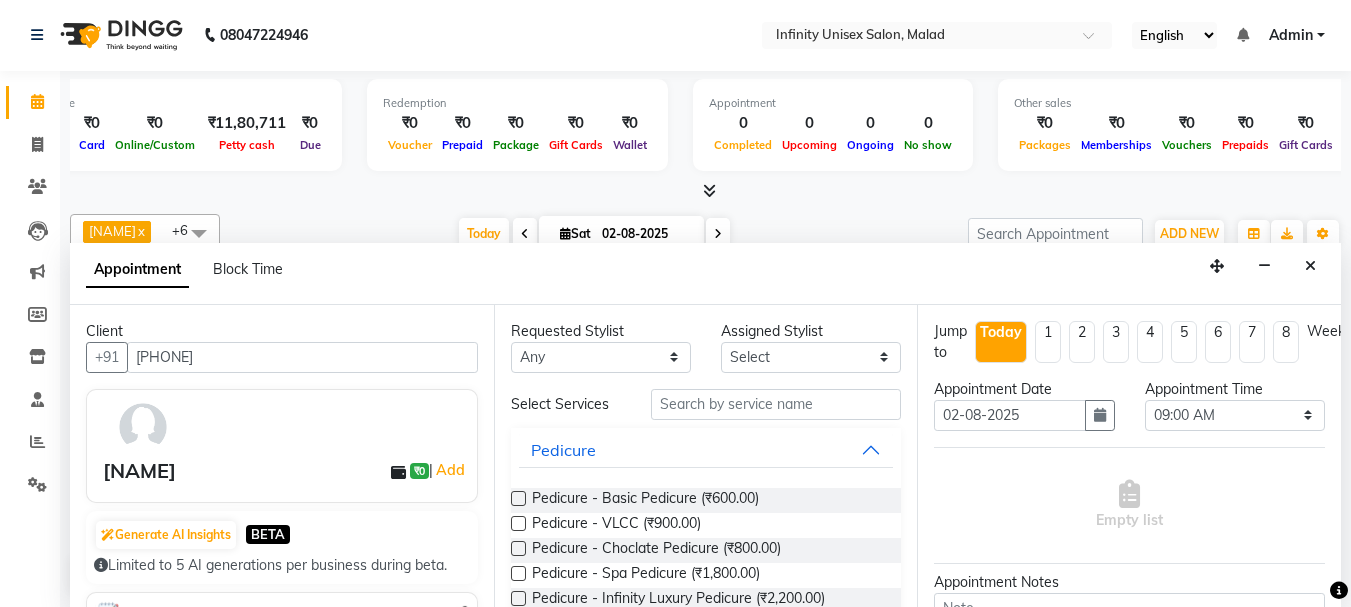 click at bounding box center [518, 498] 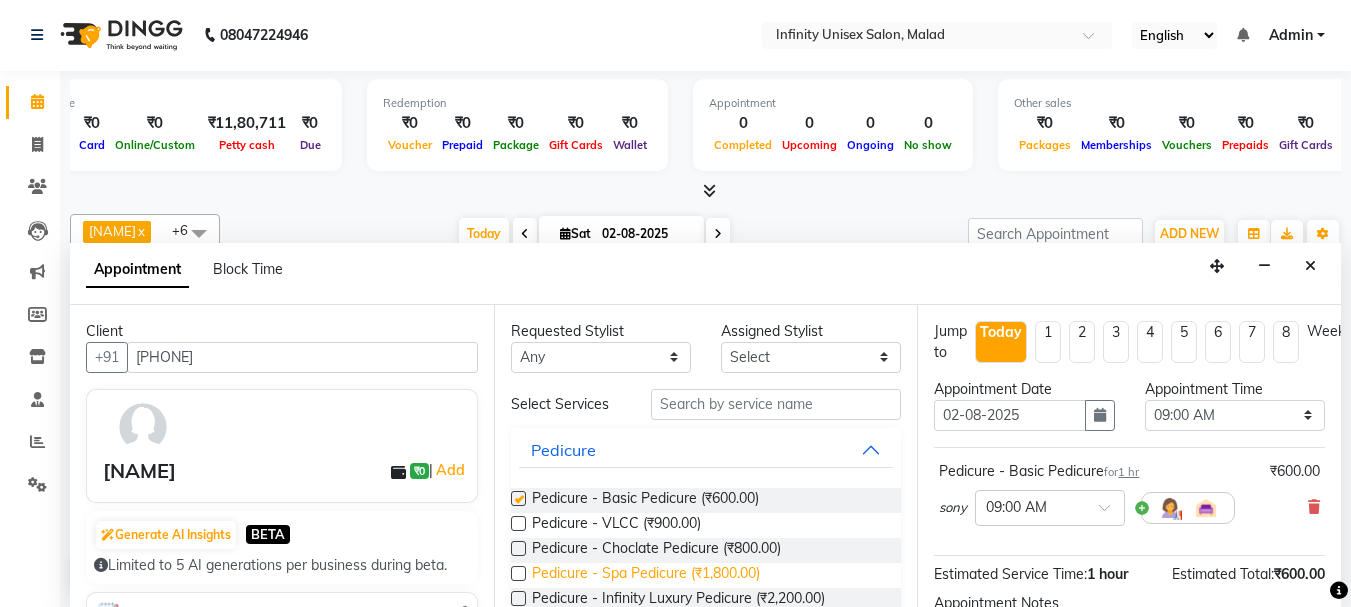checkbox on "false" 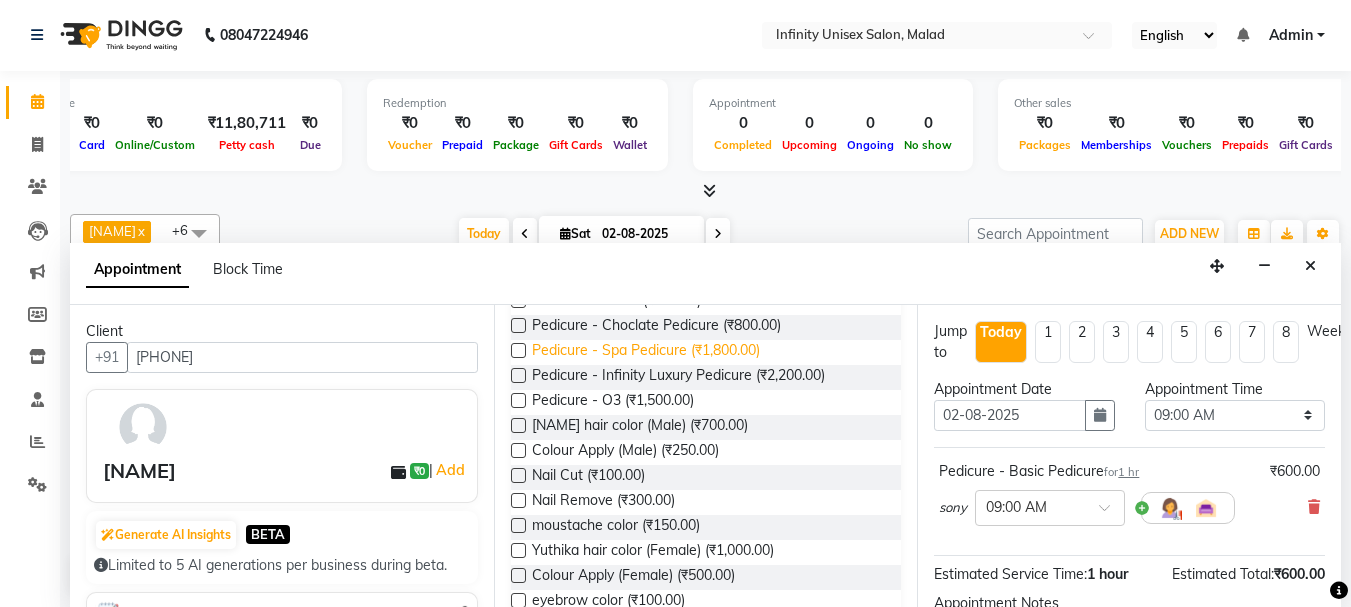 scroll, scrollTop: 227, scrollLeft: 0, axis: vertical 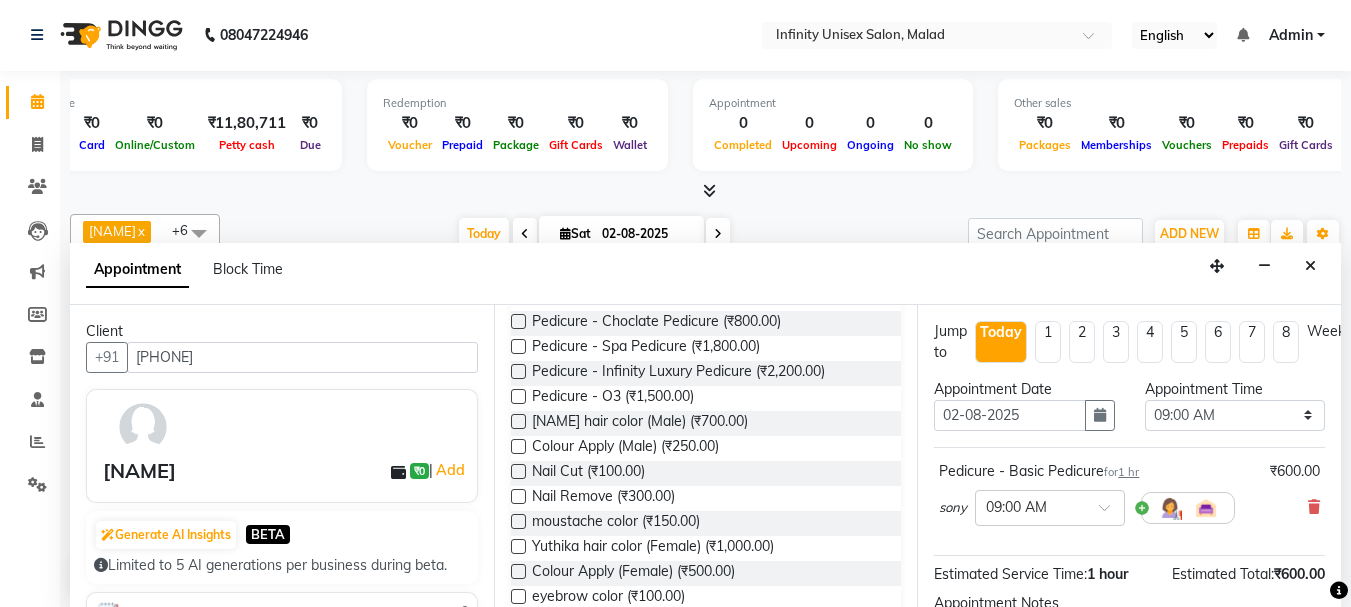 click at bounding box center (518, 471) 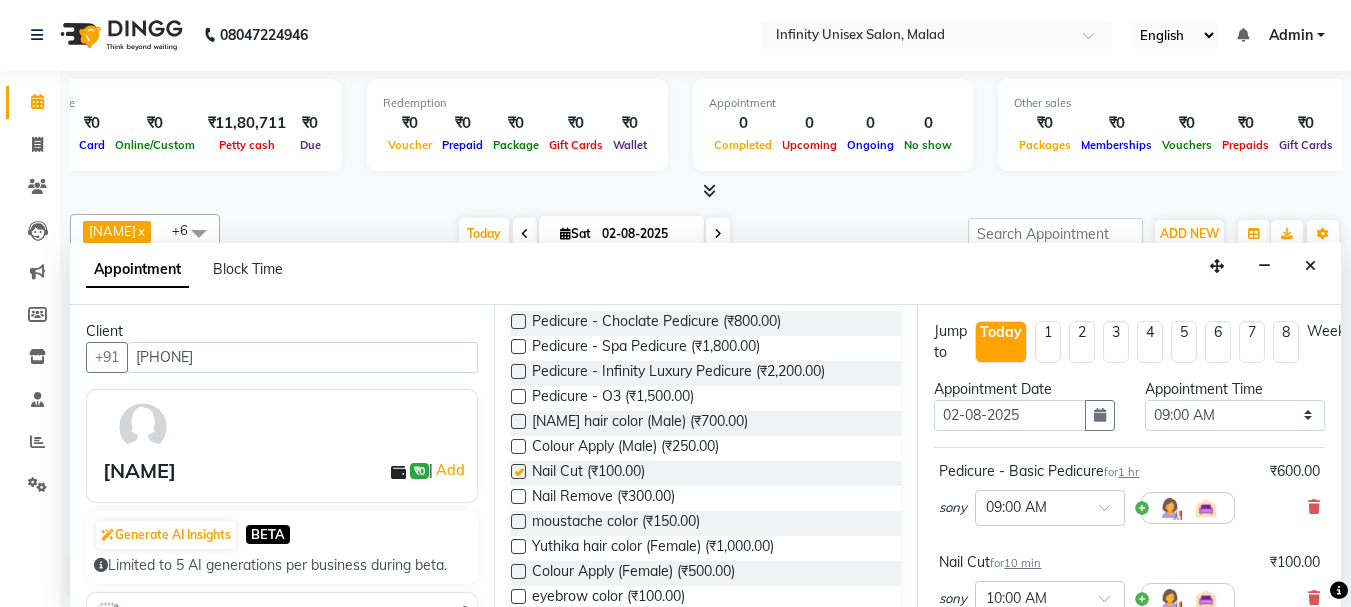 checkbox on "false" 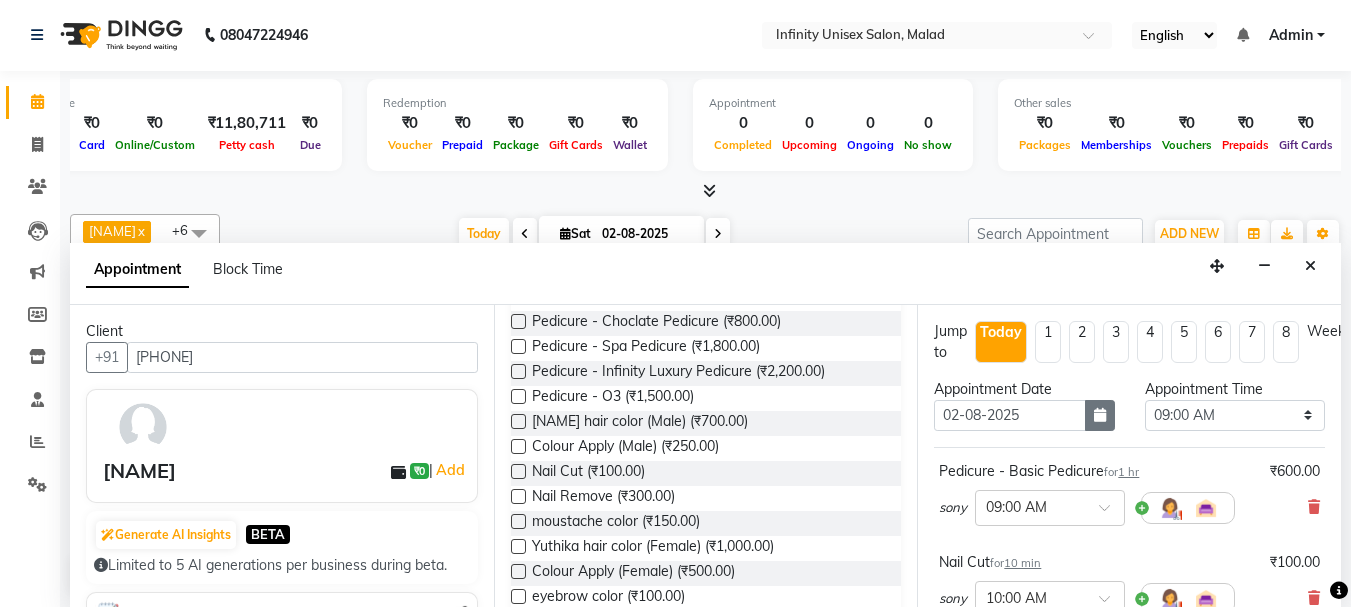 click at bounding box center (1100, 415) 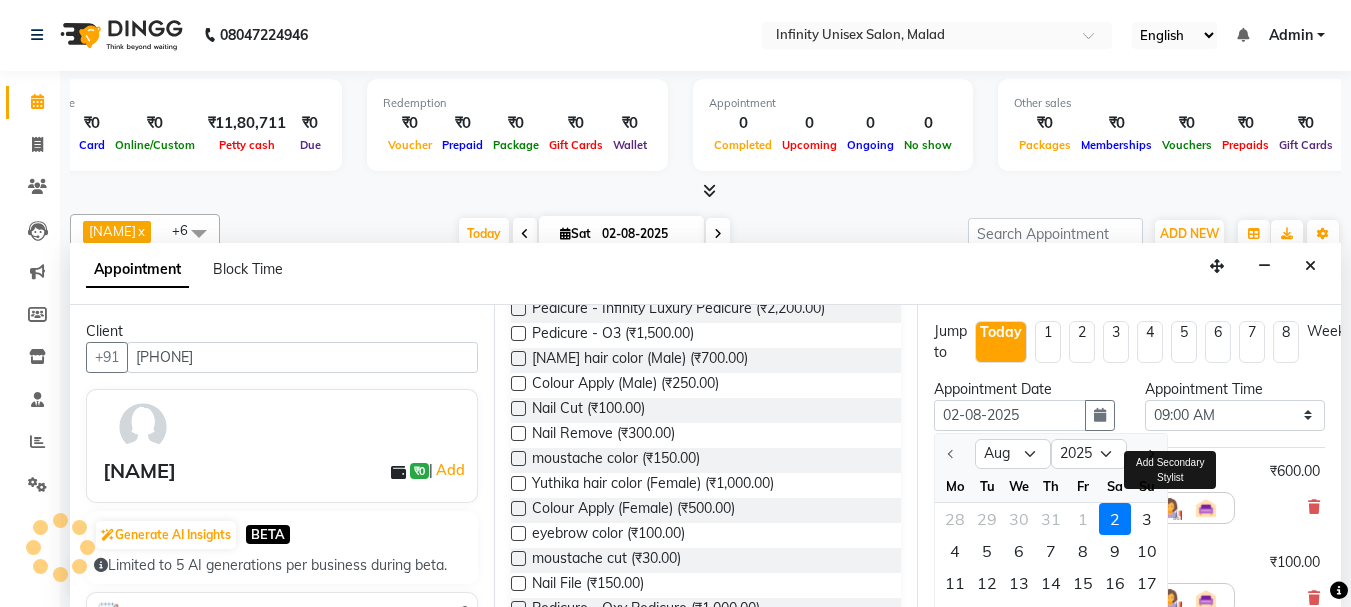 scroll, scrollTop: 0, scrollLeft: 0, axis: both 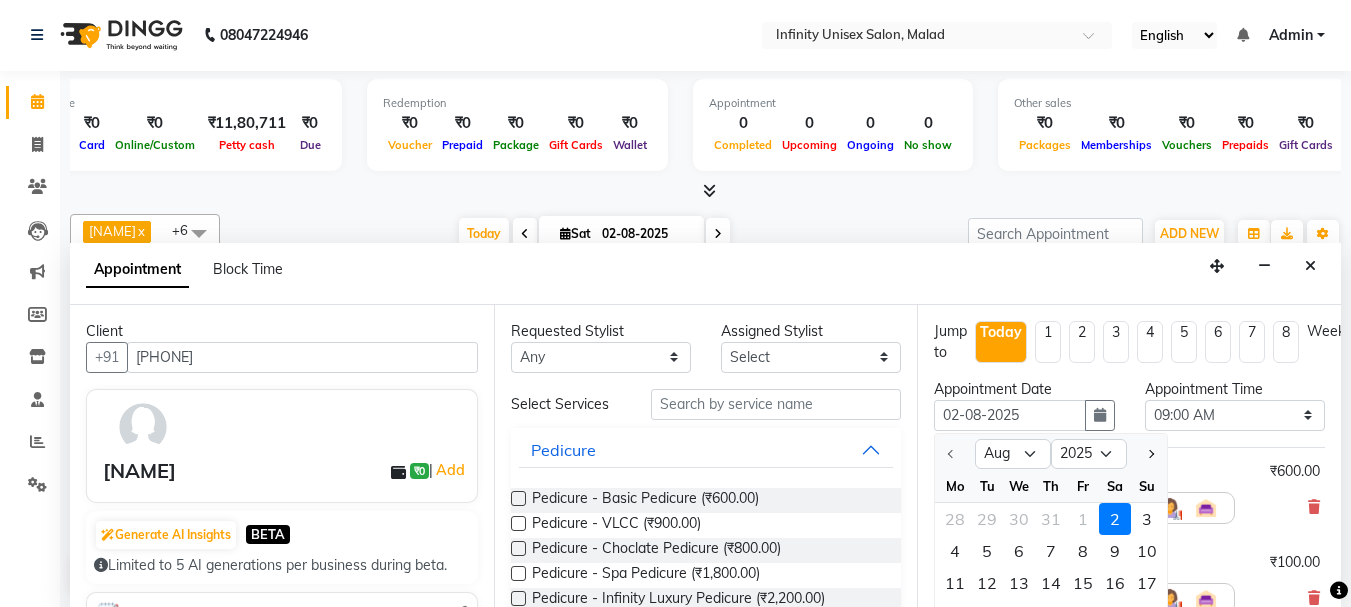 click on "Appointment Time Select 09:00 AM 09:15 AM 09:30 AM 09:45 AM 10:00 AM 10:15 AM 10:30 AM 10:45 AM 11:00 AM 11:15 AM 11:30 AM 11:45 AM 12:00 PM 12:15 PM 12:30 PM 12:45 PM 01:00 PM 01:15 PM 01:30 PM 01:45 PM 02:00 PM 02:15 PM 02:30 PM 02:45 PM 03:00 PM 03:15 PM 03:30 PM 03:45 PM 04:00 PM 04:15 PM 04:30 PM 04:45 PM 05:00 PM 05:15 PM 05:30 PM 05:45 PM 06:00 PM 06:15 PM 06:30 PM 06:45 PM 07:00 PM 07:15 PM 07:30 PM 07:45 PM 08:00 PM 08:15 PM 08:30 PM 08:45 PM 09:00 PM 09:15 PM 09:30 PM 09:45 PM 10:00 PM 10:15 PM 10:30 PM 10:45 PM 11:00 PM 11:15 PM 11:30 PM 11:45 PM" at bounding box center (1235, 413) 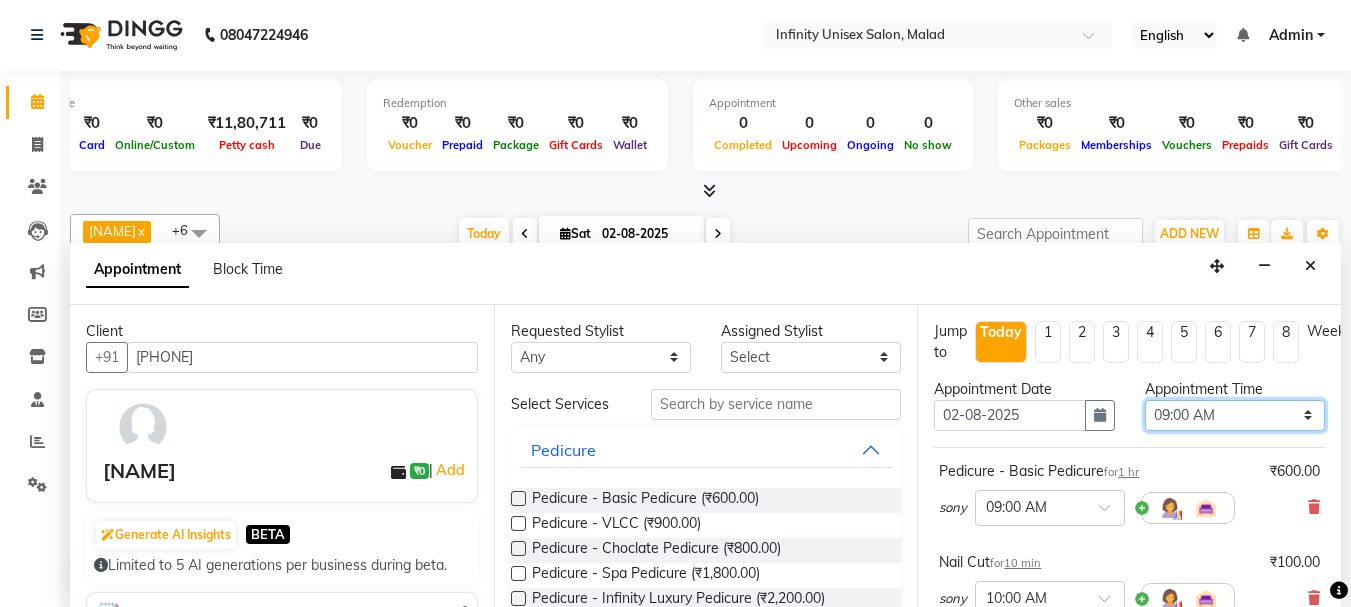 click on "Select 09:00 AM 09:15 AM 09:30 AM 09:45 AM 10:00 AM 10:15 AM 10:30 AM 10:45 AM 11:00 AM 11:15 AM 11:30 AM 11:45 AM 12:00 PM 12:15 PM 12:30 PM 12:45 PM 01:00 PM 01:15 PM 01:30 PM 01:45 PM 02:00 PM 02:15 PM 02:30 PM 02:45 PM 03:00 PM 03:15 PM 03:30 PM 03:45 PM 04:00 PM 04:15 PM 04:30 PM 04:45 PM 05:00 PM 05:15 PM 05:30 PM 05:45 PM 06:00 PM 06:15 PM 06:30 PM 06:45 PM 07:00 PM 07:15 PM 07:30 PM 07:45 PM 08:00 PM 08:15 PM 08:30 PM 08:45 PM 09:00 PM 09:15 PM 09:30 PM 09:45 PM 10:00 PM 10:15 PM 10:30 PM 10:45 PM 11:00 PM 11:15 PM 11:30 PM 11:45 PM" at bounding box center [1235, 415] 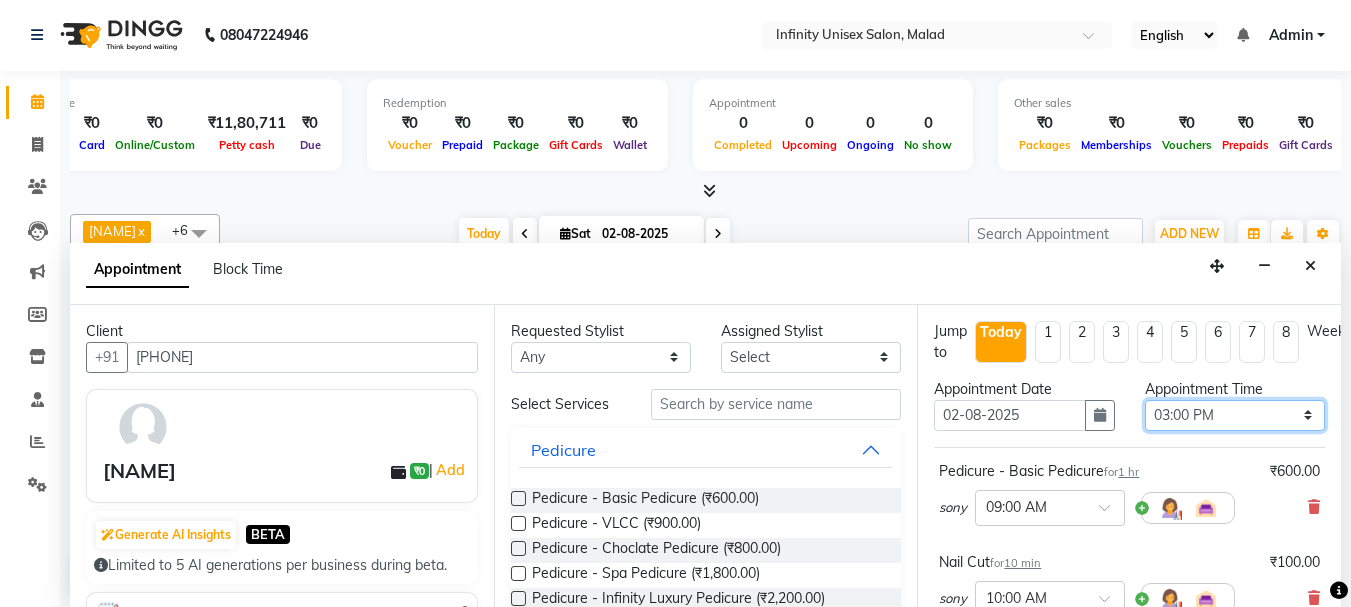 click on "Select 09:00 AM 09:15 AM 09:30 AM 09:45 AM 10:00 AM 10:15 AM 10:30 AM 10:45 AM 11:00 AM 11:15 AM 11:30 AM 11:45 AM 12:00 PM 12:15 PM 12:30 PM 12:45 PM 01:00 PM 01:15 PM 01:30 PM 01:45 PM 02:00 PM 02:15 PM 02:30 PM 02:45 PM 03:00 PM 03:15 PM 03:30 PM 03:45 PM 04:00 PM 04:15 PM 04:30 PM 04:45 PM 05:00 PM 05:15 PM 05:30 PM 05:45 PM 06:00 PM 06:15 PM 06:30 PM 06:45 PM 07:00 PM 07:15 PM 07:30 PM 07:45 PM 08:00 PM 08:15 PM 08:30 PM 08:45 PM 09:00 PM 09:15 PM 09:30 PM 09:45 PM 10:00 PM 10:15 PM 10:30 PM 10:45 PM 11:00 PM 11:15 PM 11:30 PM 11:45 PM" at bounding box center [1235, 415] 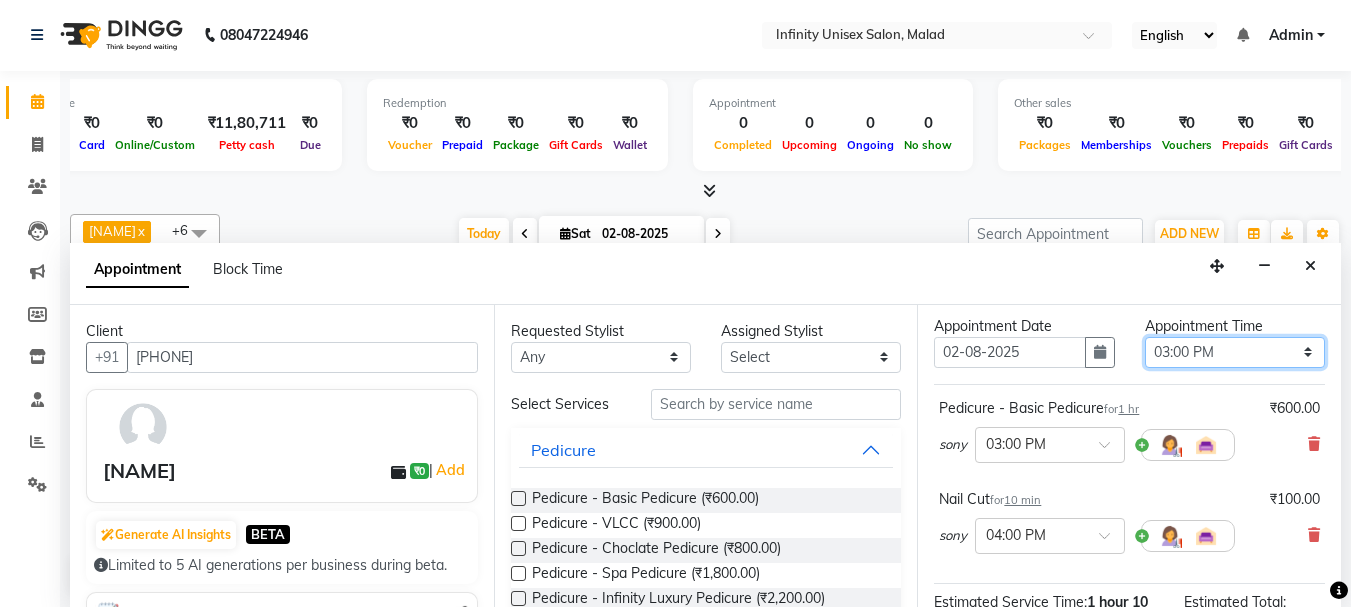 scroll, scrollTop: 67, scrollLeft: 0, axis: vertical 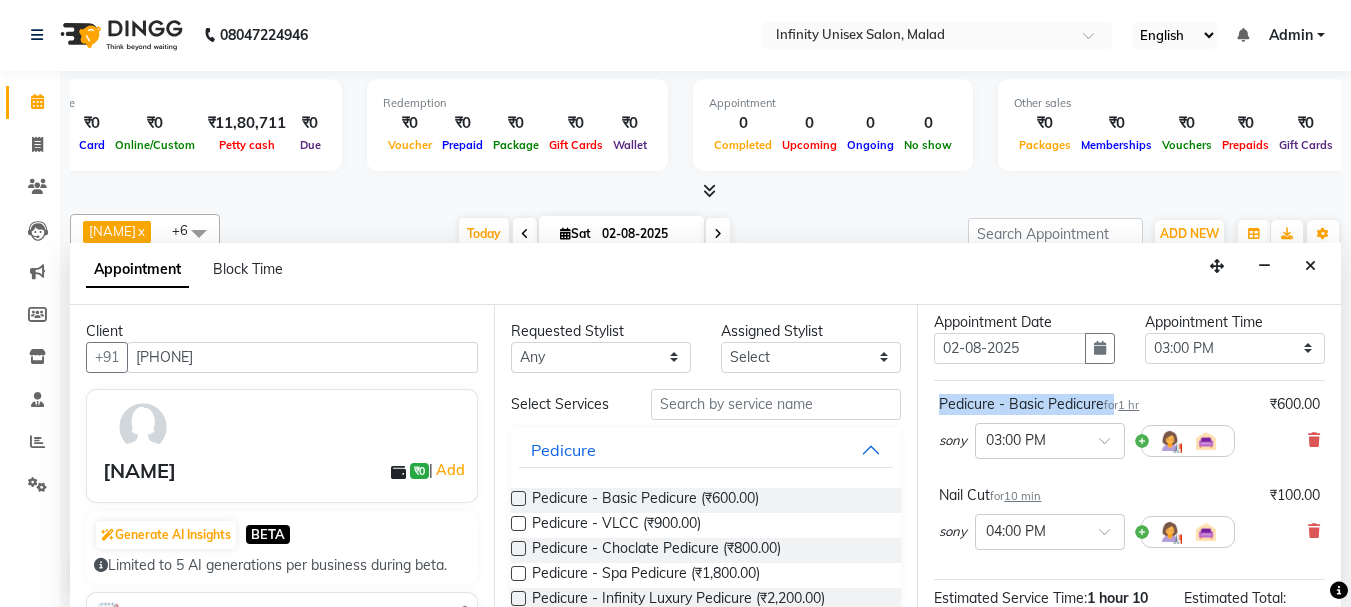 drag, startPoint x: 936, startPoint y: 402, endPoint x: 1113, endPoint y: 408, distance: 177.10167 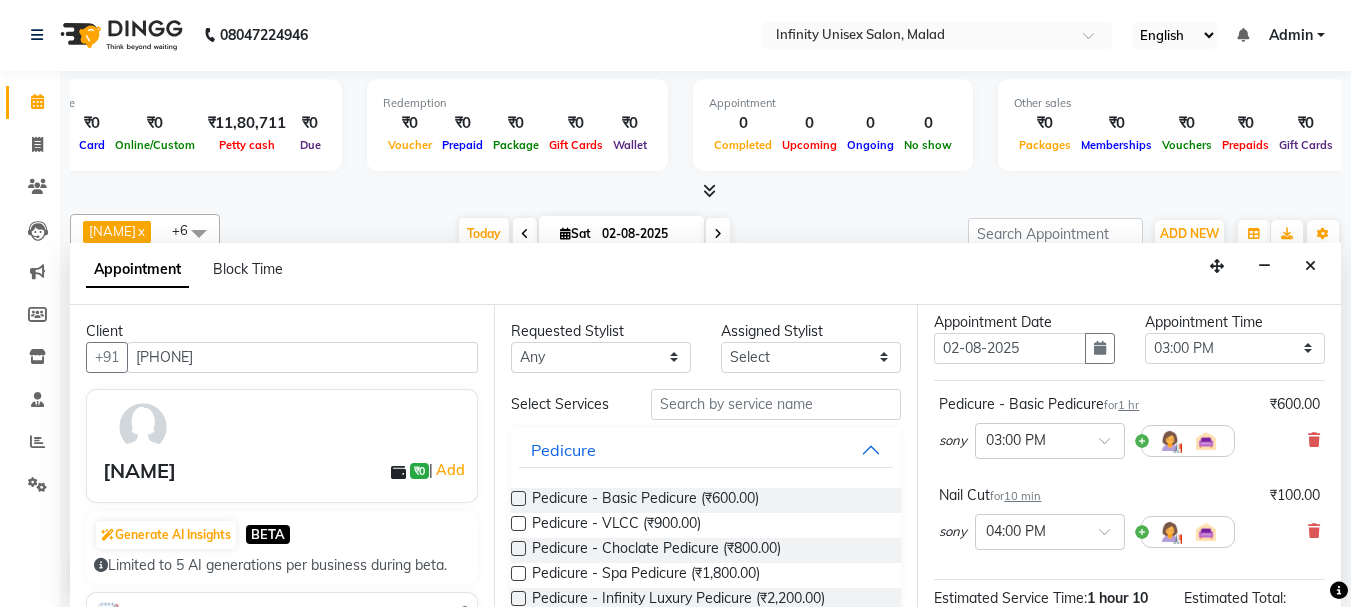 click on "Pedicure  - Basic Pedicure   for  1 hr ₹600.00 sony × 03:00 PM" at bounding box center (1129, 430) 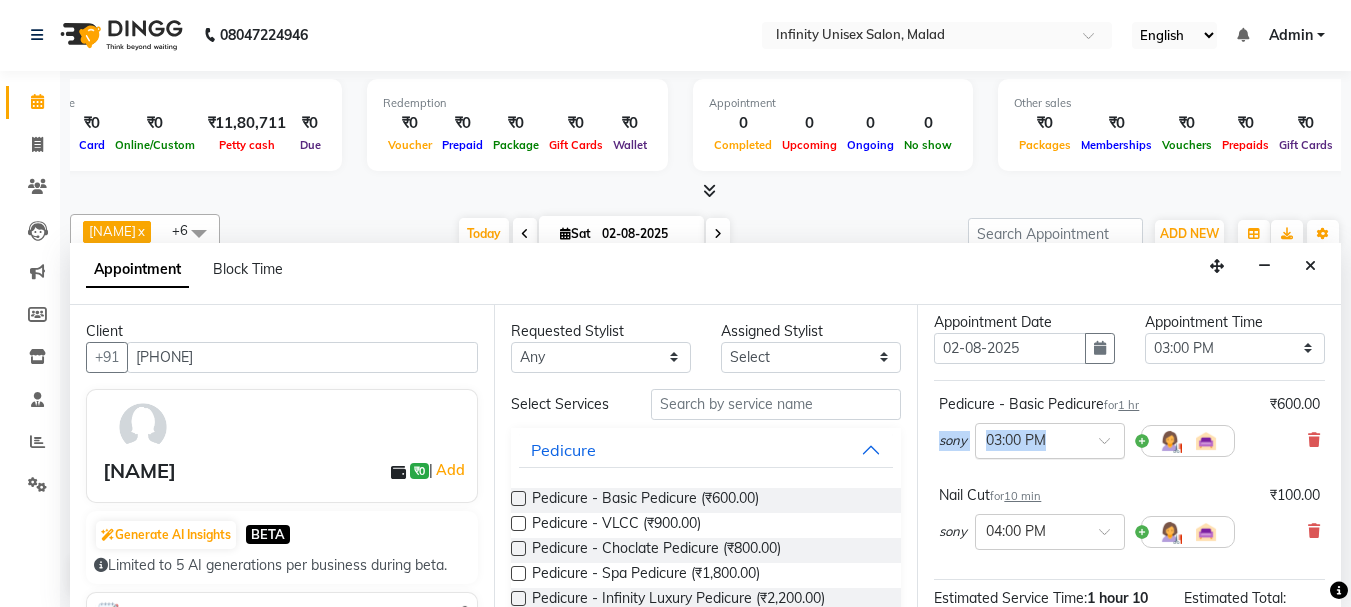 drag, startPoint x: 941, startPoint y: 446, endPoint x: 977, endPoint y: 446, distance: 36 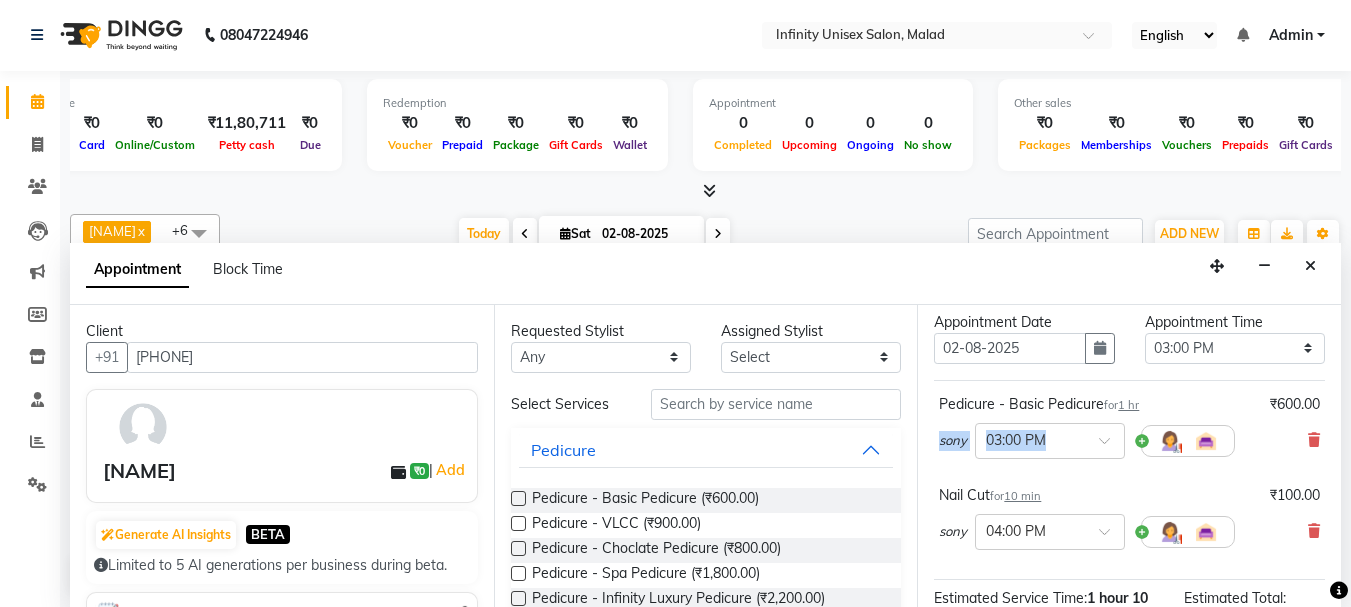 click on "sony" at bounding box center (953, 441) 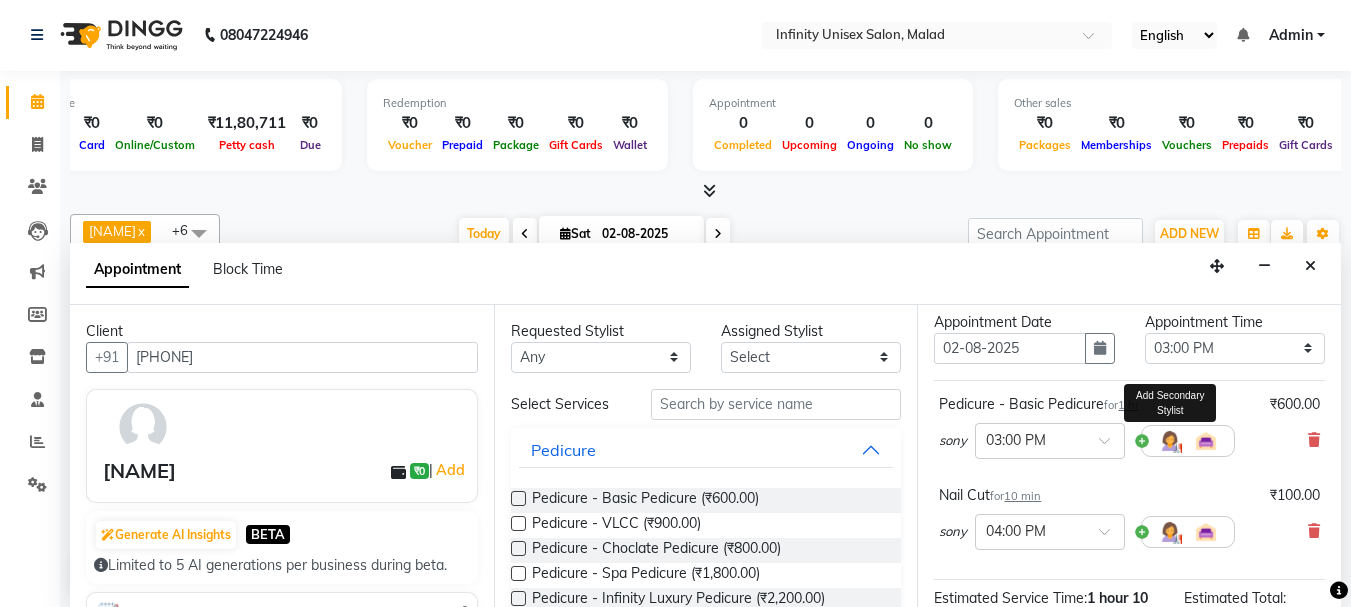 click at bounding box center (1170, 441) 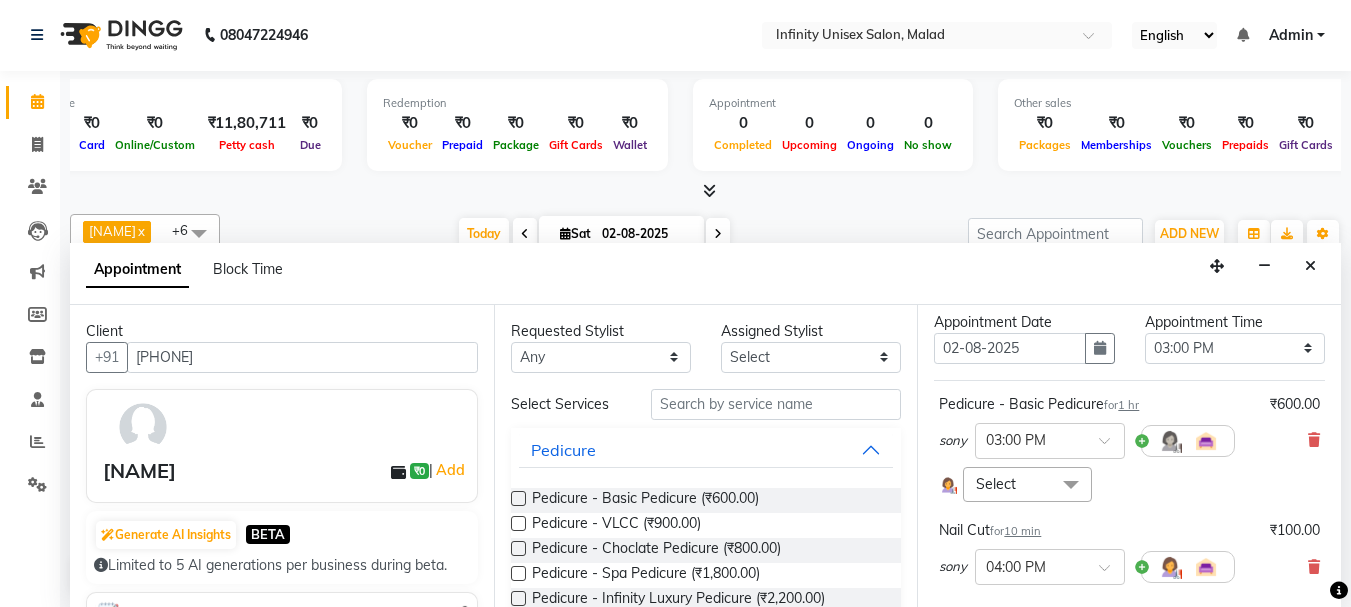 click at bounding box center (1071, 486) 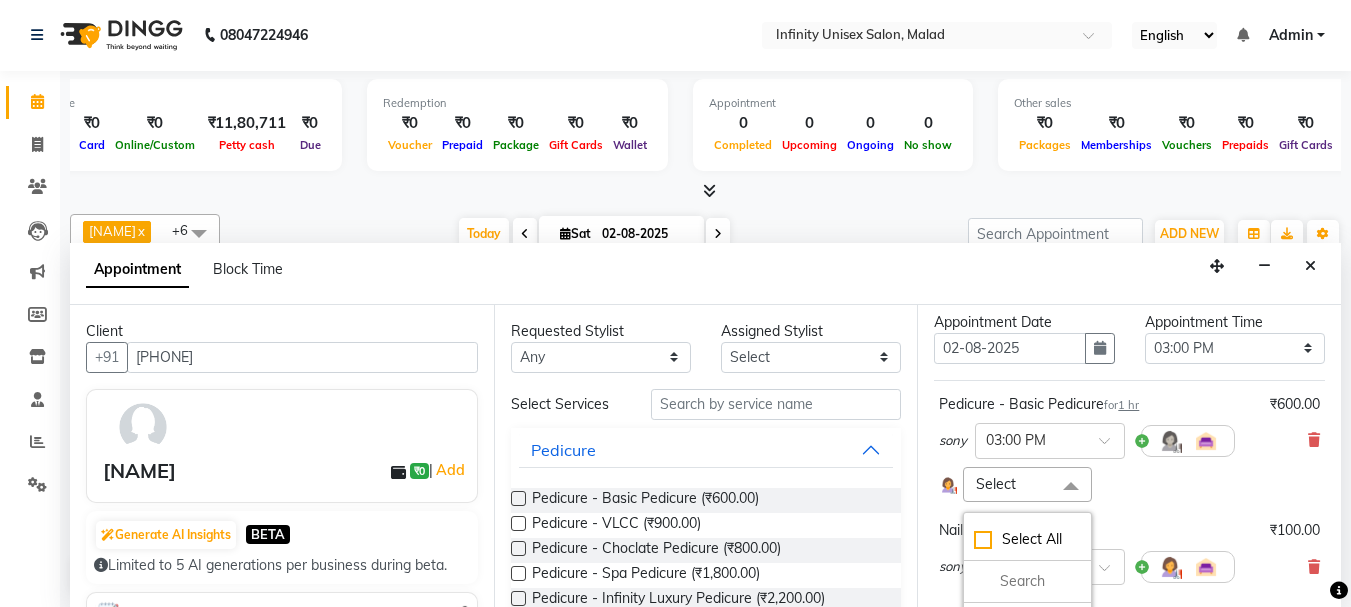 click on "Select Select All [NAME] [NAME]  [NAME] [NAME] [NAME] [NAME]  Sir [NAME] [NAME] [NAME]" at bounding box center (1129, 484) 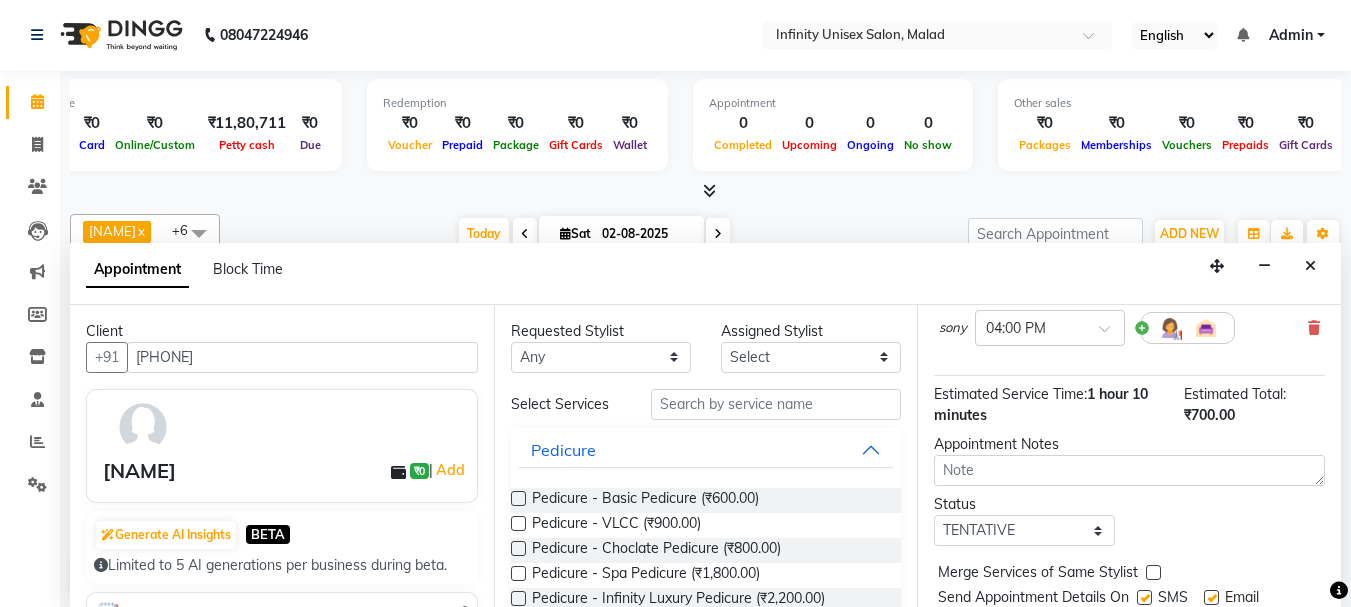 scroll, scrollTop: 313, scrollLeft: 0, axis: vertical 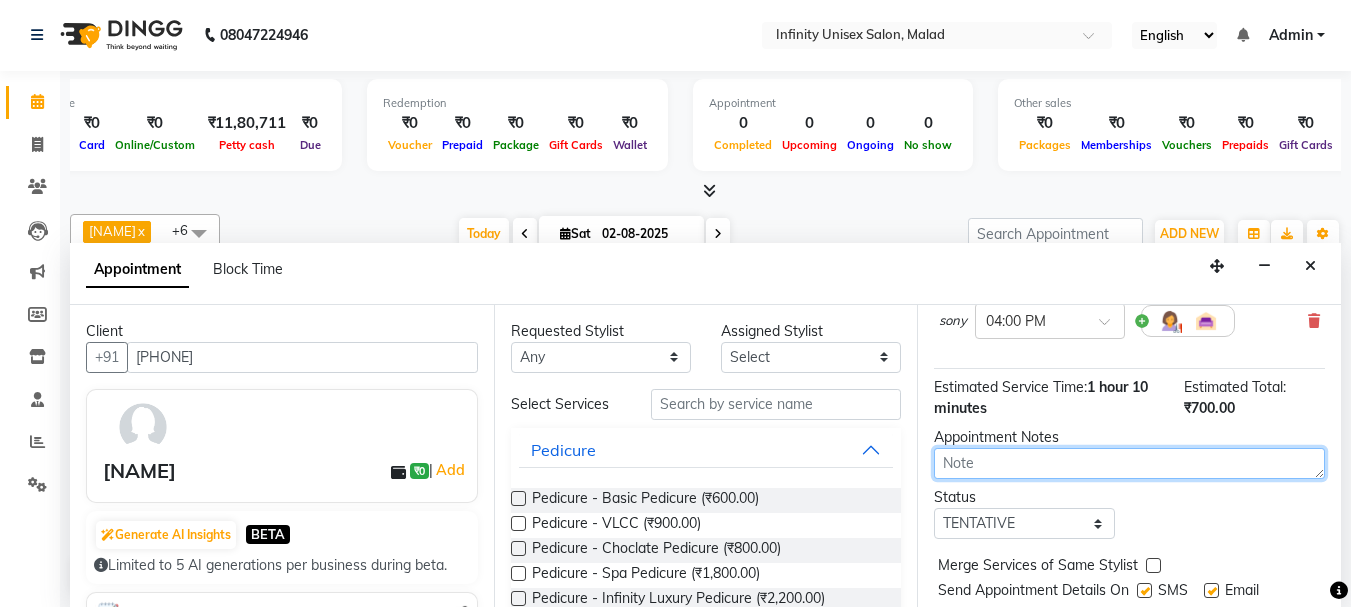 click at bounding box center [1129, 463] 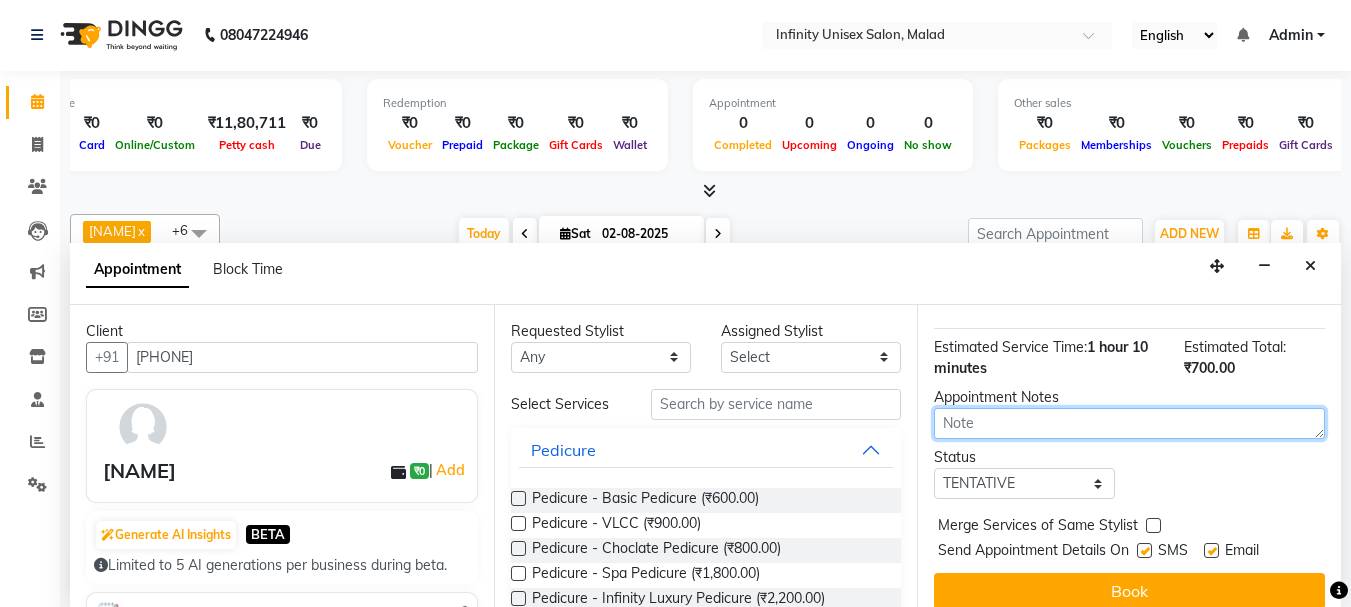 scroll, scrollTop: 386, scrollLeft: 0, axis: vertical 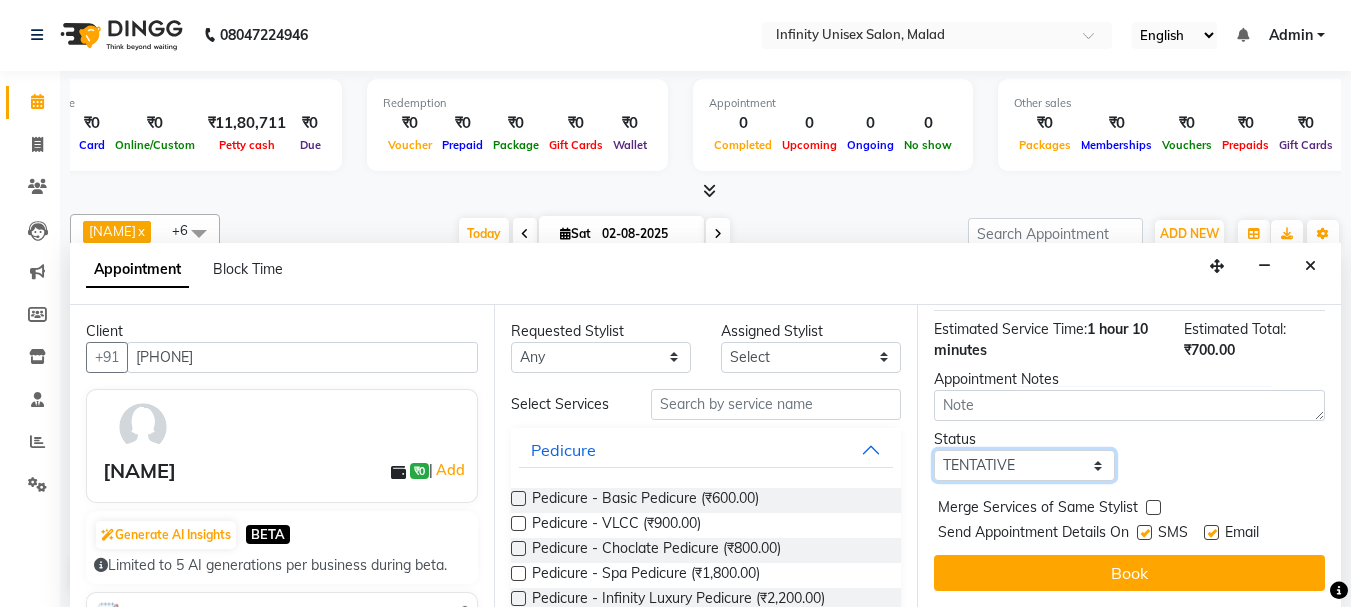 click on "Select TENTATIVE CONFIRM CHECK-IN UPCOMING" at bounding box center (1024, 465) 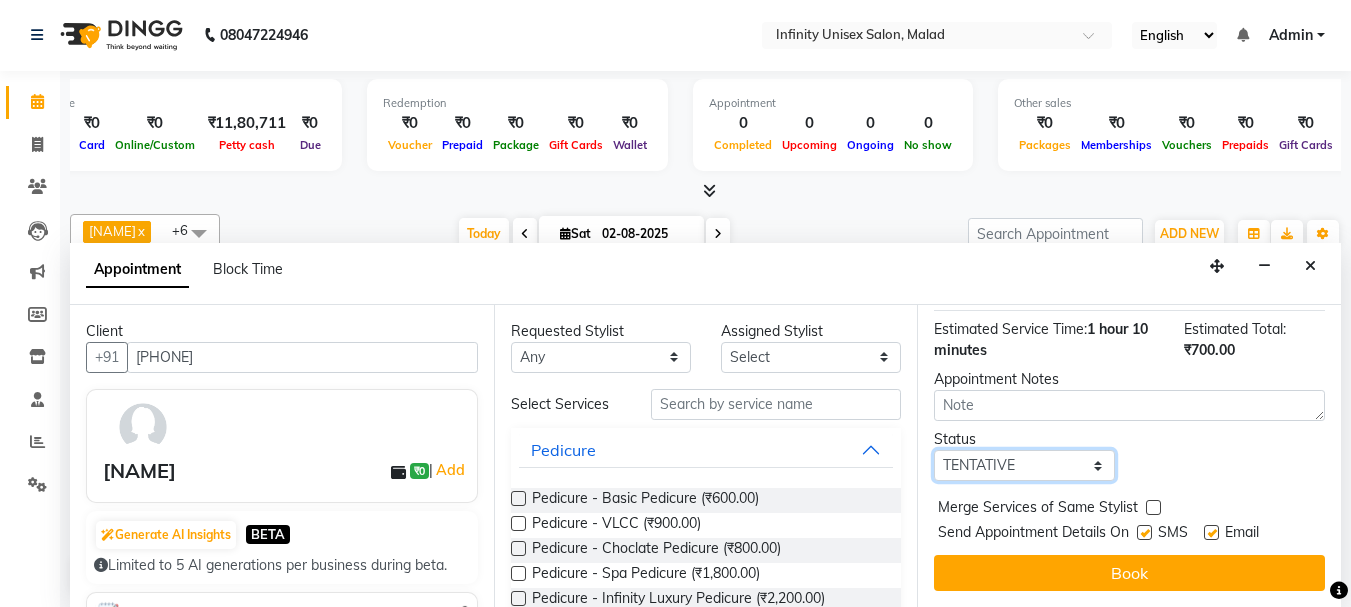 select on "confirm booking" 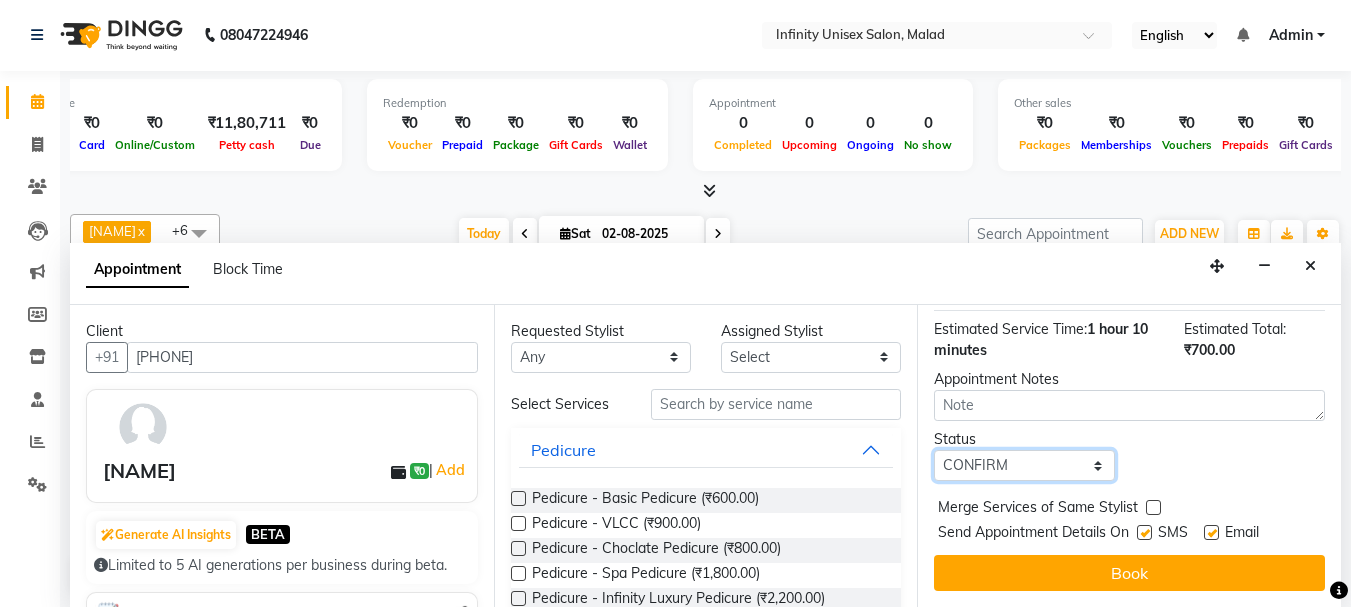 click on "Select TENTATIVE CONFIRM CHECK-IN UPCOMING" at bounding box center [1024, 465] 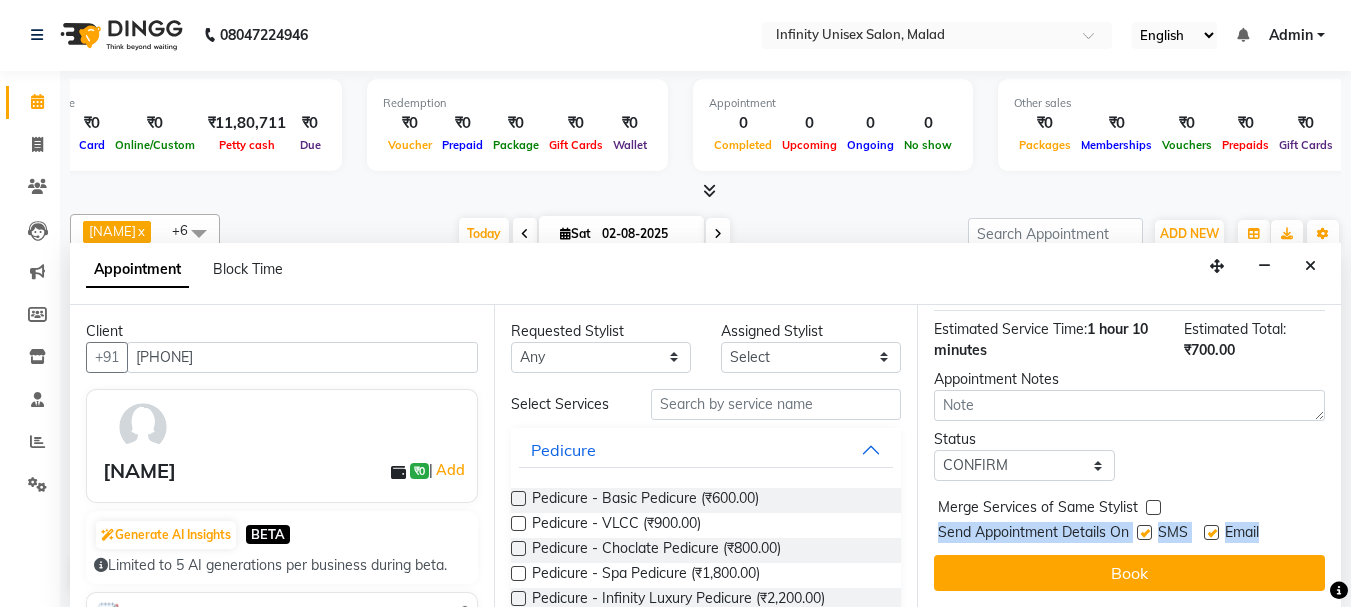 drag, startPoint x: 940, startPoint y: 524, endPoint x: 1281, endPoint y: 513, distance: 341.17737 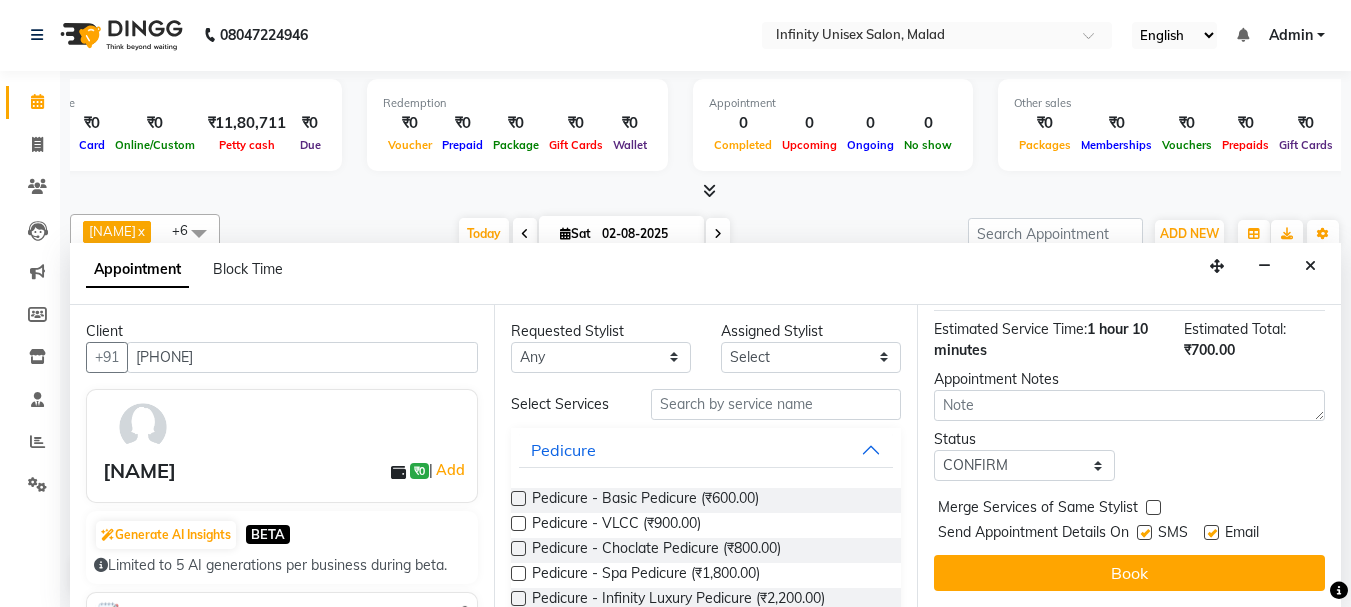 click on "Jump to Today 1 2 3 4 5 6 7 8 Weeks Appointment Date 02-08-2025 Appointment Time Select 09:00 AM 09:15 AM 09:30 AM 09:45 AM 10:00 AM 10:15 AM 10:30 AM 10:45 AM 11:00 AM 11:15 AM 11:30 AM 11:45 AM 12:00 PM 12:15 PM 12:30 PM 12:45 PM 01:00 PM 01:15 PM 01:30 PM 01:45 PM 02:00 PM 02:15 PM 02:30 PM 02:45 PM 03:00 PM 03:15 PM 03:30 PM 03:45 PM 04:00 PM 04:15 PM 04:30 PM 04:45 PM 05:00 PM 05:15 PM 05:30 PM 05:45 PM 06:00 PM 06:15 PM 06:30 PM 06:45 PM 07:00 PM 07:15 PM 07:30 PM 07:45 PM 08:00 PM 08:15 PM 08:30 PM 08:45 PM 09:00 PM 09:15 PM 09:30 PM 09:45 PM 10:00 PM 10:15 PM 10:30 PM 10:45 PM 11:00 PM 11:15 PM 11:30 PM 11:45 PM Pedicure  - Basic Pedicure   for  1 hr ₹600.00 sony × 03:00 PM Select Select All [NAME] [NAME]  [NAME] [NAME] [NAME] [NAME]  Sir [NAME] [NAME]  [NAME] [NAME]   Nail Cut   for  10 min ₹100.00 sony × 04:00 PM Estimated Service Time:  1 hour 10 minutes Estimated Total:  ₹700.00 Appointment Notes Status Select TENTATIVE CONFIRM CHECK-IN UPCOMING SMS Email" at bounding box center [1129, 456] 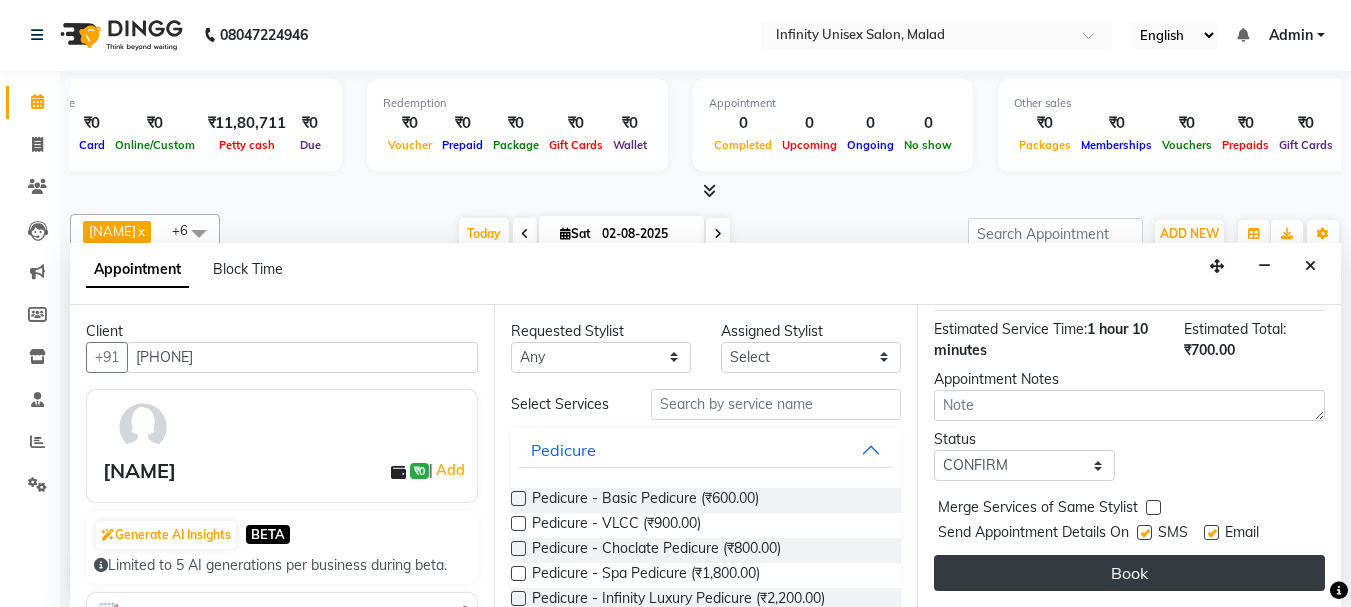 click on "Book" at bounding box center (1129, 573) 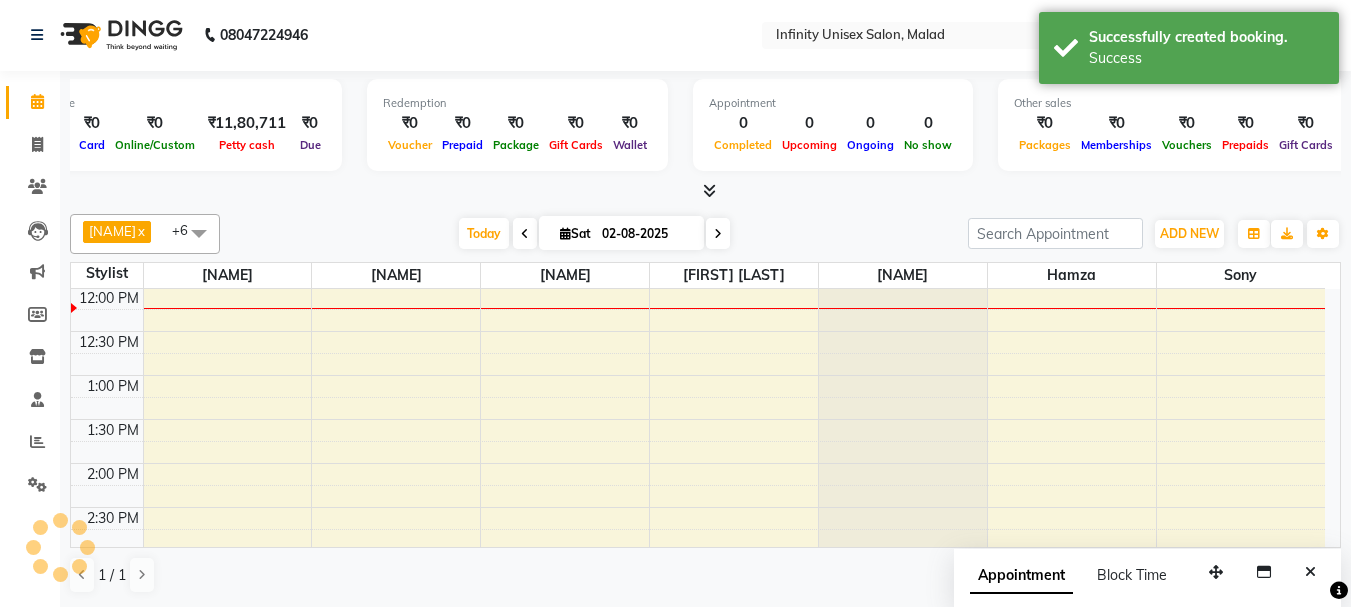 scroll, scrollTop: 0, scrollLeft: 0, axis: both 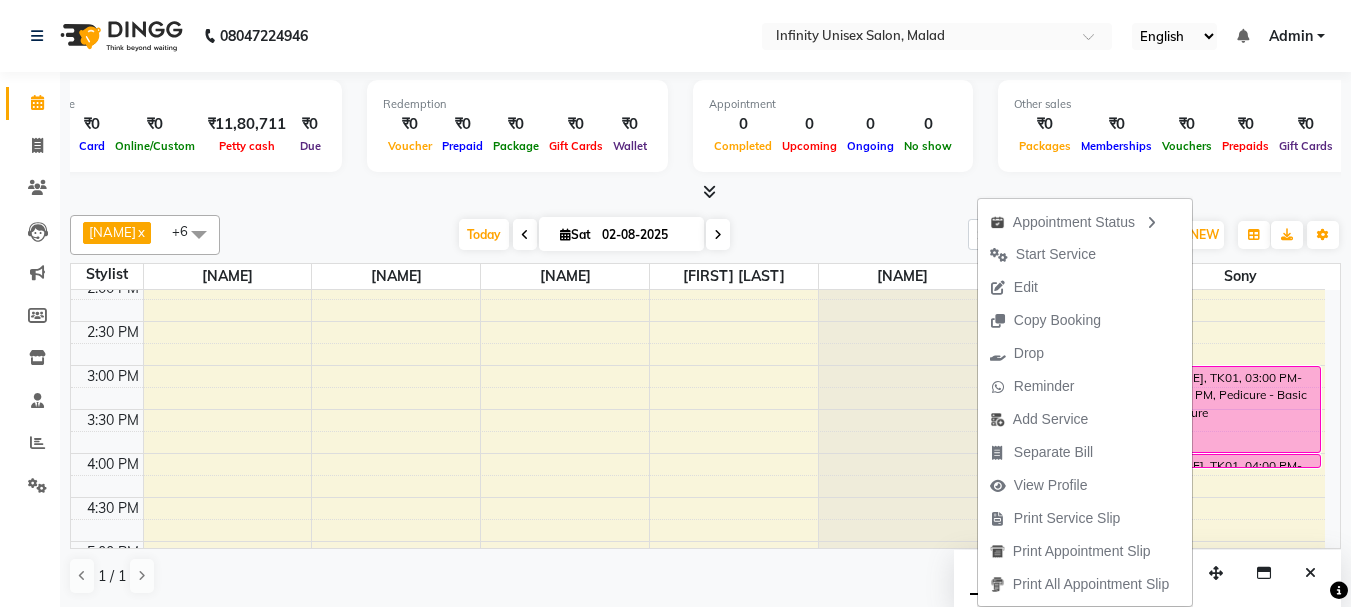 click at bounding box center [705, 192] 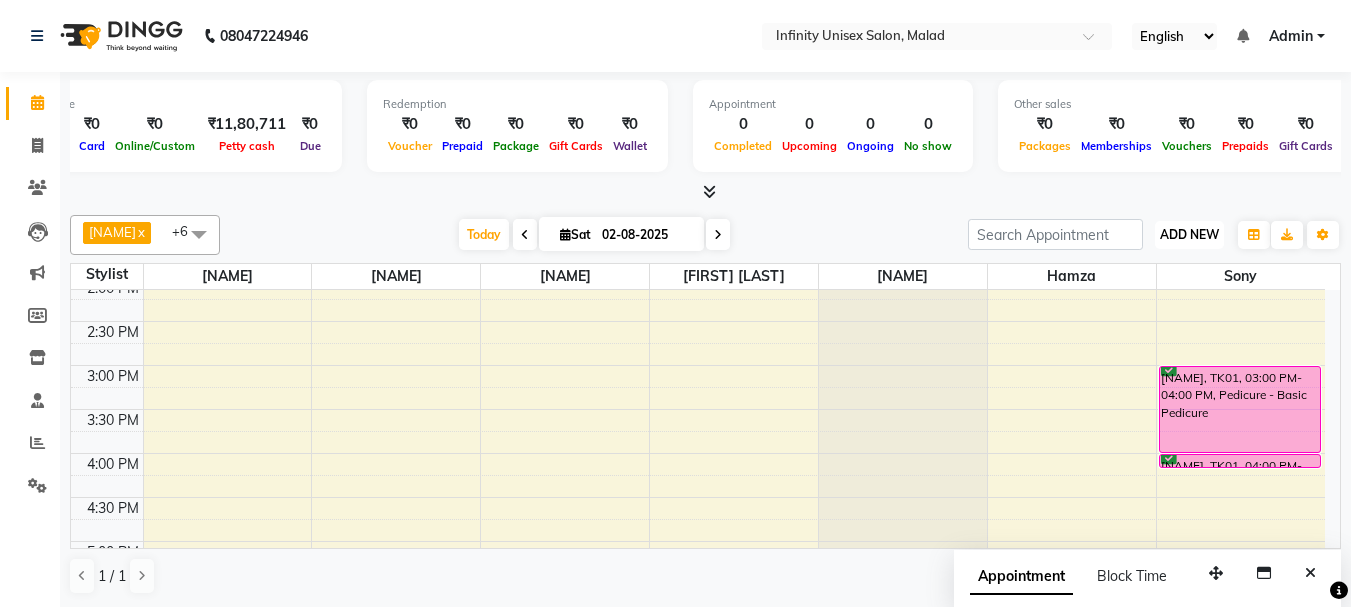 click on "ADD NEW" at bounding box center (1189, 234) 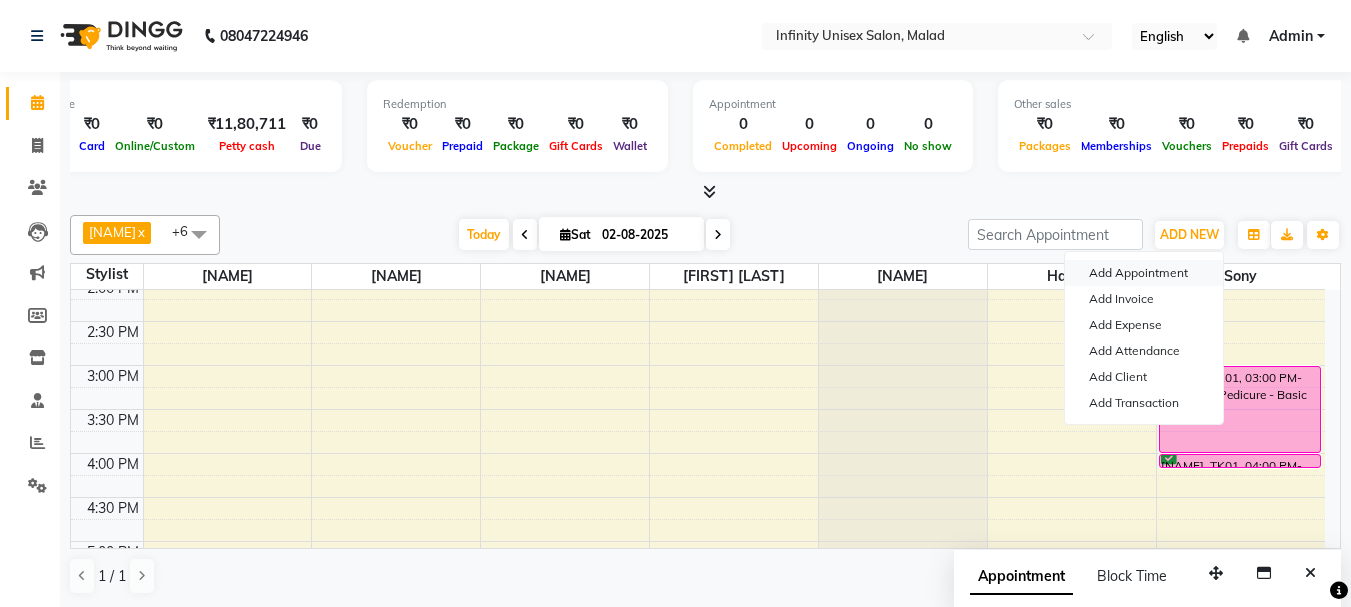 click on "Add Appointment" at bounding box center [1144, 273] 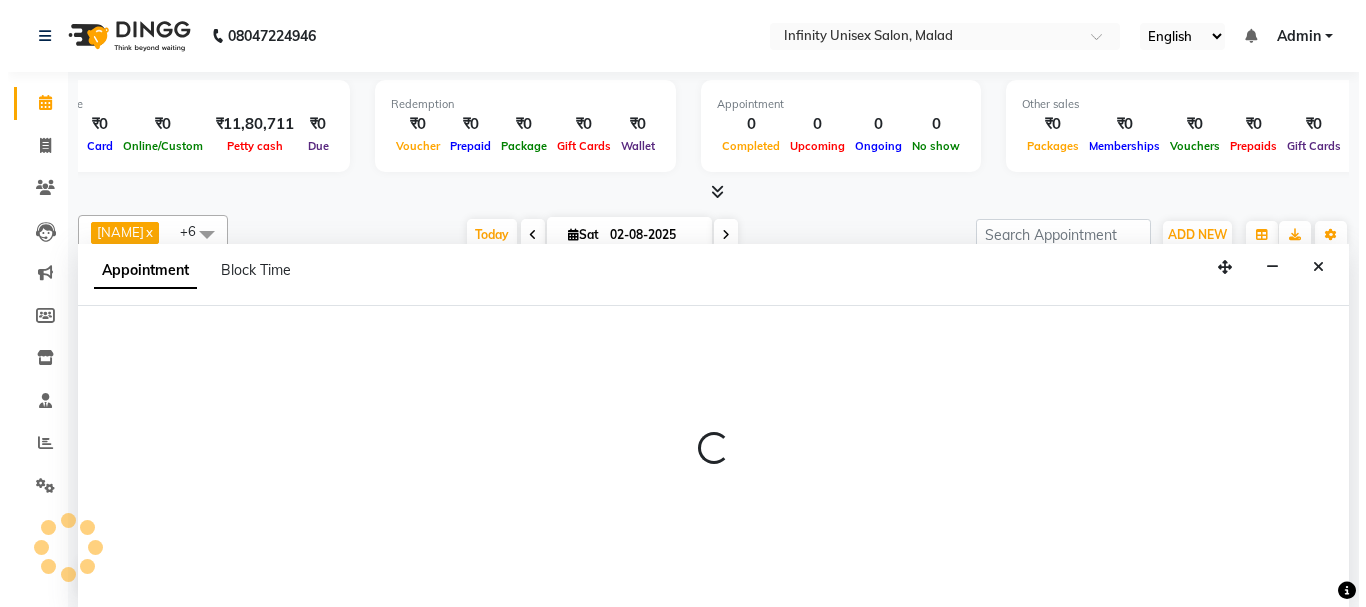 scroll, scrollTop: 1, scrollLeft: 0, axis: vertical 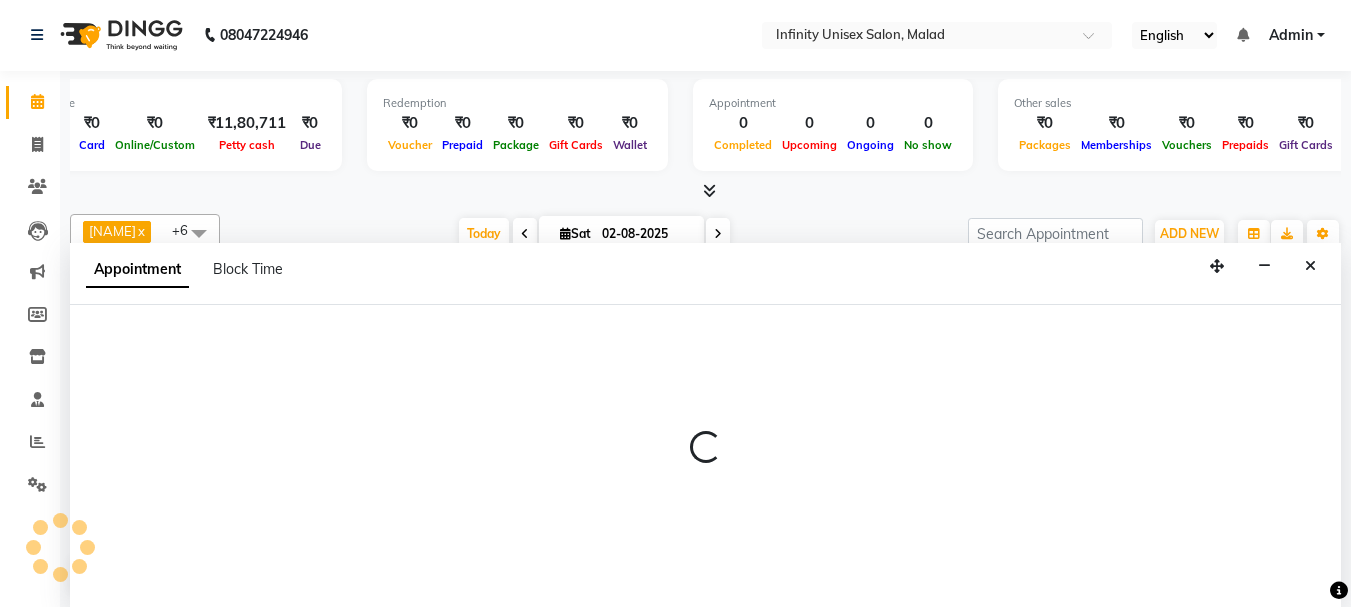 select on "tentative" 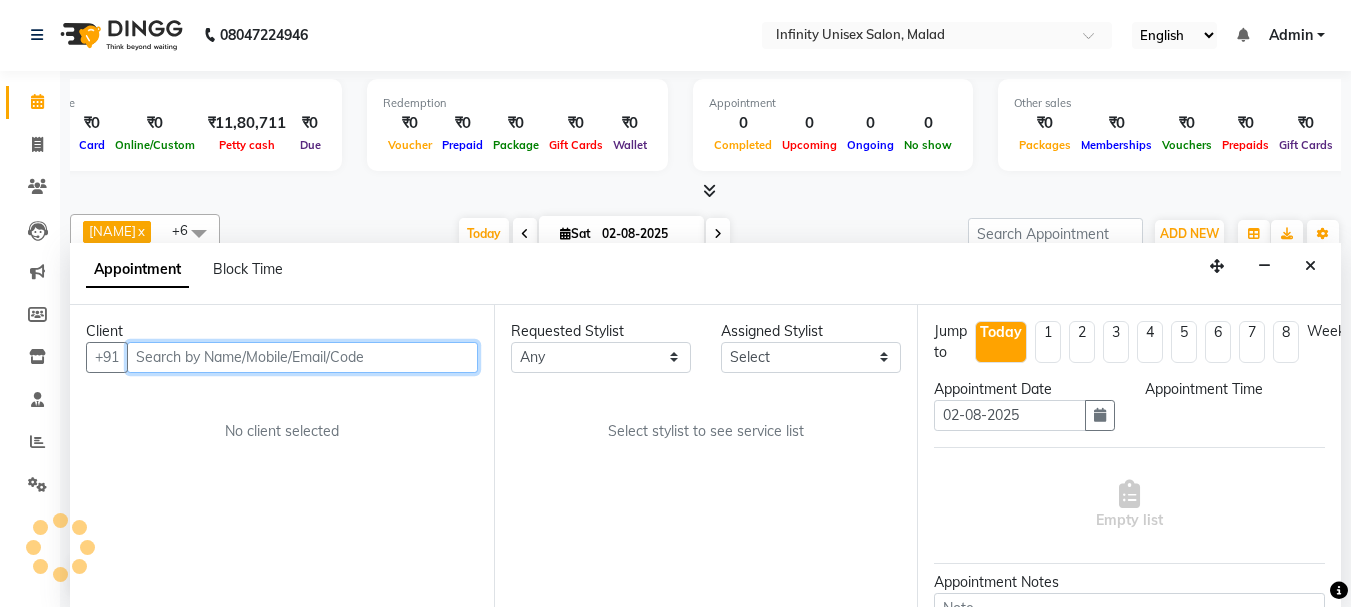 select on "540" 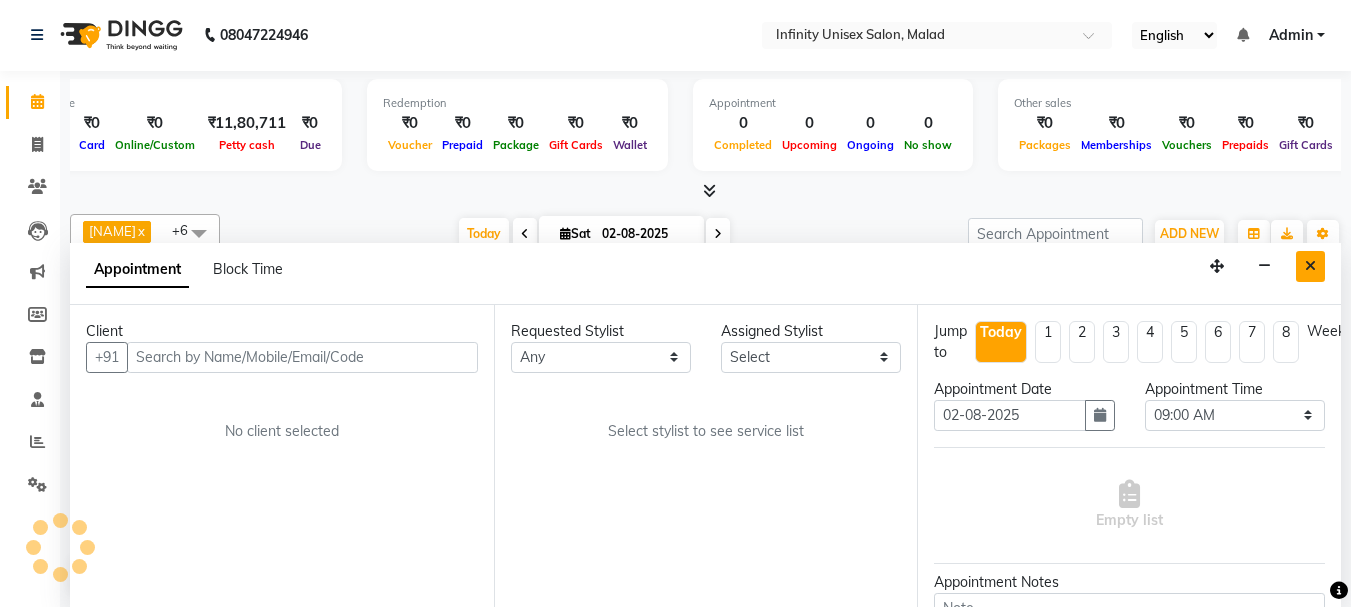 click at bounding box center [1310, 266] 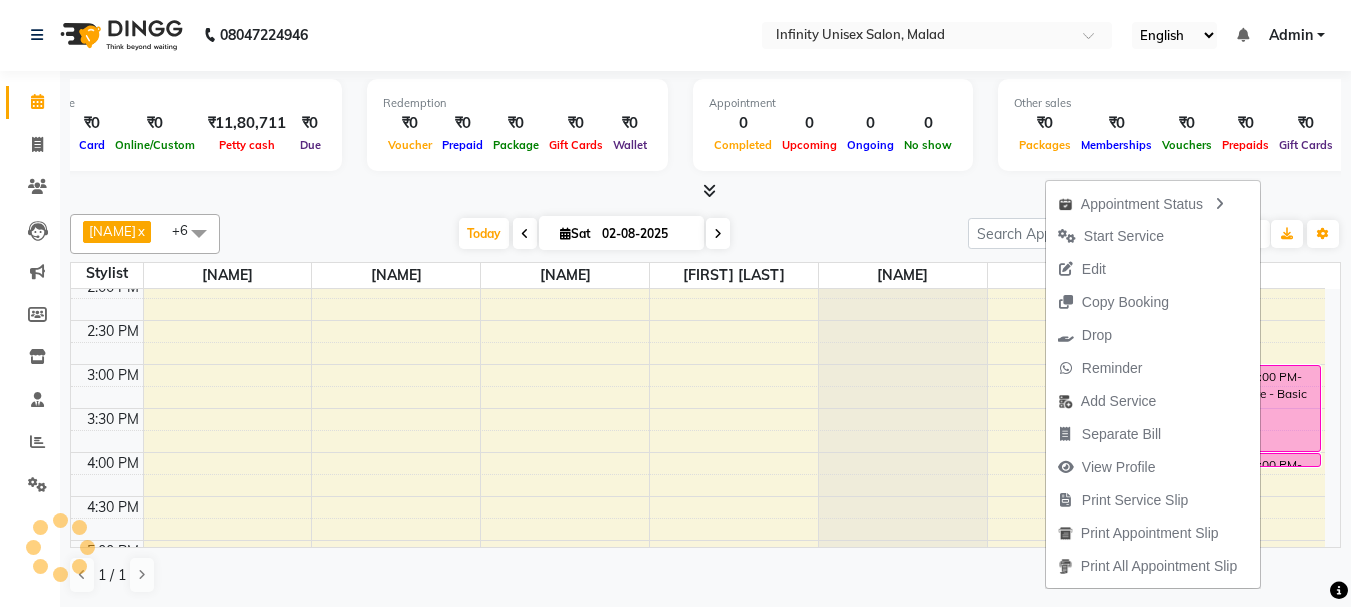 click at bounding box center [705, 191] 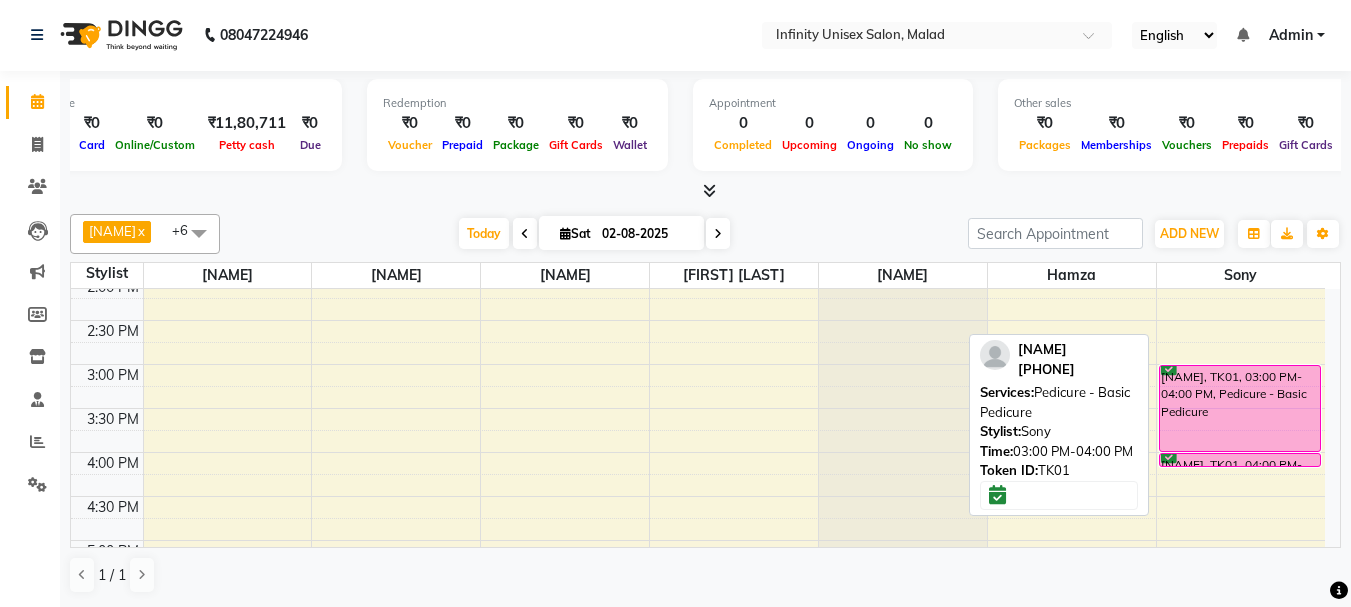 click on "[NAME], TK01, 03:00 PM-04:00 PM, Pedicure  - Basic Pedicure" at bounding box center [1240, 408] 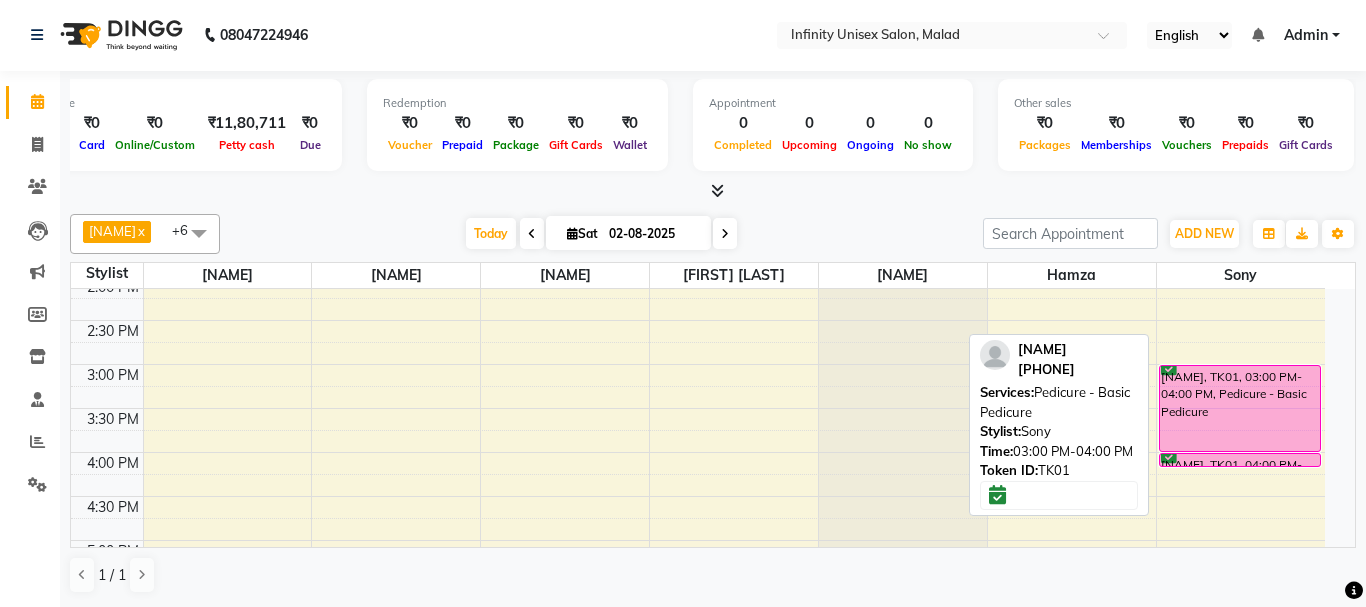 select on "6" 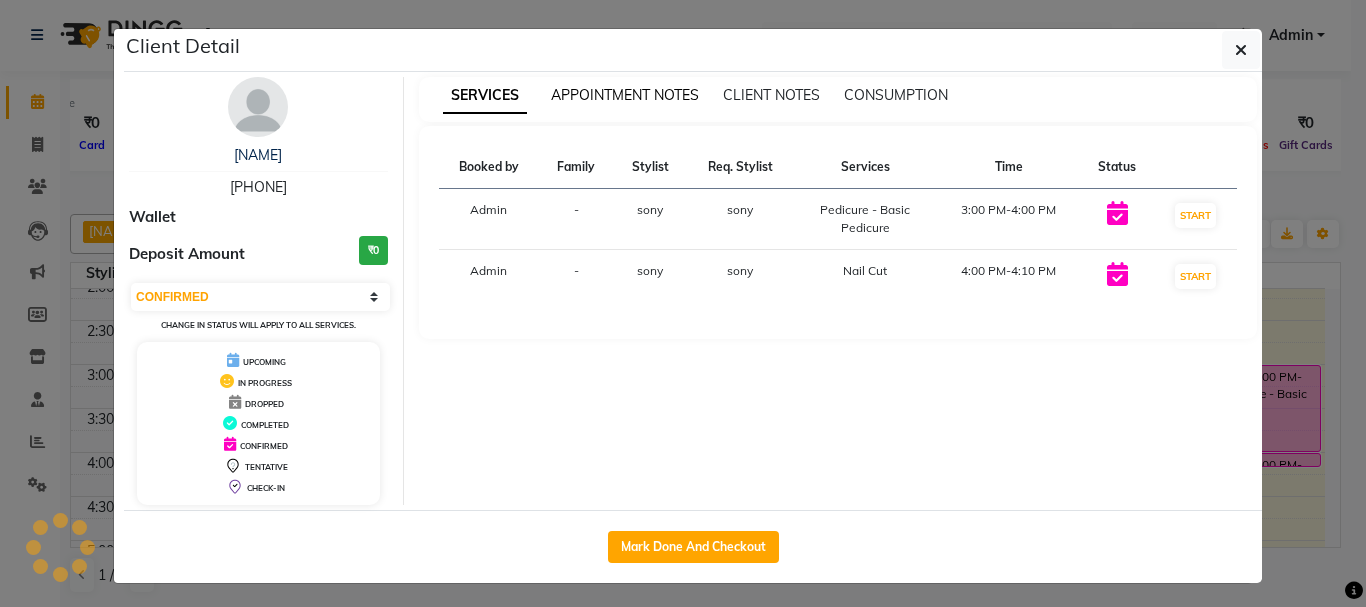 click on "APPOINTMENT NOTES" at bounding box center (625, 95) 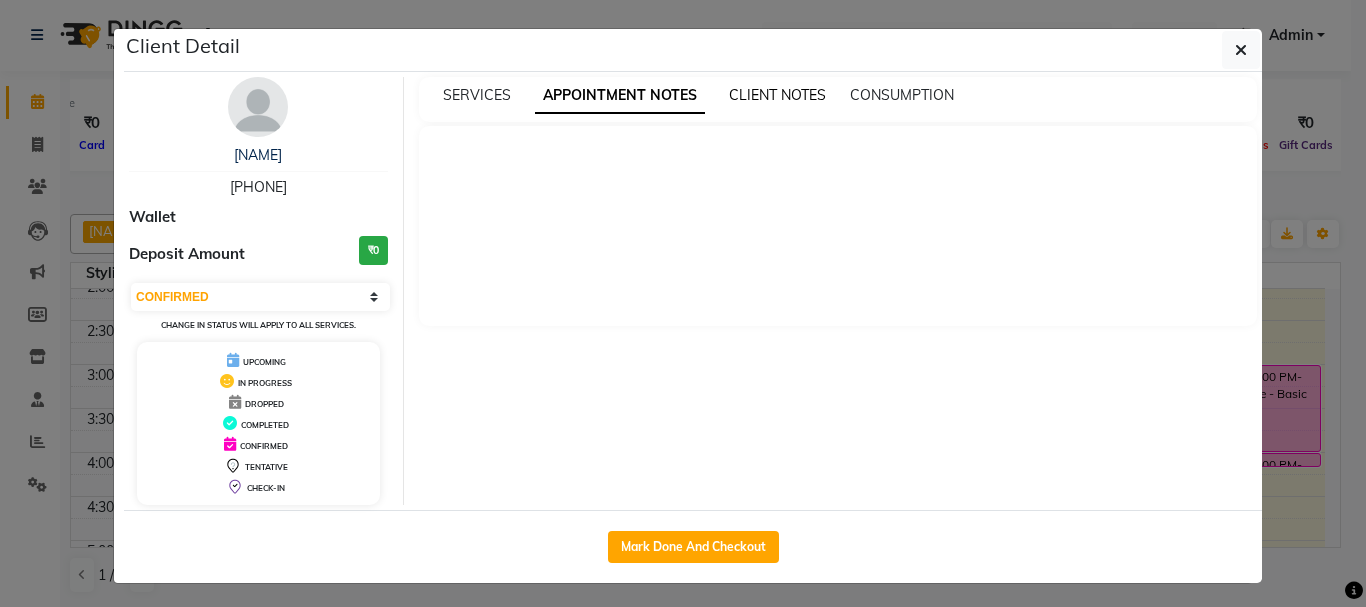 click on "CLIENT NOTES" at bounding box center (777, 95) 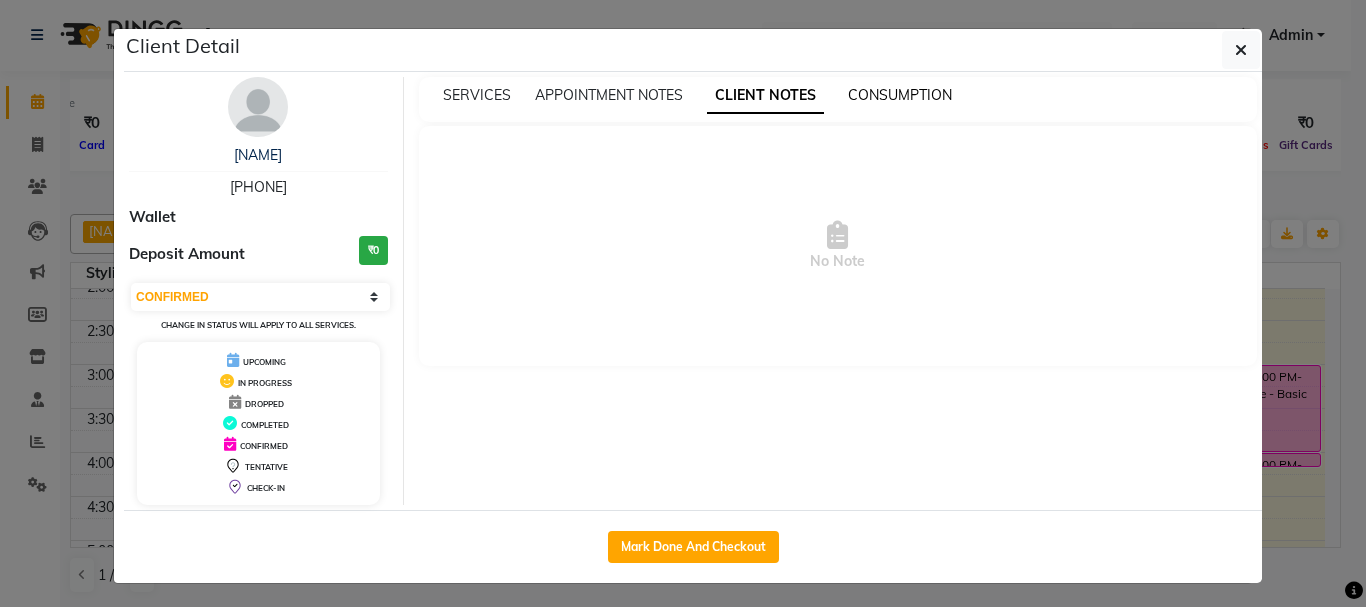 drag, startPoint x: 882, startPoint y: 83, endPoint x: 882, endPoint y: 94, distance: 11 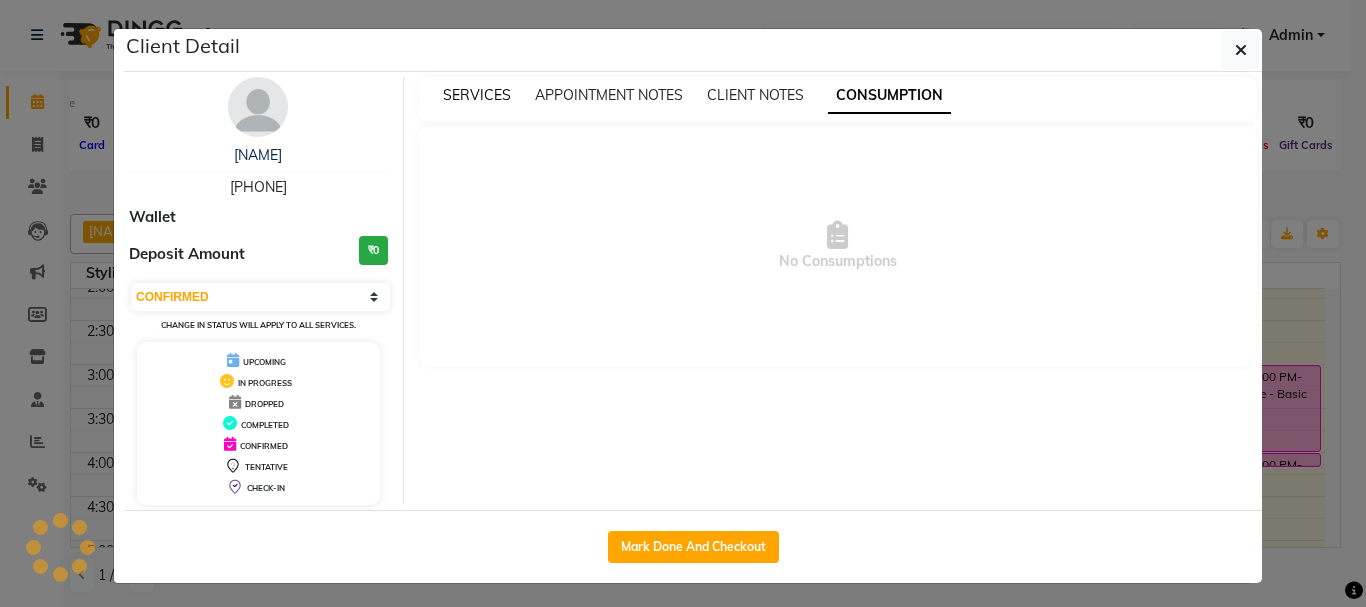 click on "SERVICES" at bounding box center [477, 95] 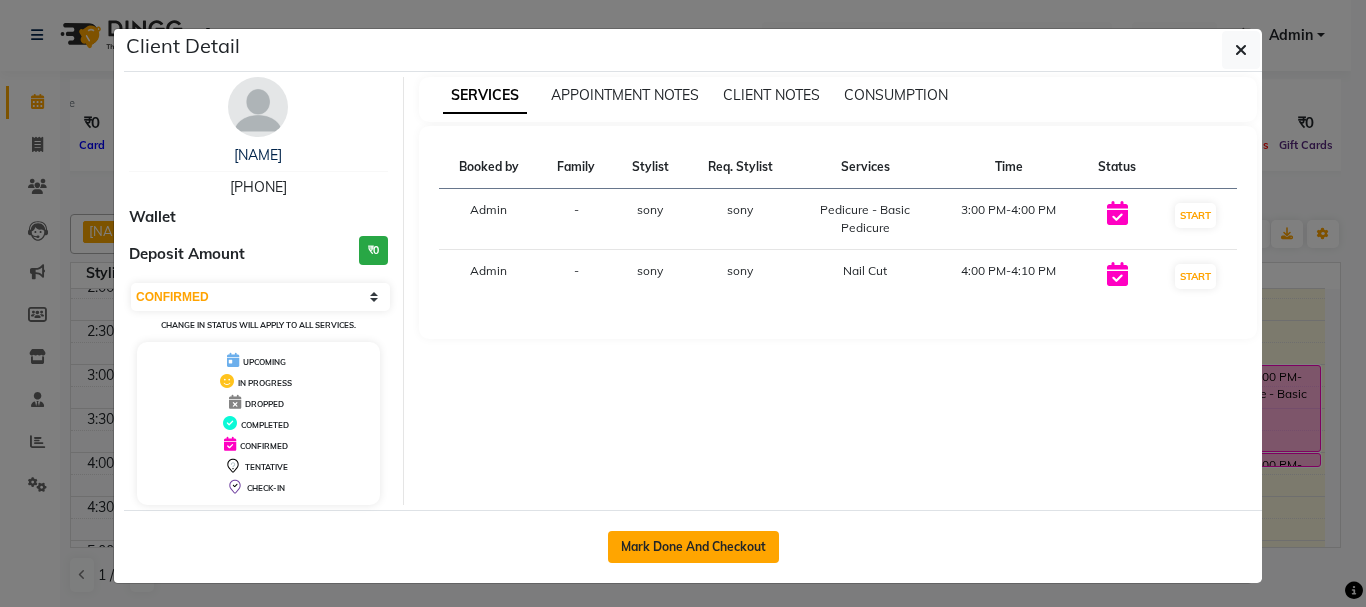 click on "Mark Done And Checkout" 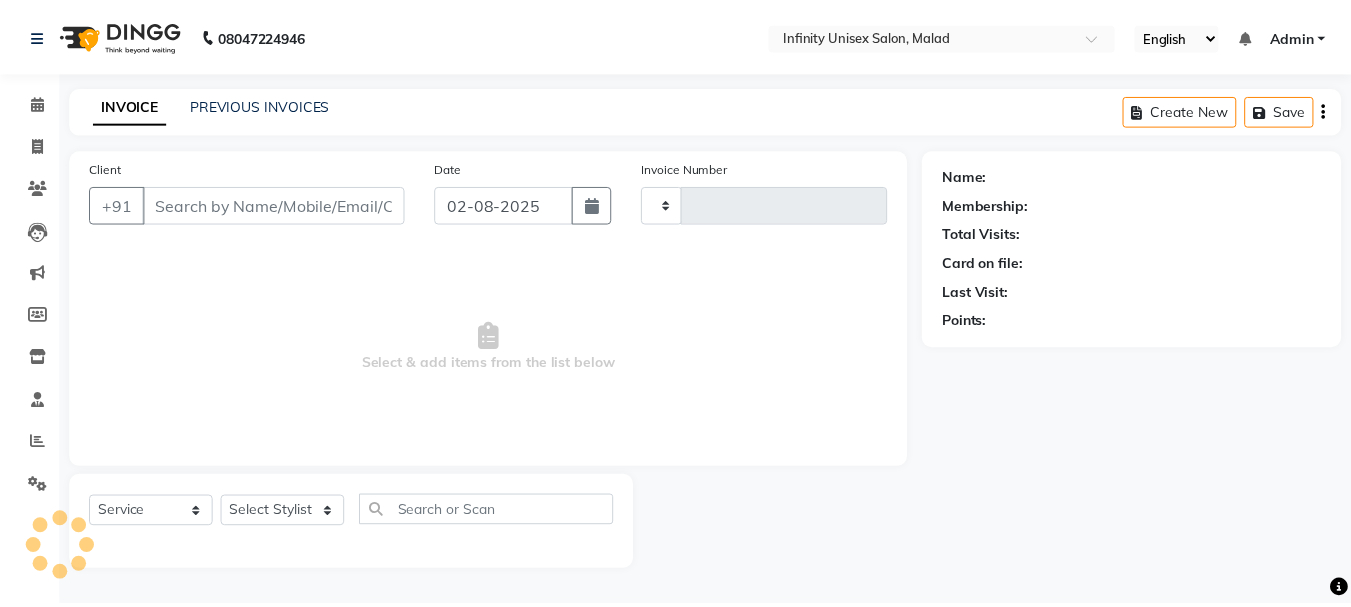 scroll, scrollTop: 0, scrollLeft: 0, axis: both 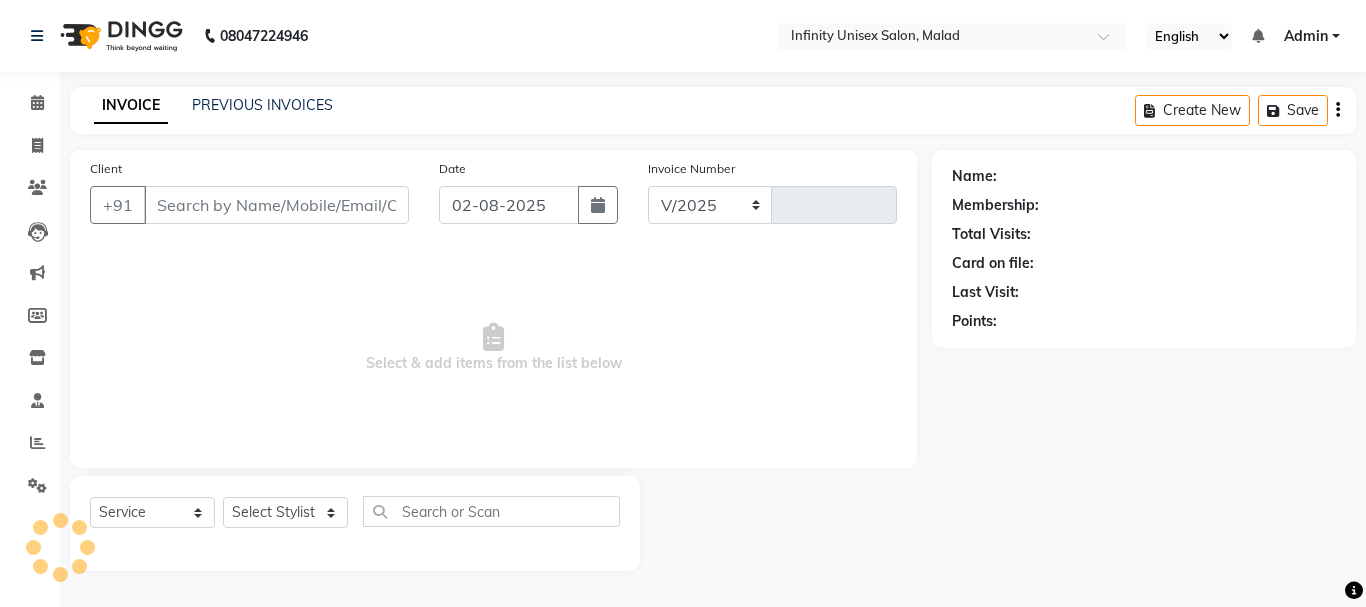 select on "5240" 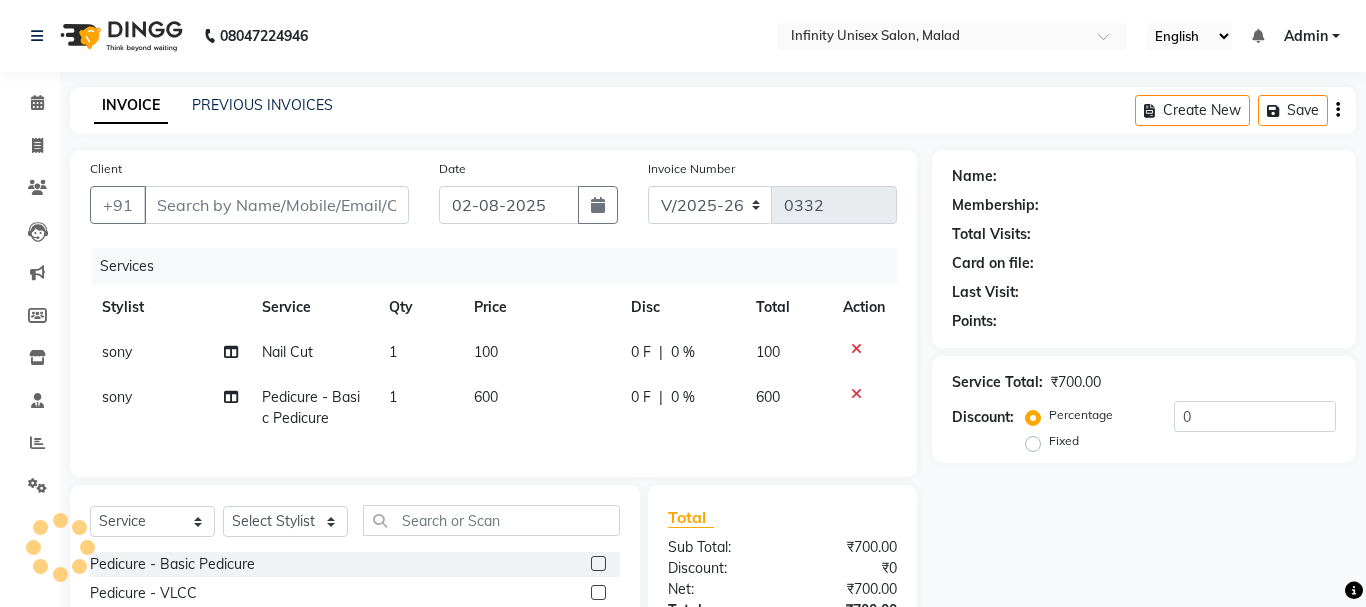 type on "[PHONE]" 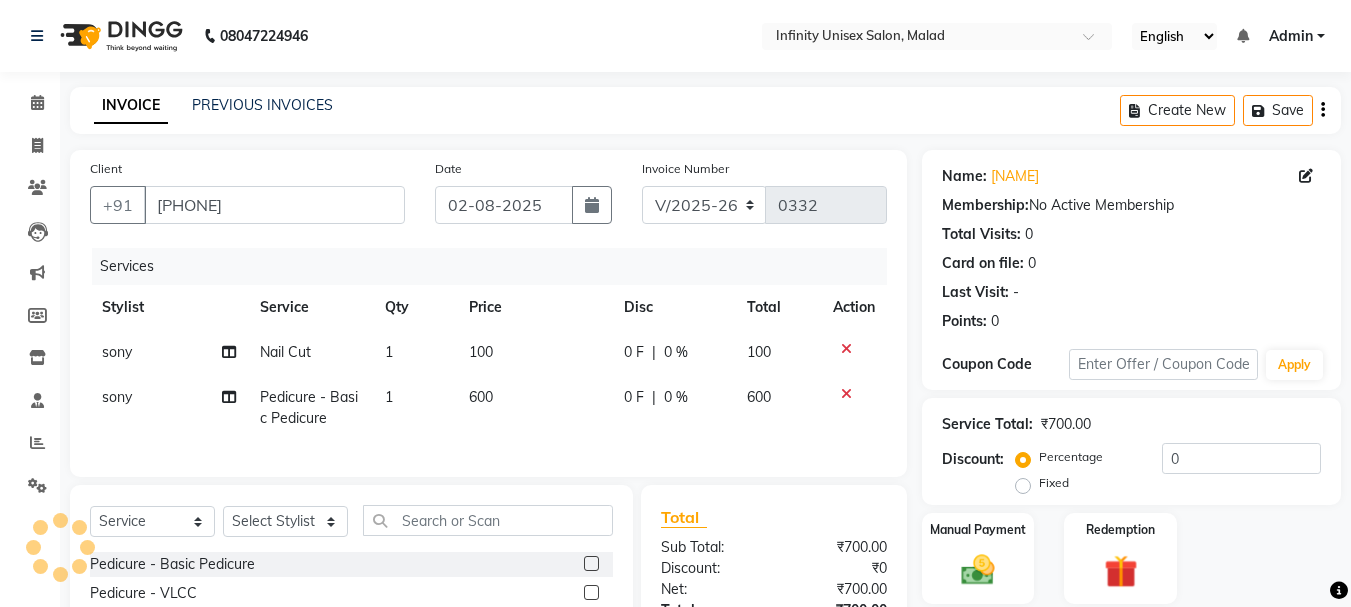 click on "100" 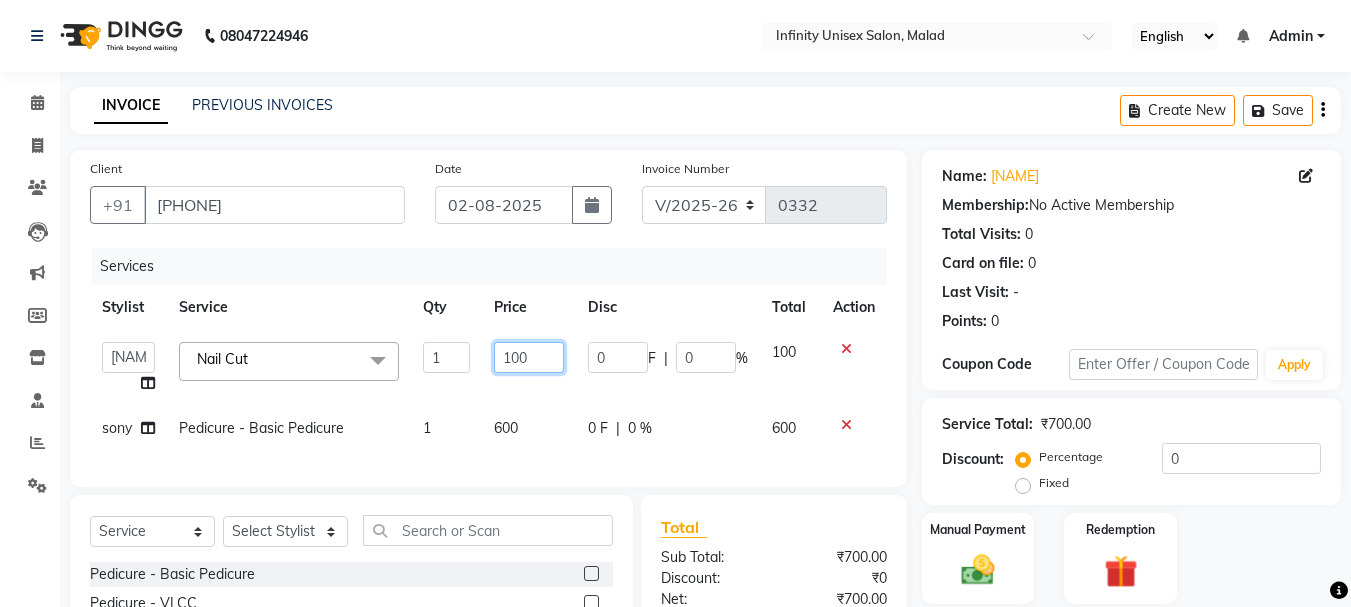 click on "100" 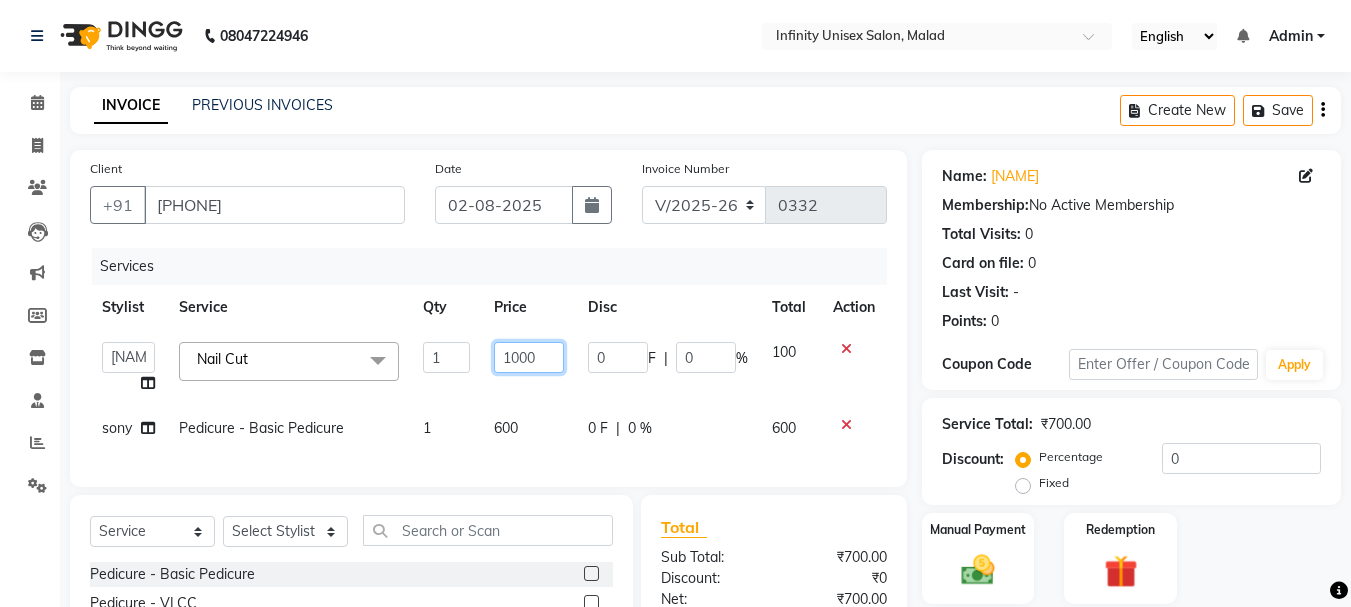 type on "100" 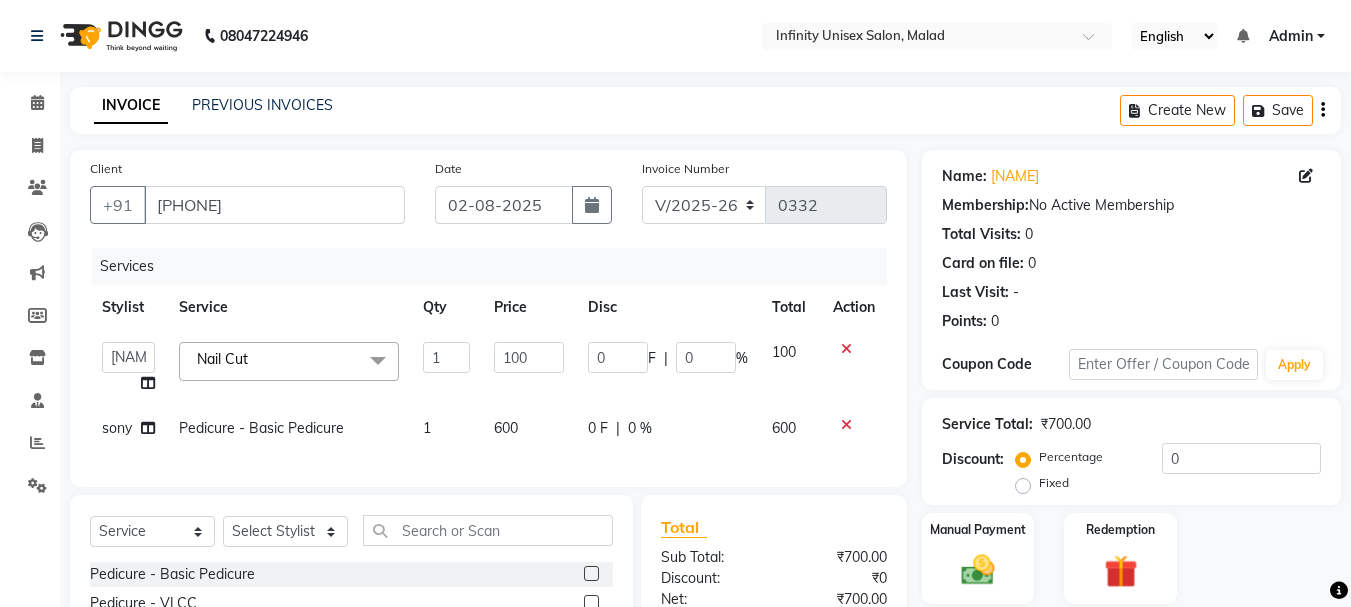 click on "Services" 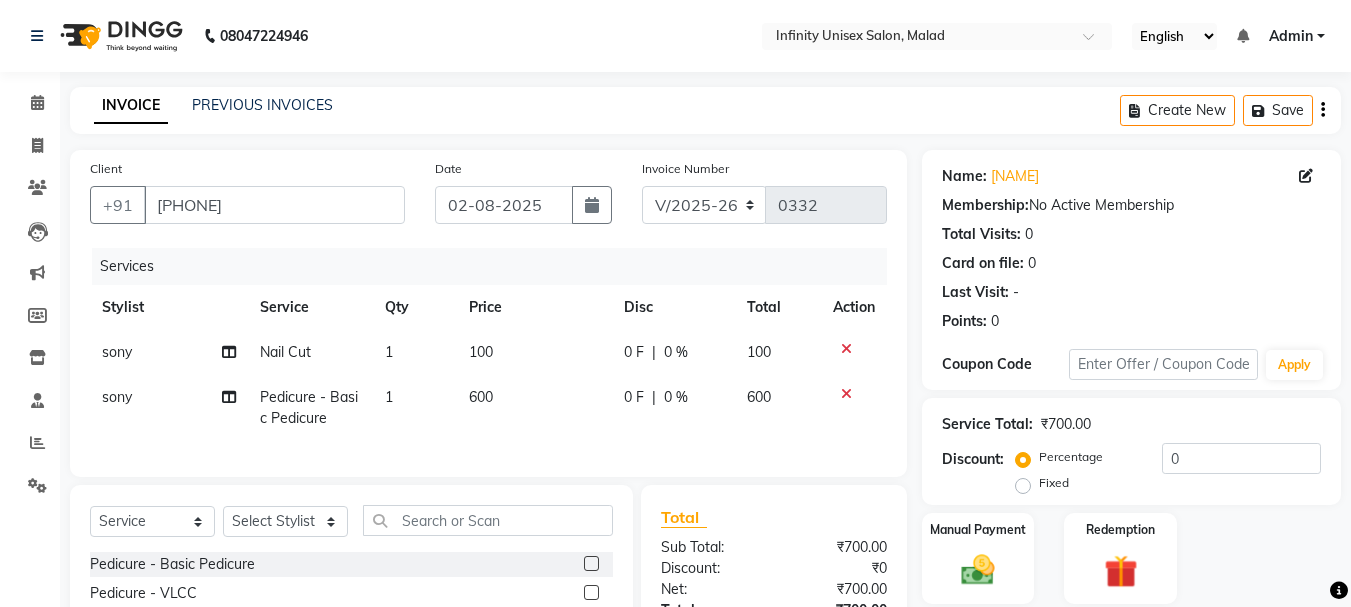 scroll, scrollTop: 147, scrollLeft: 0, axis: vertical 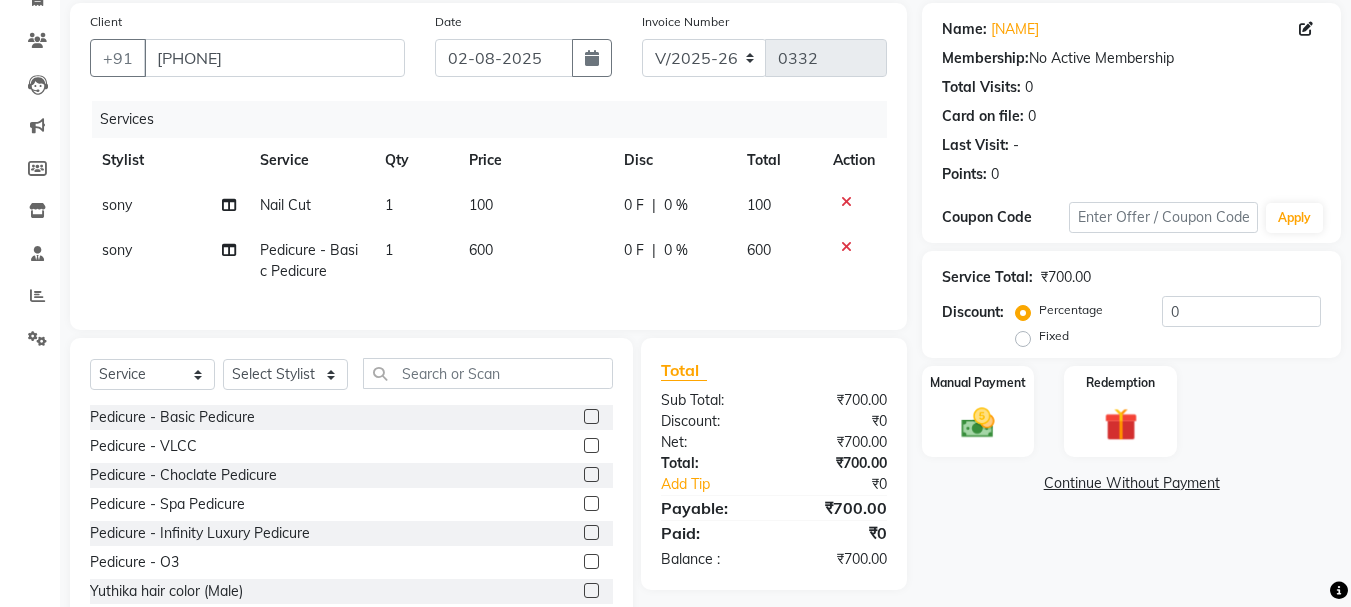 click 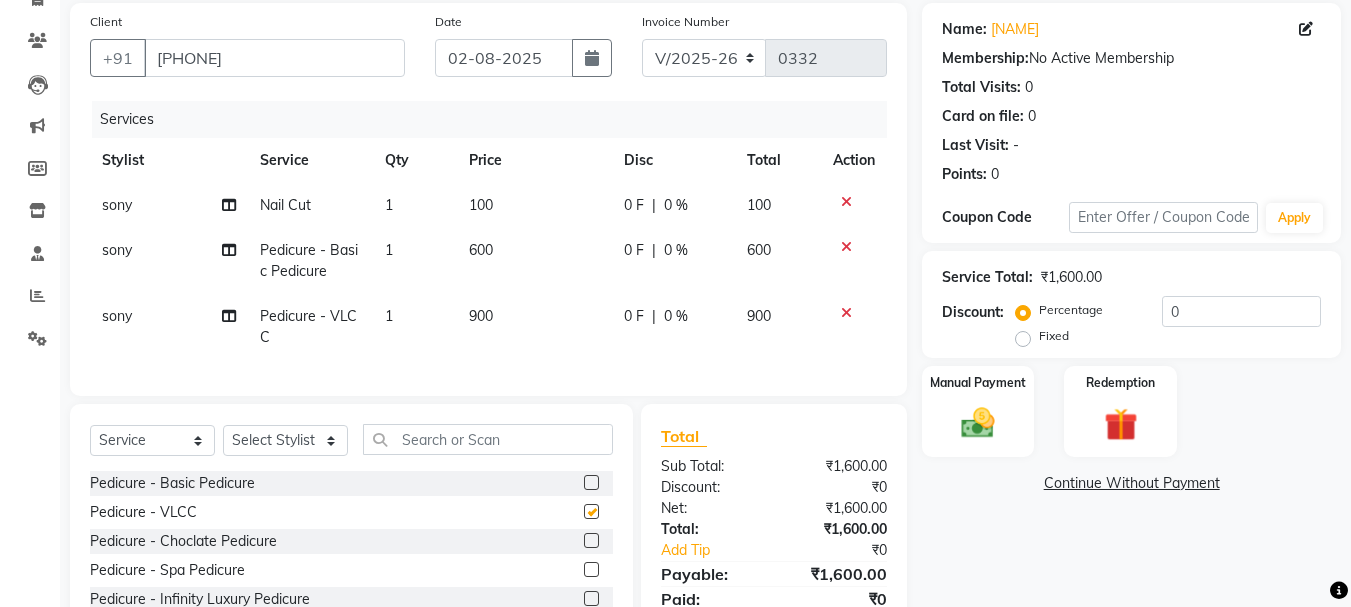 checkbox on "false" 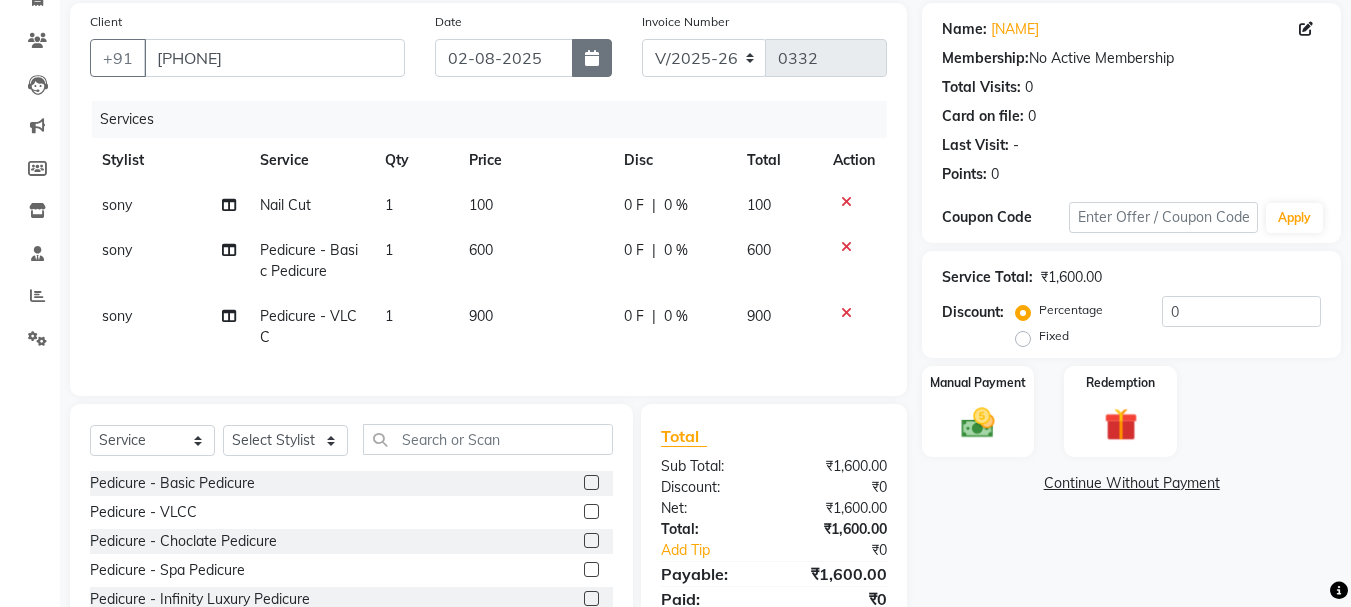 click 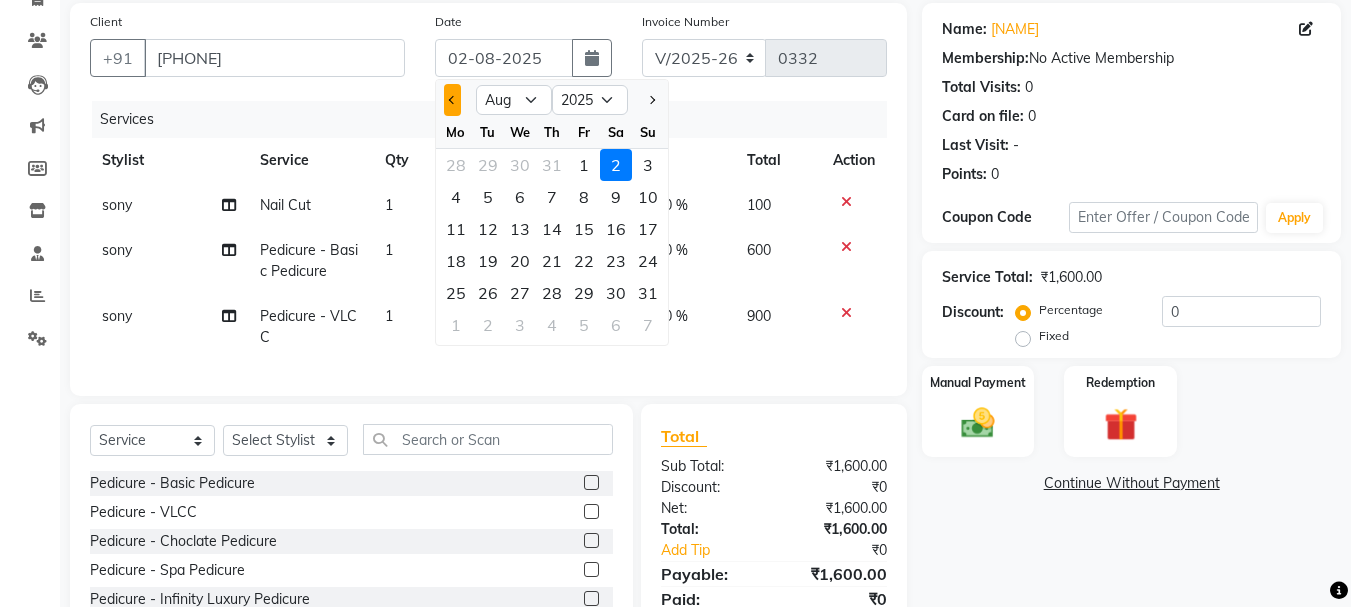 click 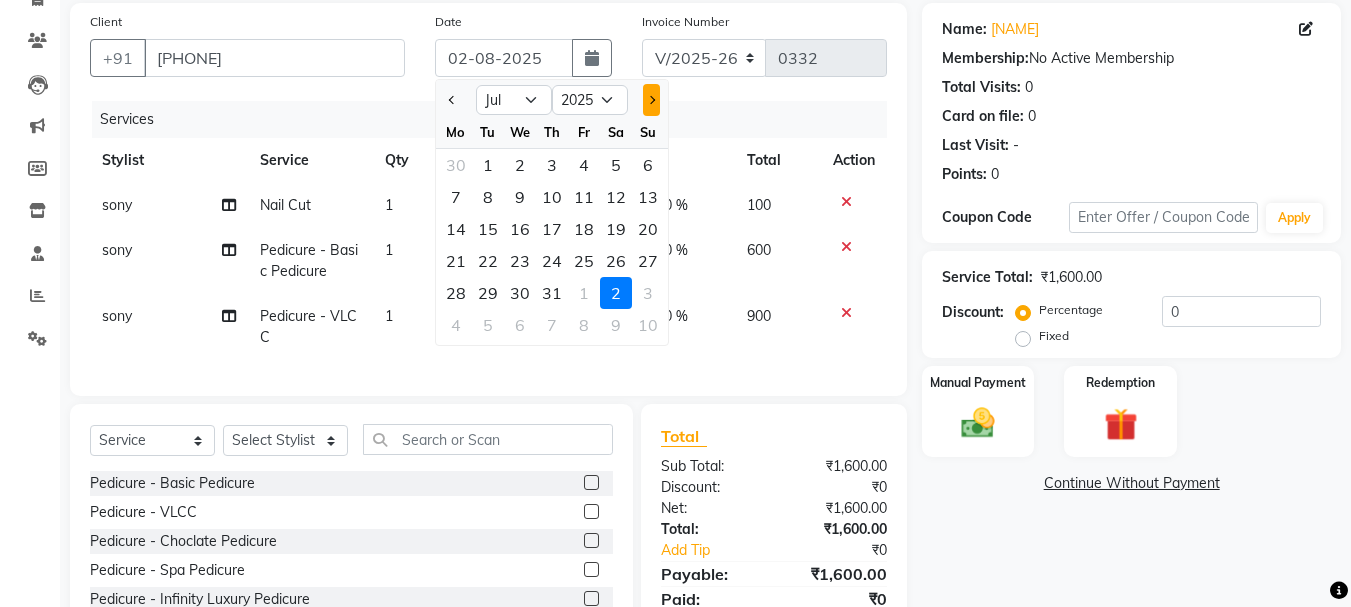 click 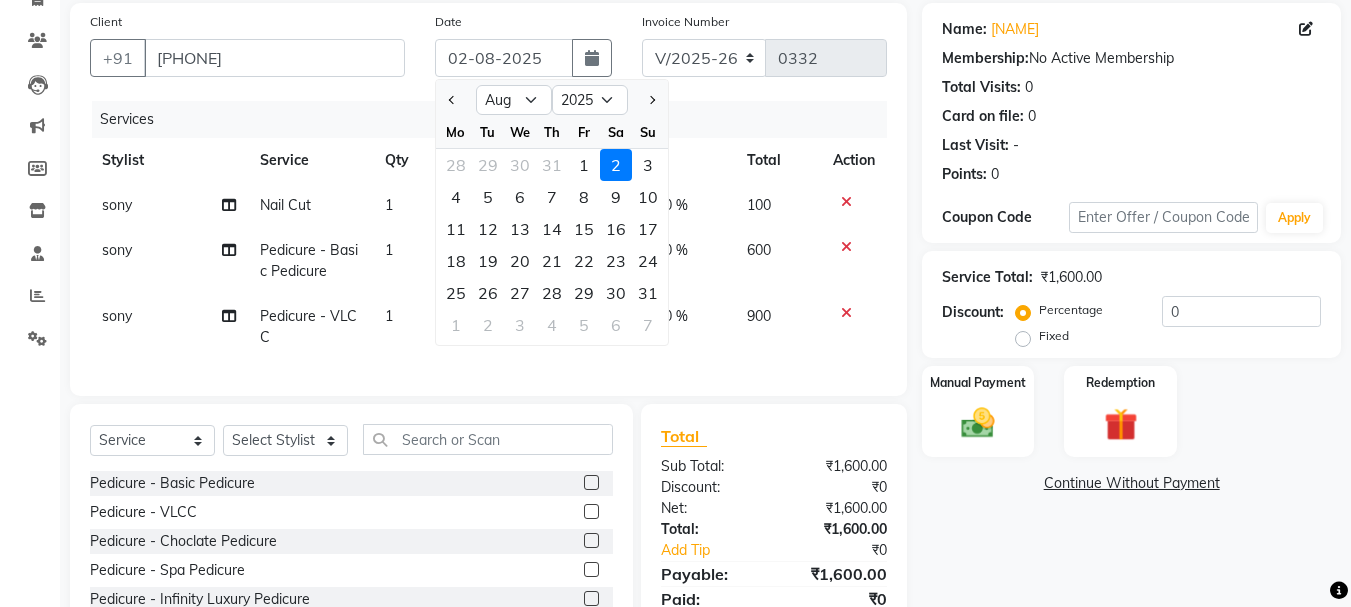 click on "2" 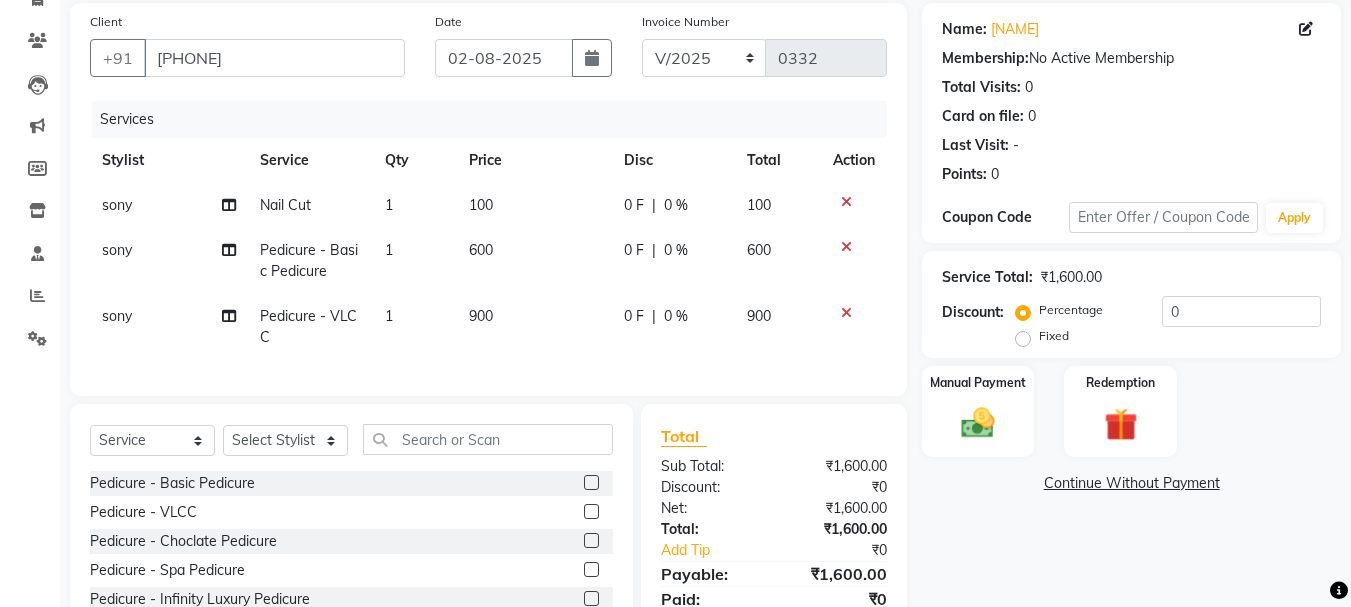 scroll, scrollTop: 180, scrollLeft: 0, axis: vertical 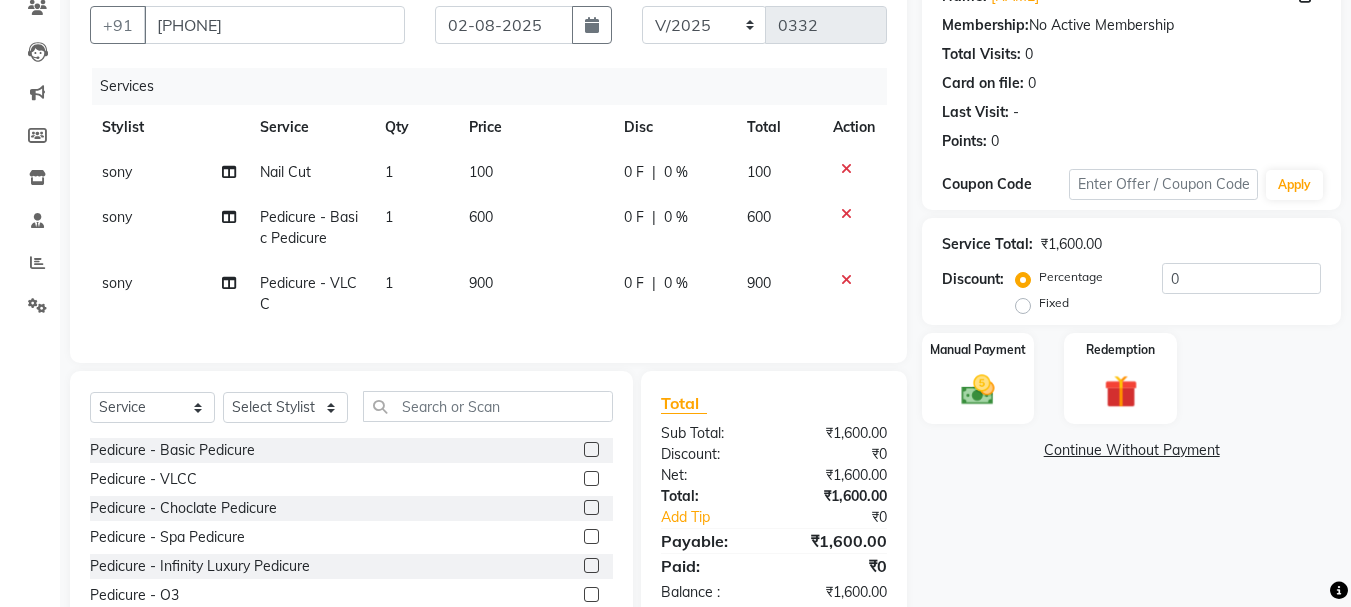 click on "0 F | 0 %" 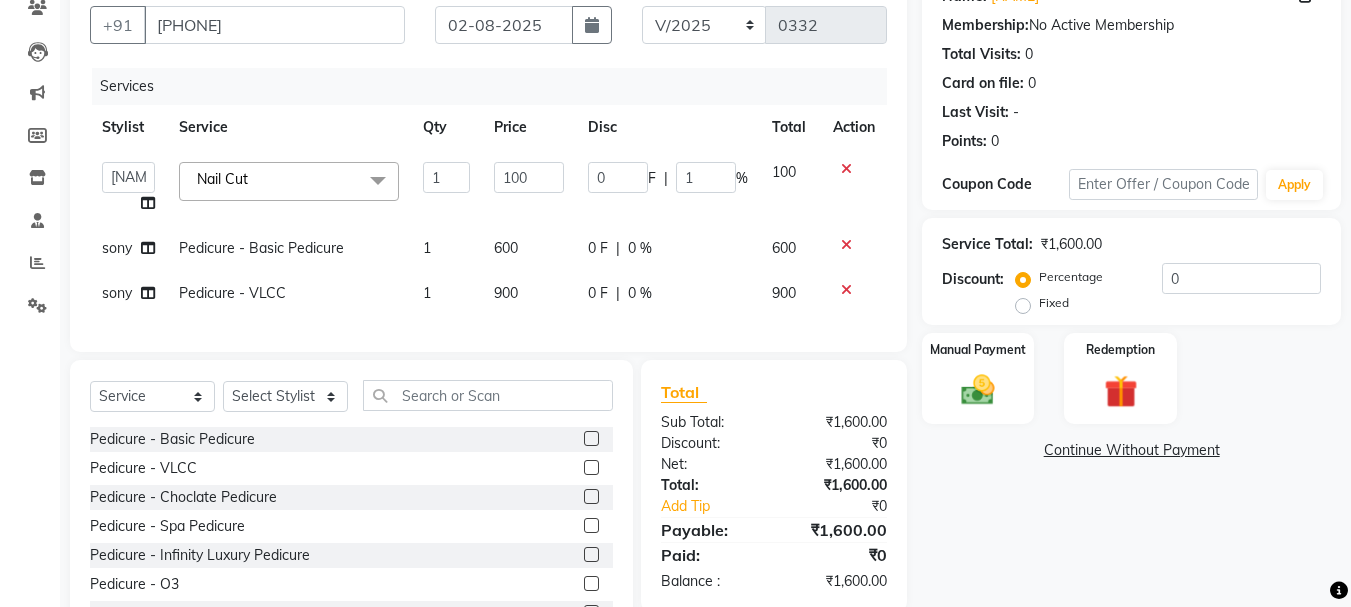type on "10" 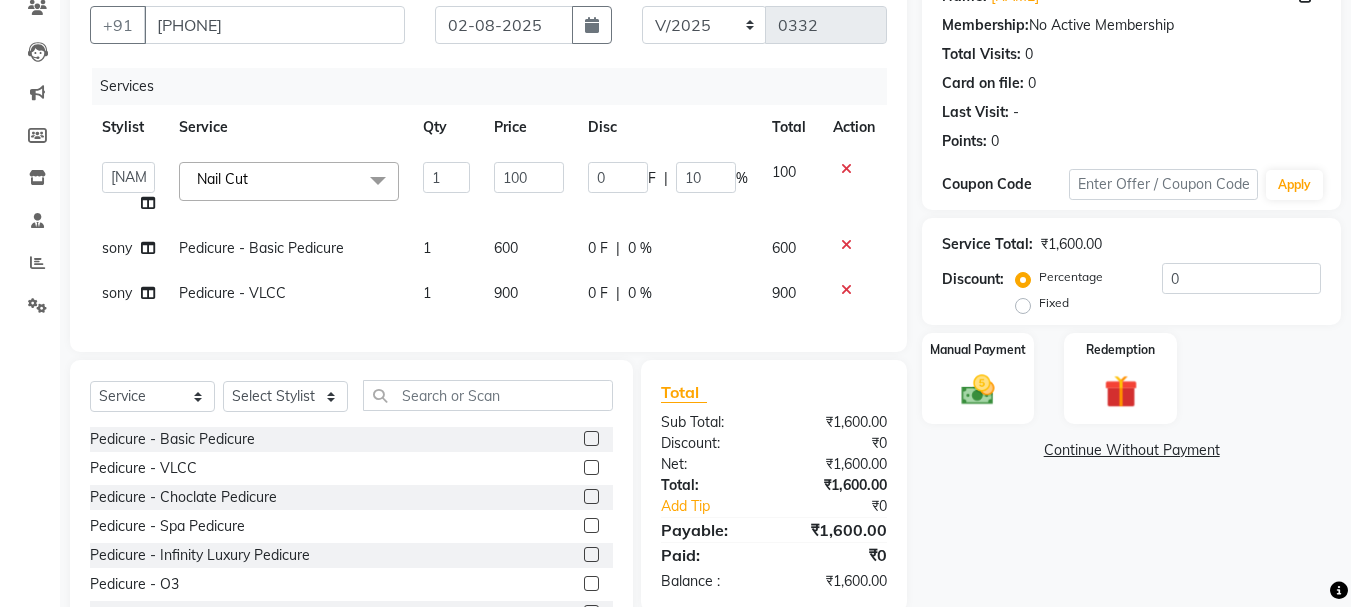 click on "AANCHAL SHRESTHA   AARTI SHUKLA    AMIT VERMA   Hamza   MANJUR AHMAD   Miral   RAMDEV SHARMA    Sir   sony   Sunaina Yadav   TRUPTI BAING   Nail Cut  x Pedicure  - Basic Pedicure Pedicure  - VLCC Pedicure  - Choclate Pedicure Pedicure  - Spa Pedicure Pedicure  - Infinity Luxury Pedicure Pedicure  - O3 Yuthika hair color (Male) Colour Apply (Male) Nail Cut Nail Remove moustache color Yuthika hair color (Female) Colour Apply (Female) eyebrow color moustache cut Nail File Pedicure  - Oxy Pedicure Pre Lightening  - Male Pre Lightening  - Below Shoulder Pre Lightening  - Upto Waist THREADING - EYEBROW THREADING - UPPERLIP/LOWERLIP THREADING - CHIN THREADING - FOREHEAD THREADING - CHEEK THREADING - SIDELOCK HAIR CUT -  MALE HAIR CUT -  FEMALE LONG HAIR CUT -  MALE FLICKS CUT-FEMALE Service  (Male) - Male Haircut Service  (Male) - Beard Styling Service  (Male) - Shave Service  (Male) - Hair Wash (Loreal ) Service  (Female) - Hair Wash (Treatment ) Service  (Male) - Beard color Honey Wax (Male) - Full Hand 1 100 0 F" 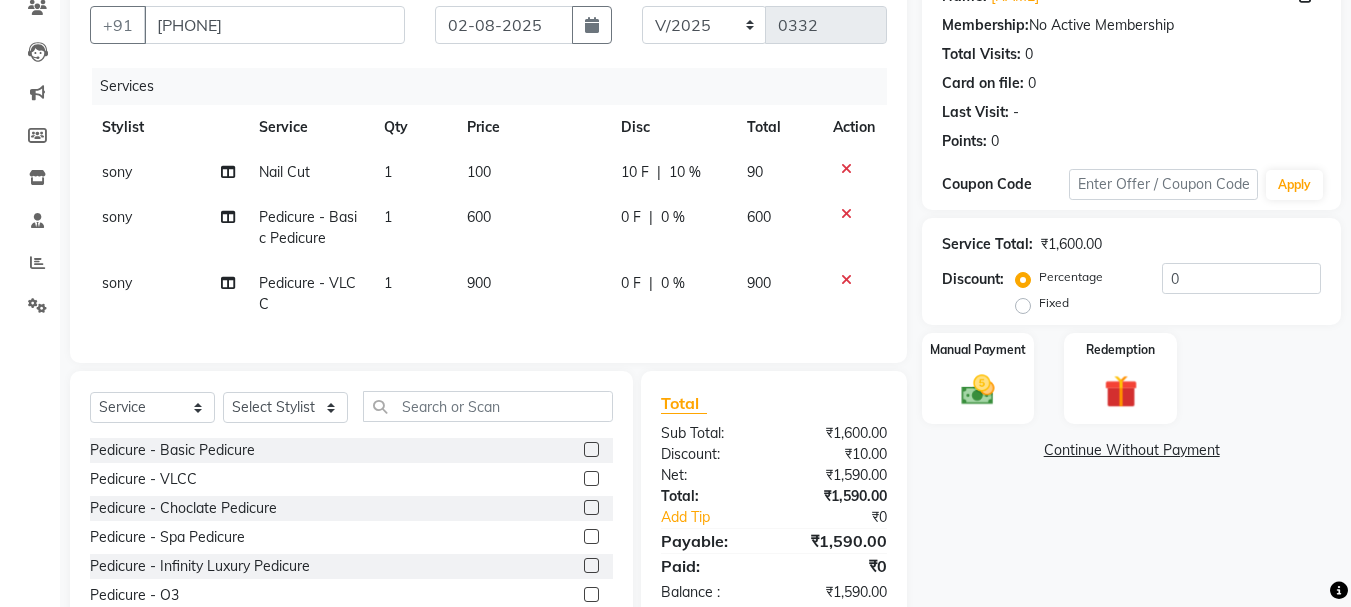 click on "10 F | 10 %" 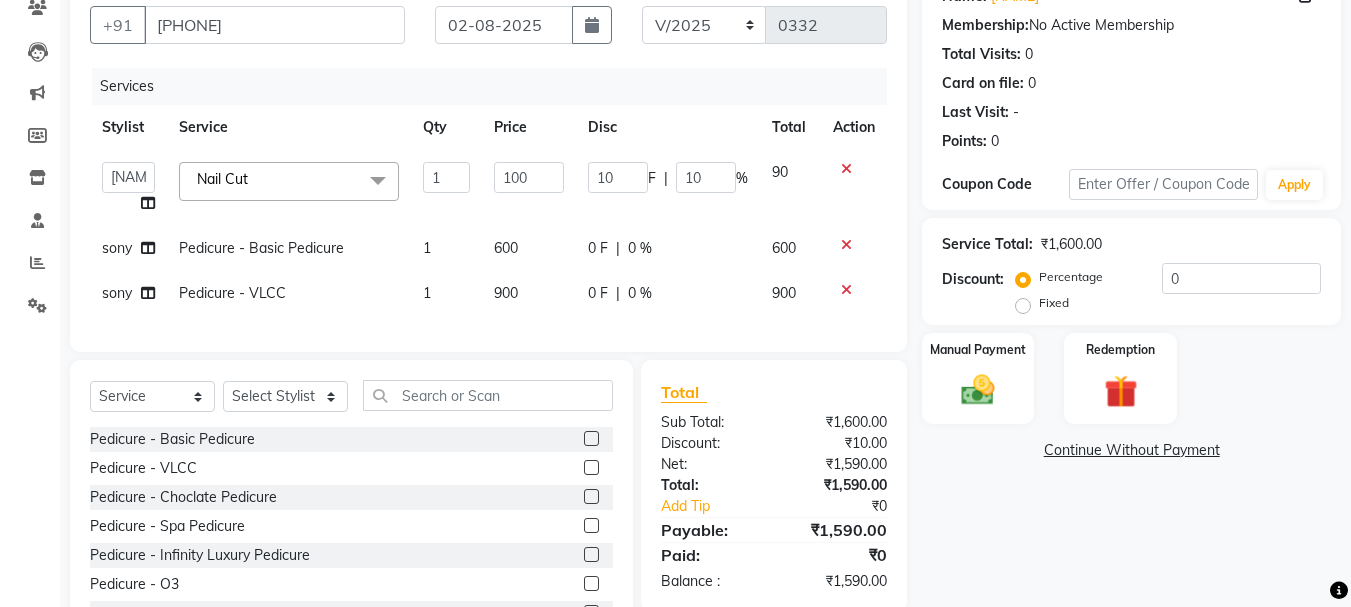 type on "1" 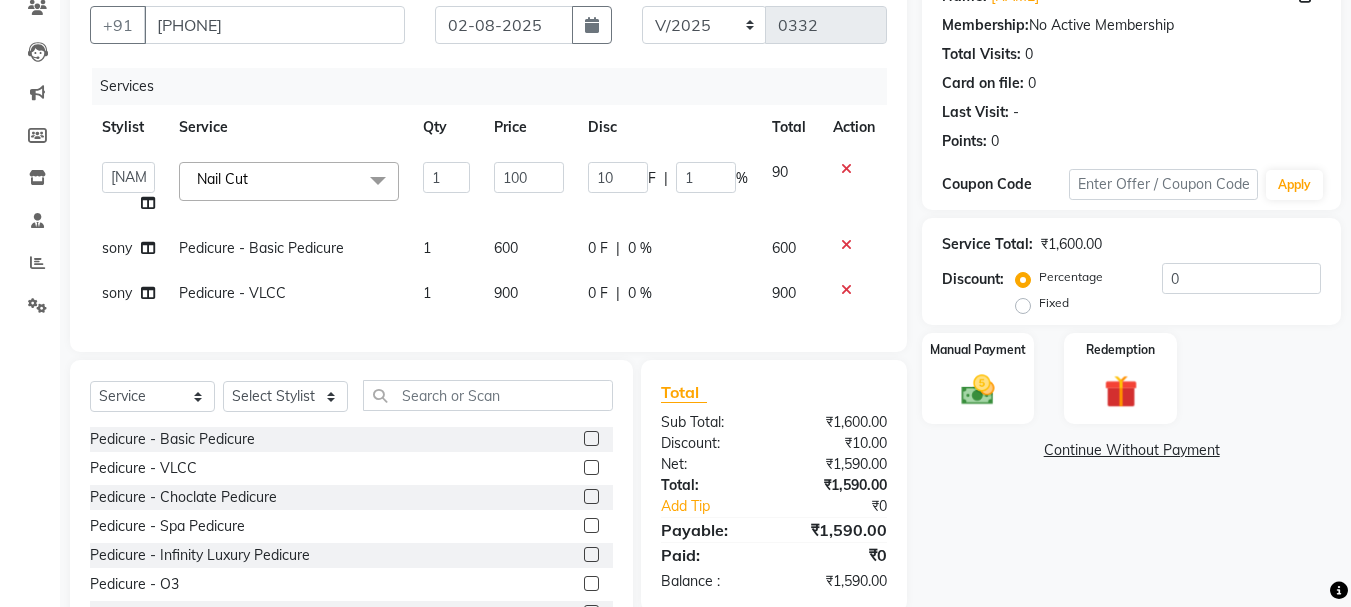 type 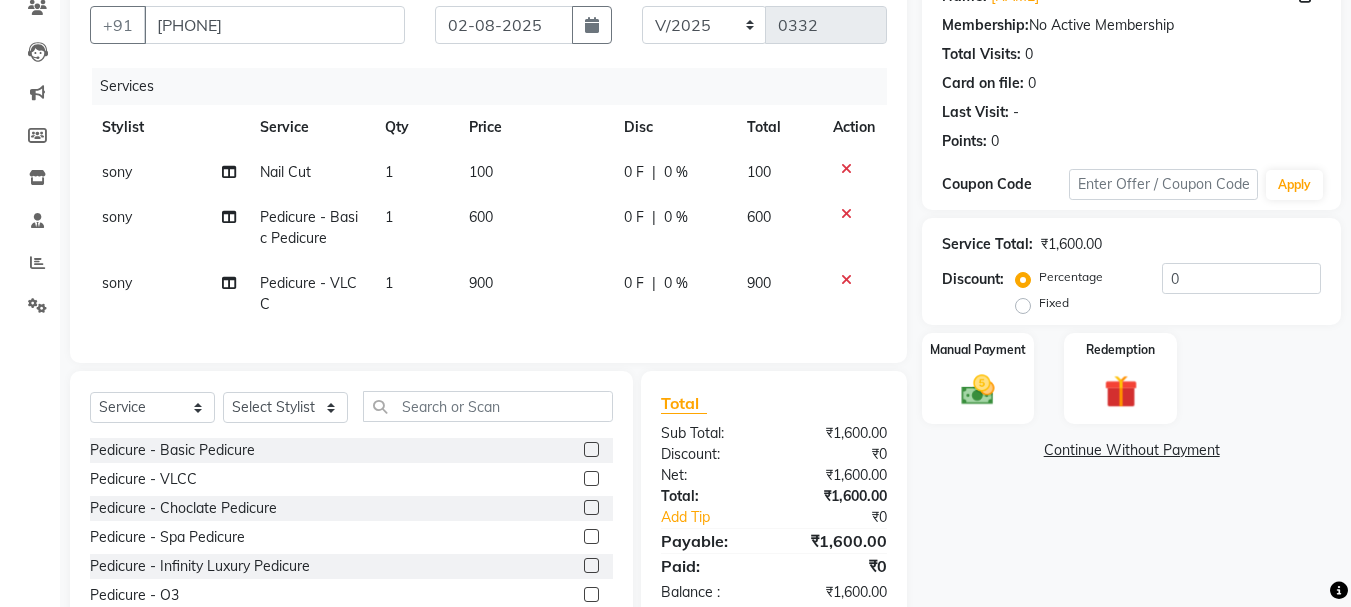 click on "sony Nail Cut 1 100 0 F | 0 % 100 sony Pedicure  - Basic Pedicure 1 600 0 F | 0 % 600 sony Pedicure  - VLCC 1 900 0 F | 0 % 900" 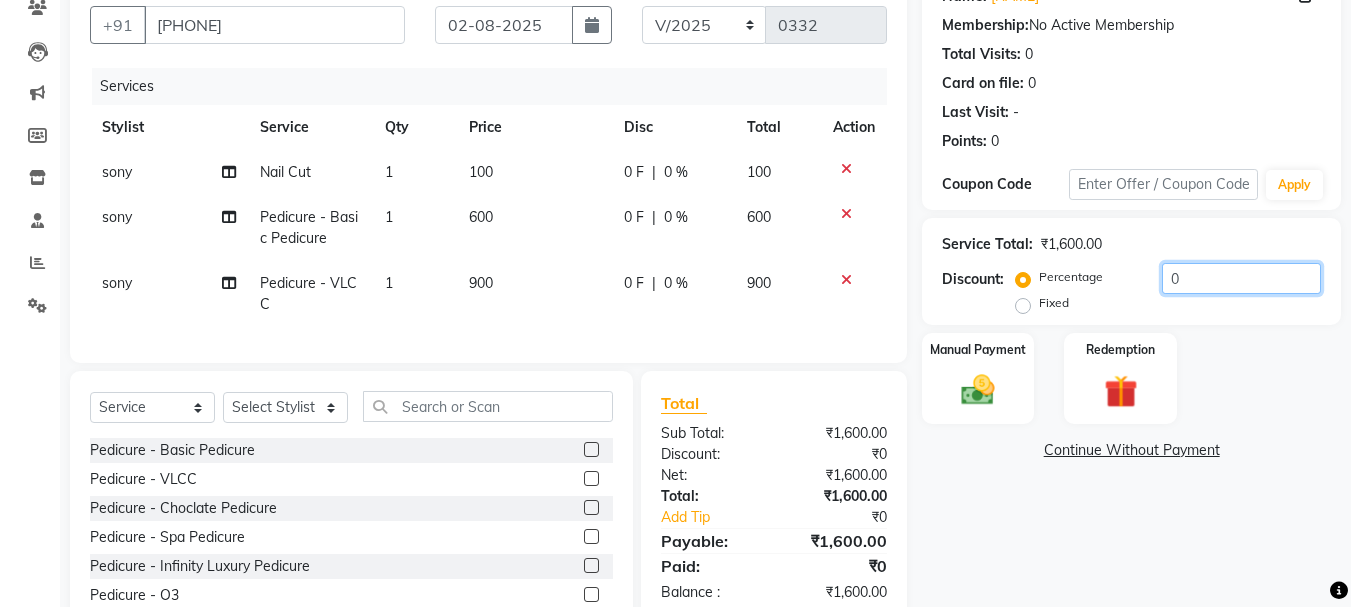 click on "0" 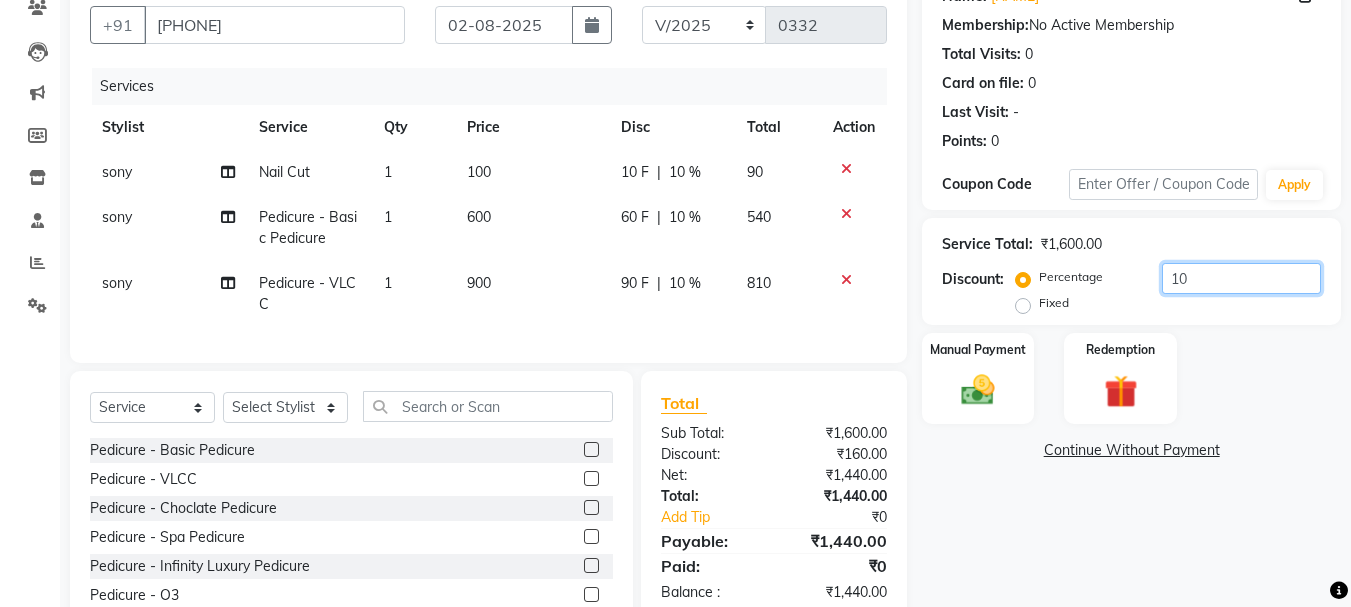 type on "1" 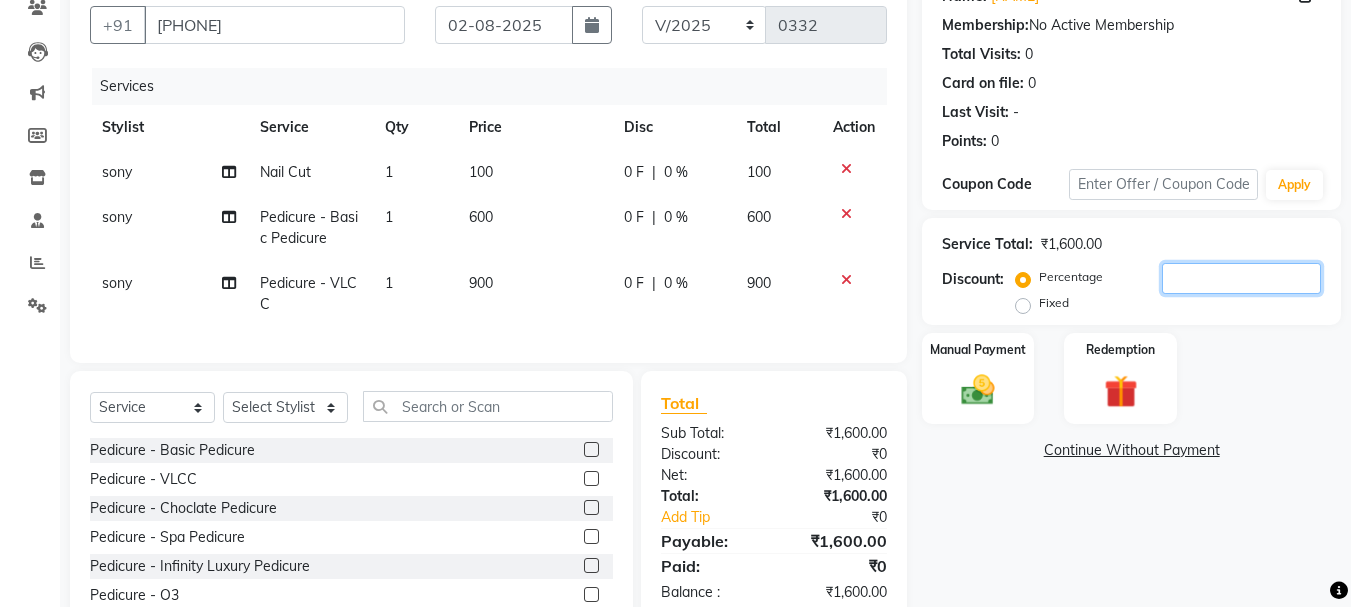 scroll, scrollTop: 284, scrollLeft: 0, axis: vertical 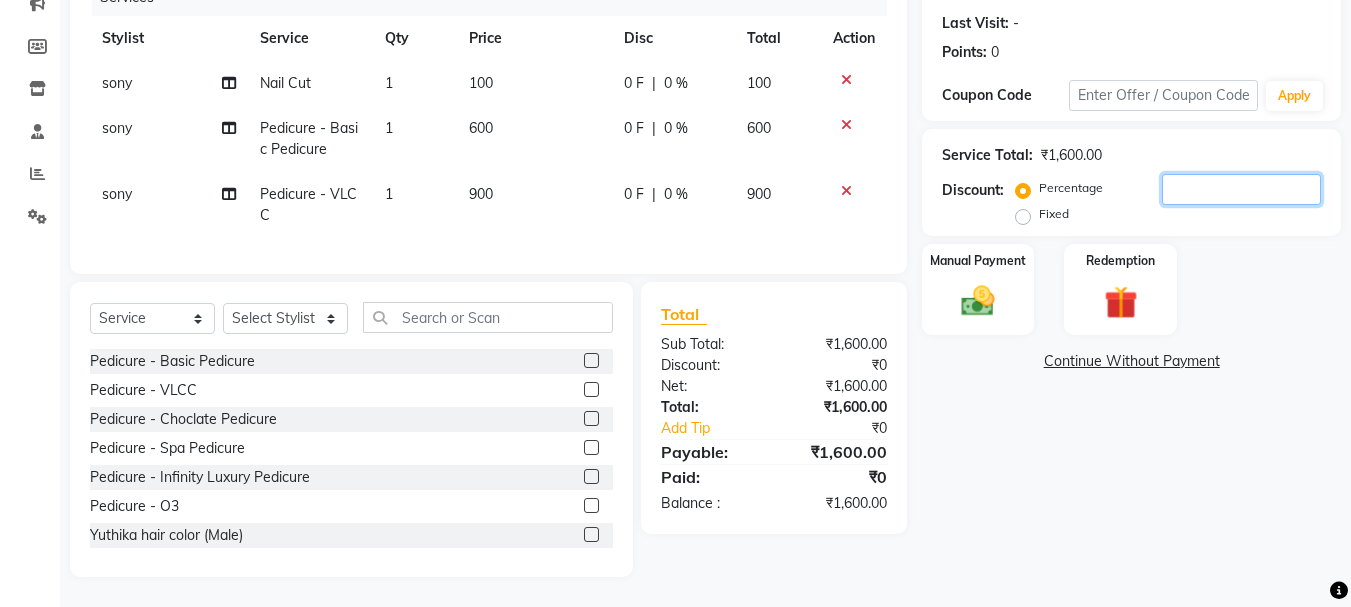 type 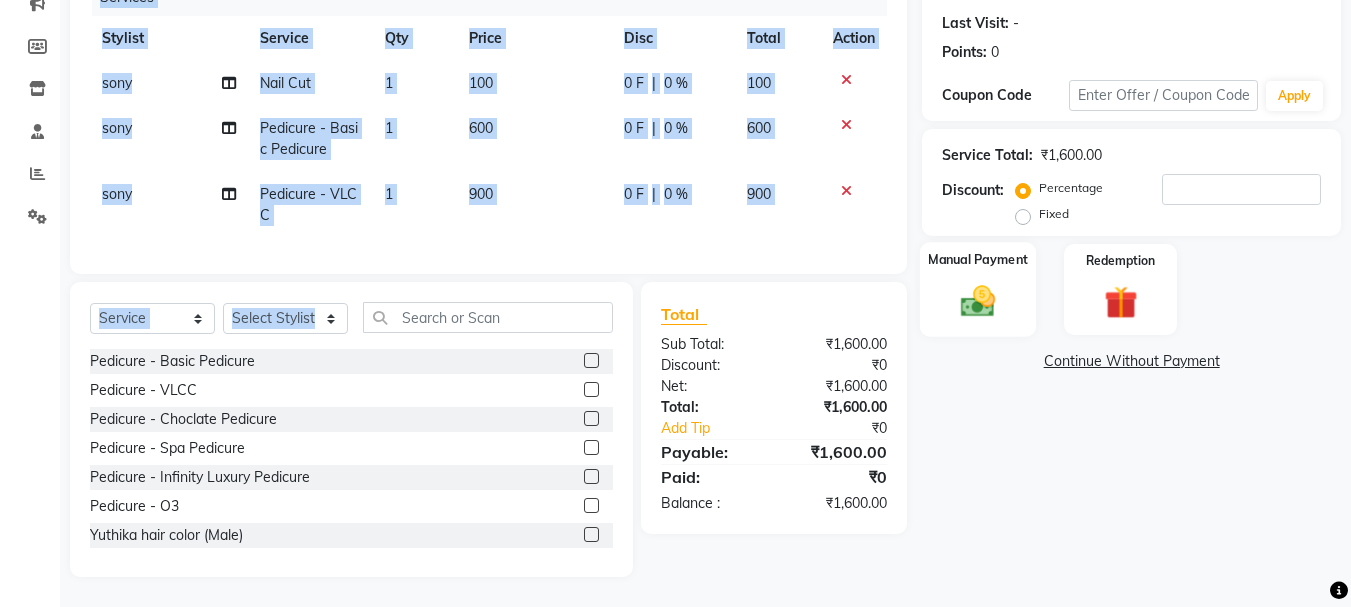 click 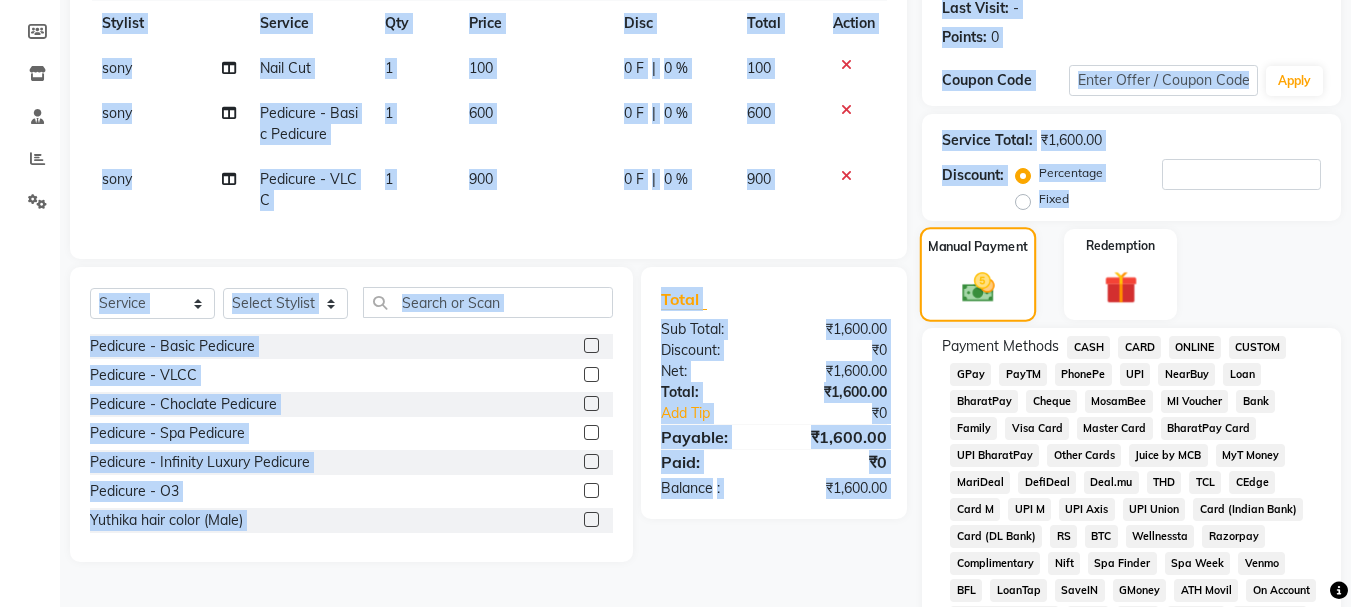 click 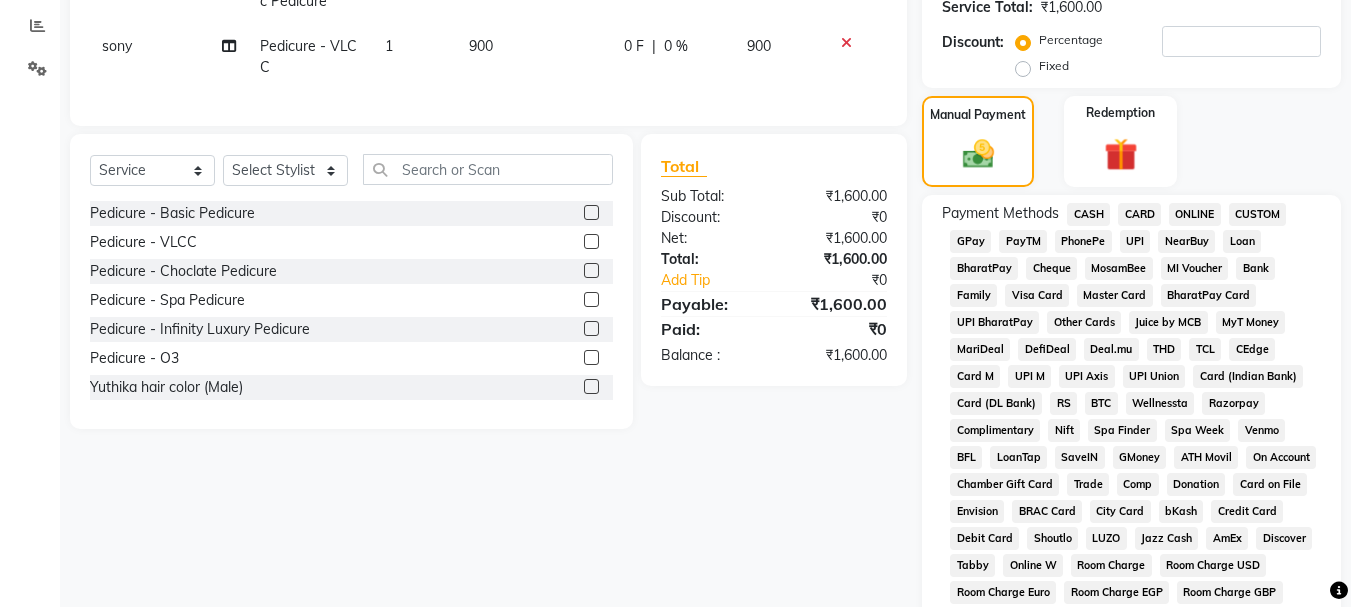 click on "CASH" 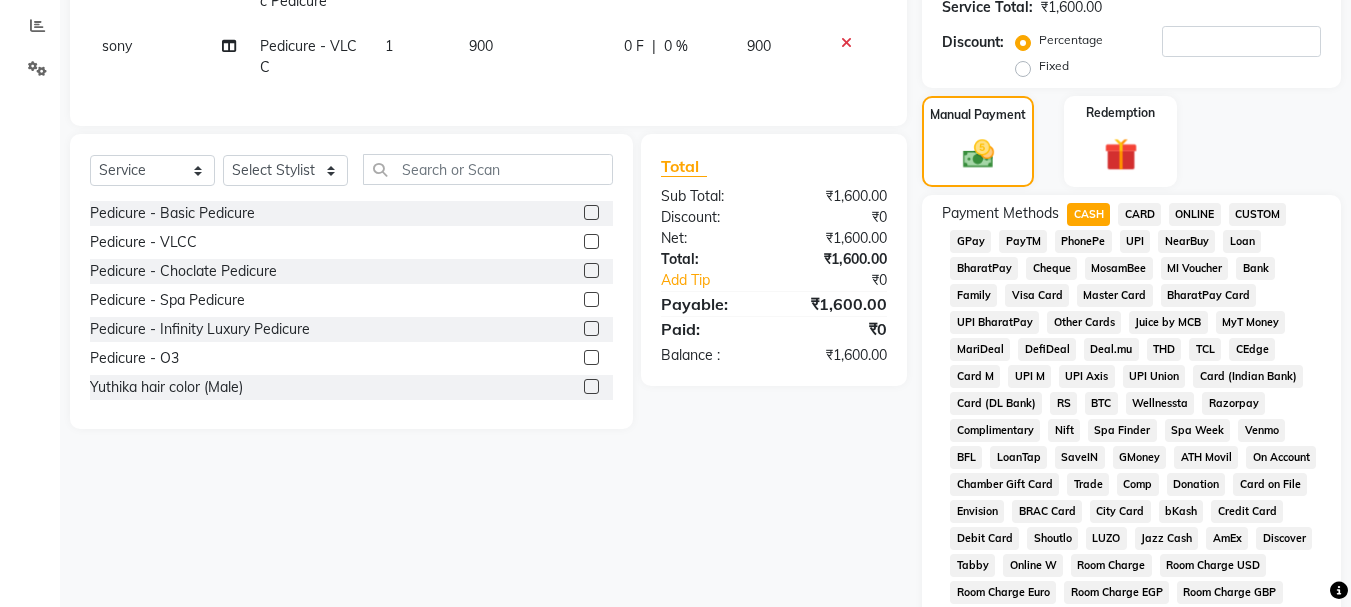 scroll, scrollTop: 895, scrollLeft: 0, axis: vertical 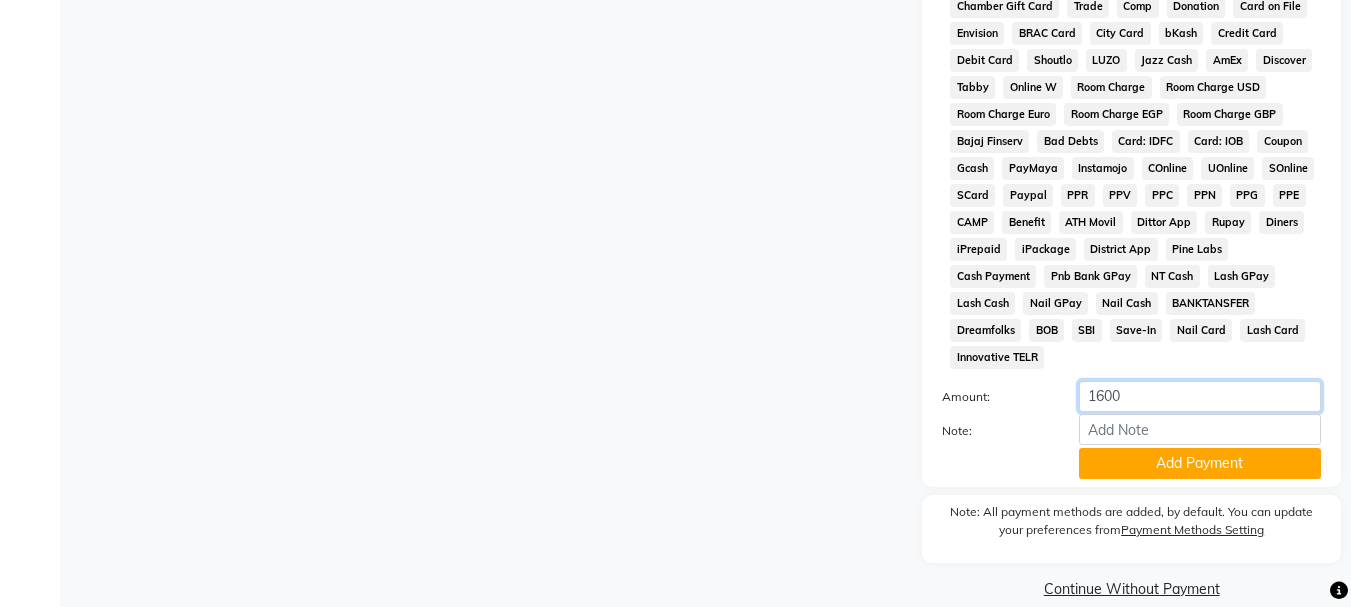click on "1600" 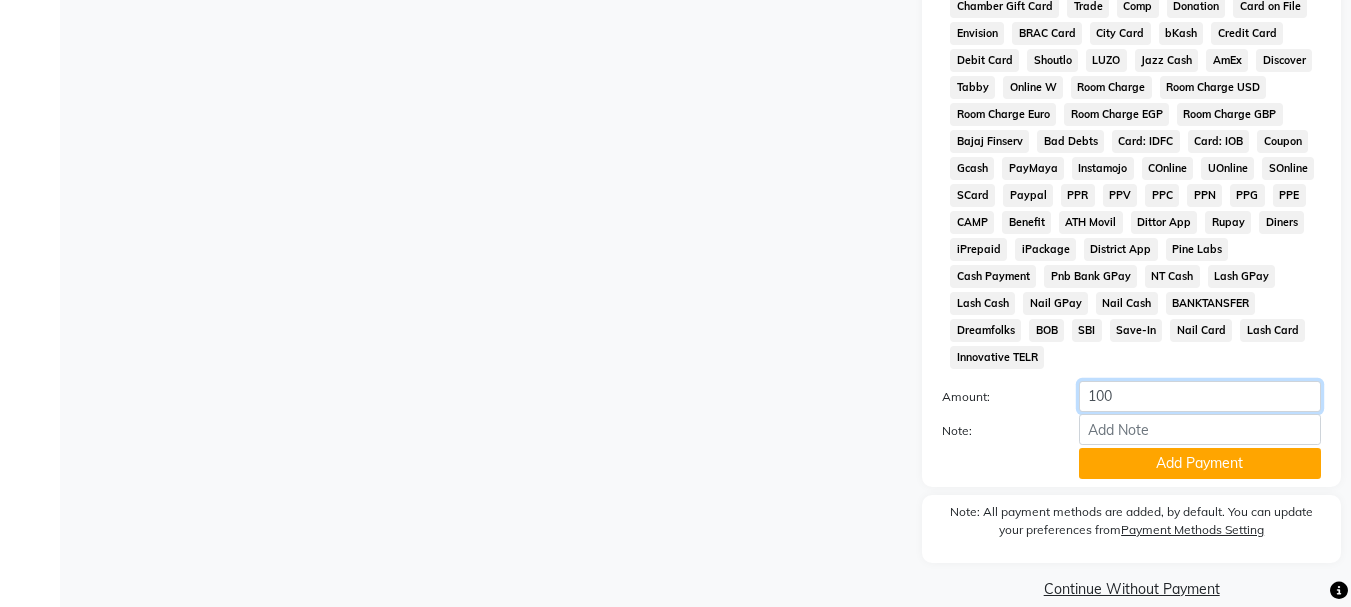 type on "1000" 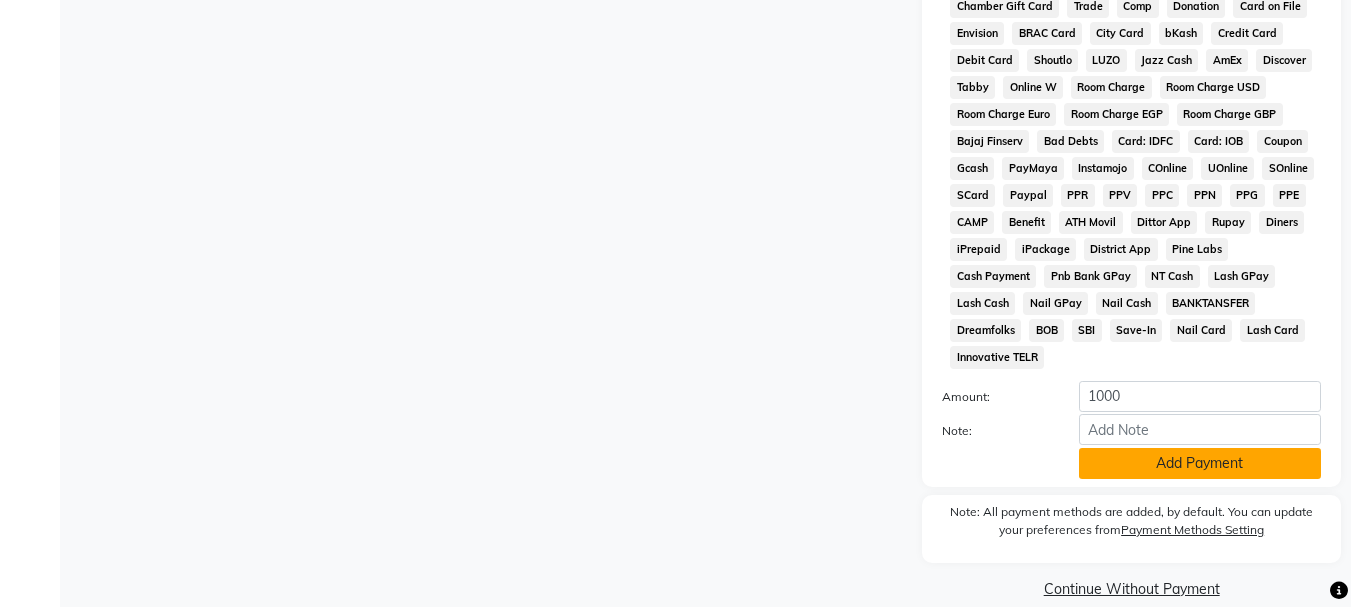 click on "Add Payment" 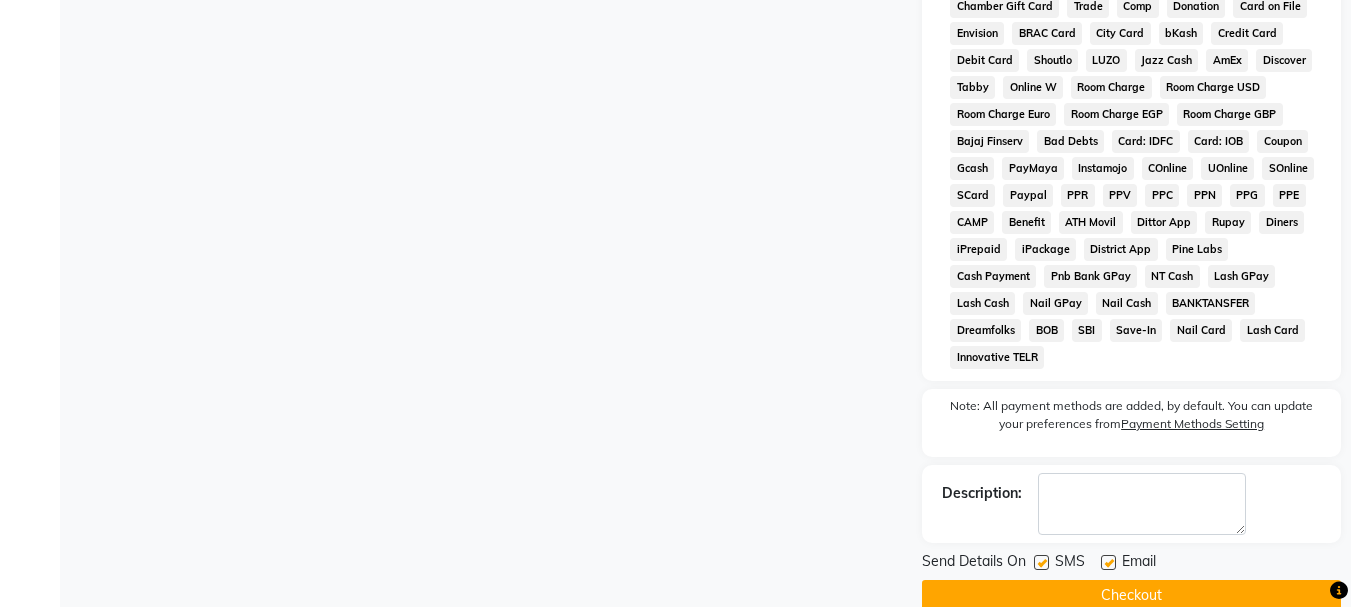 scroll, scrollTop: 531, scrollLeft: 0, axis: vertical 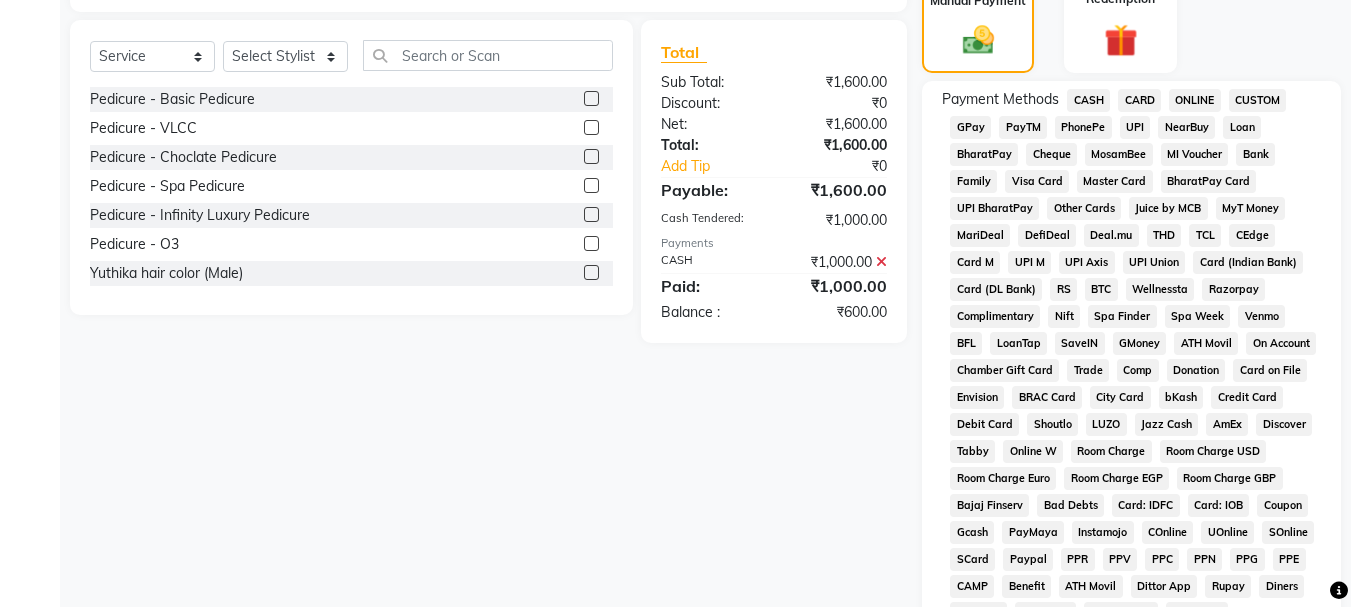 click on "UPI" 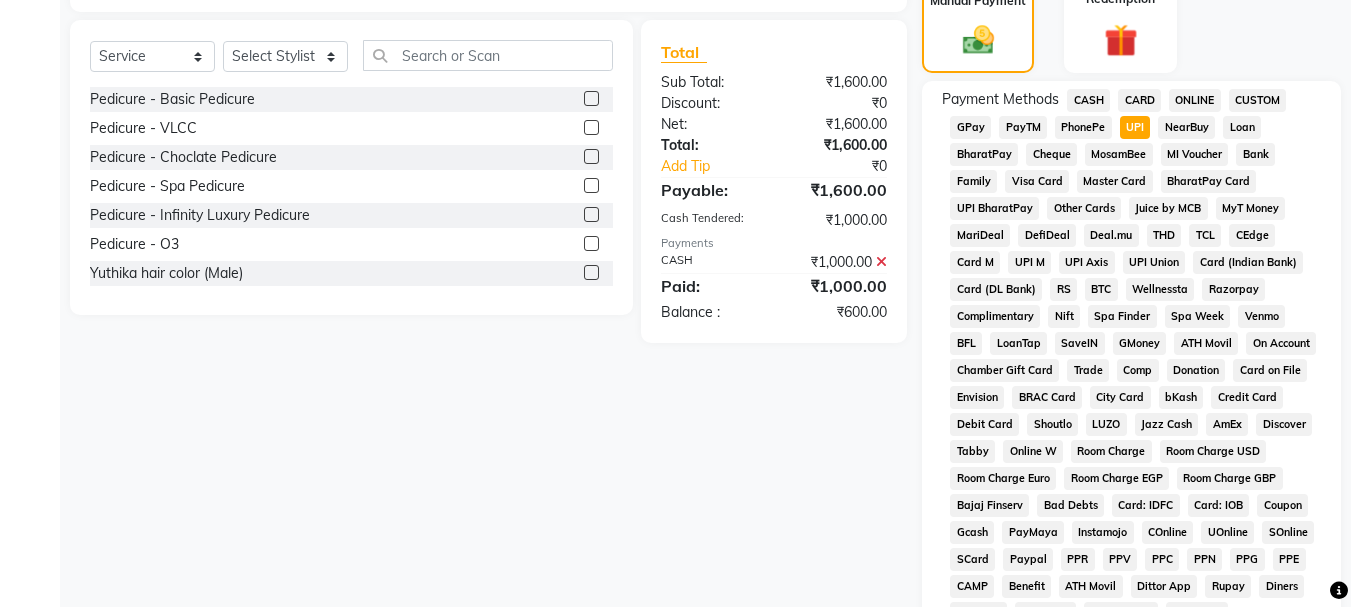 scroll, scrollTop: 1008, scrollLeft: 0, axis: vertical 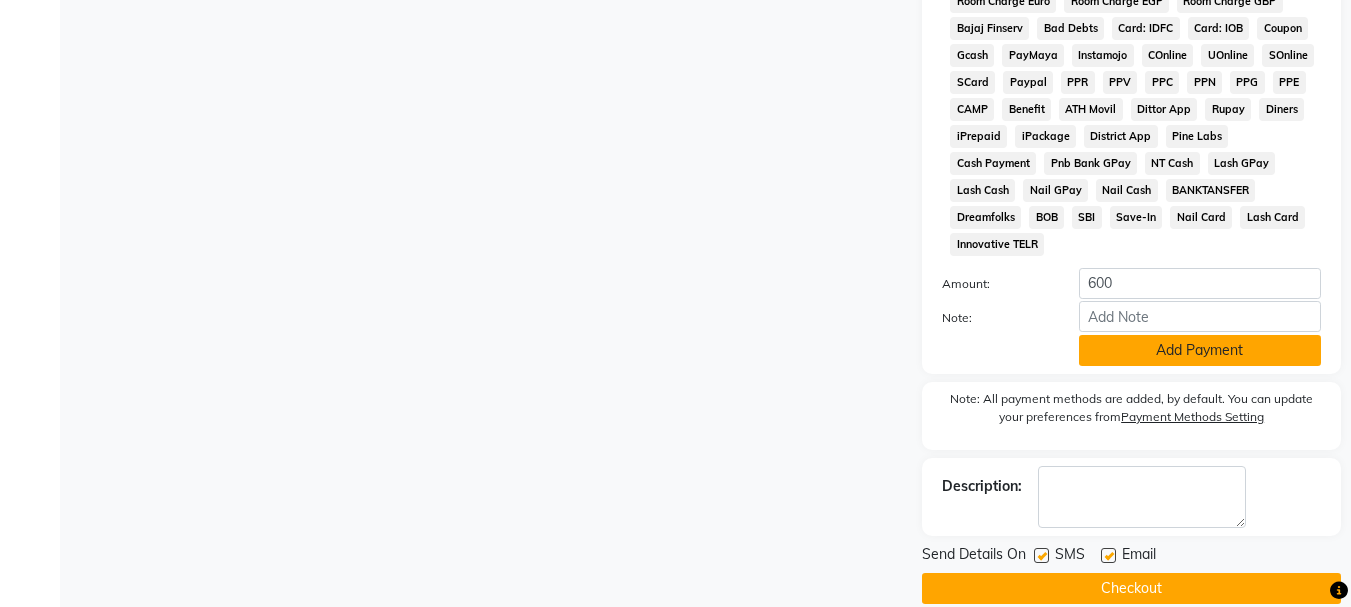 click on "Add Payment" 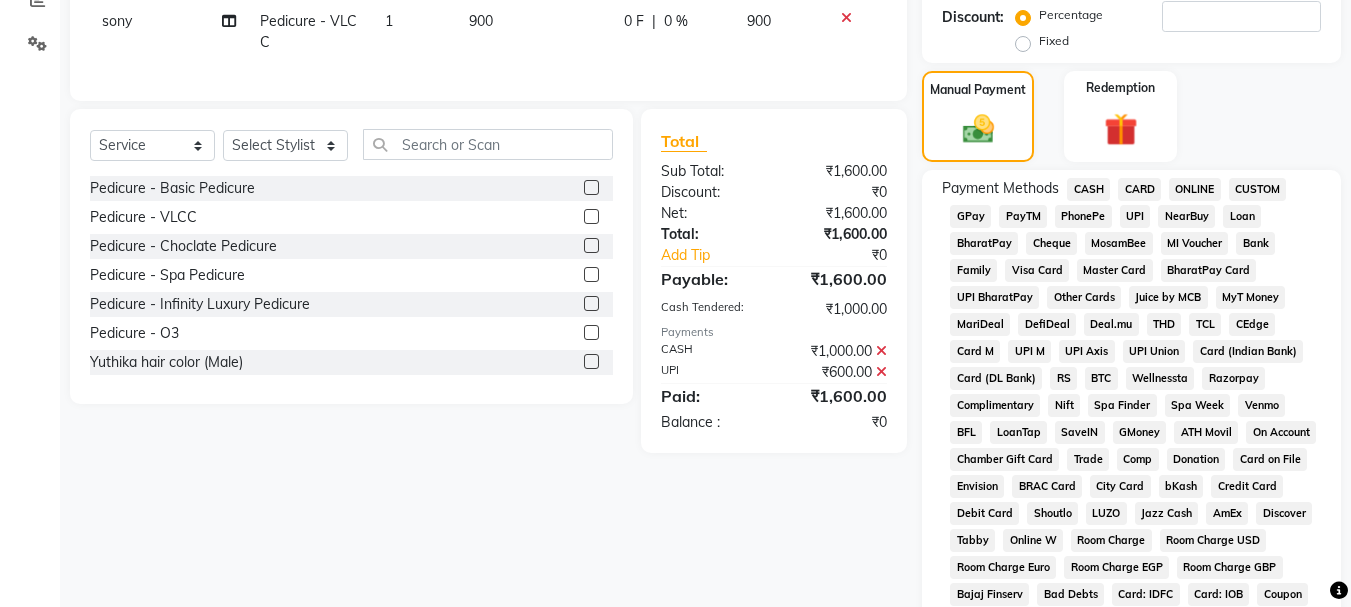 scroll, scrollTop: 902, scrollLeft: 0, axis: vertical 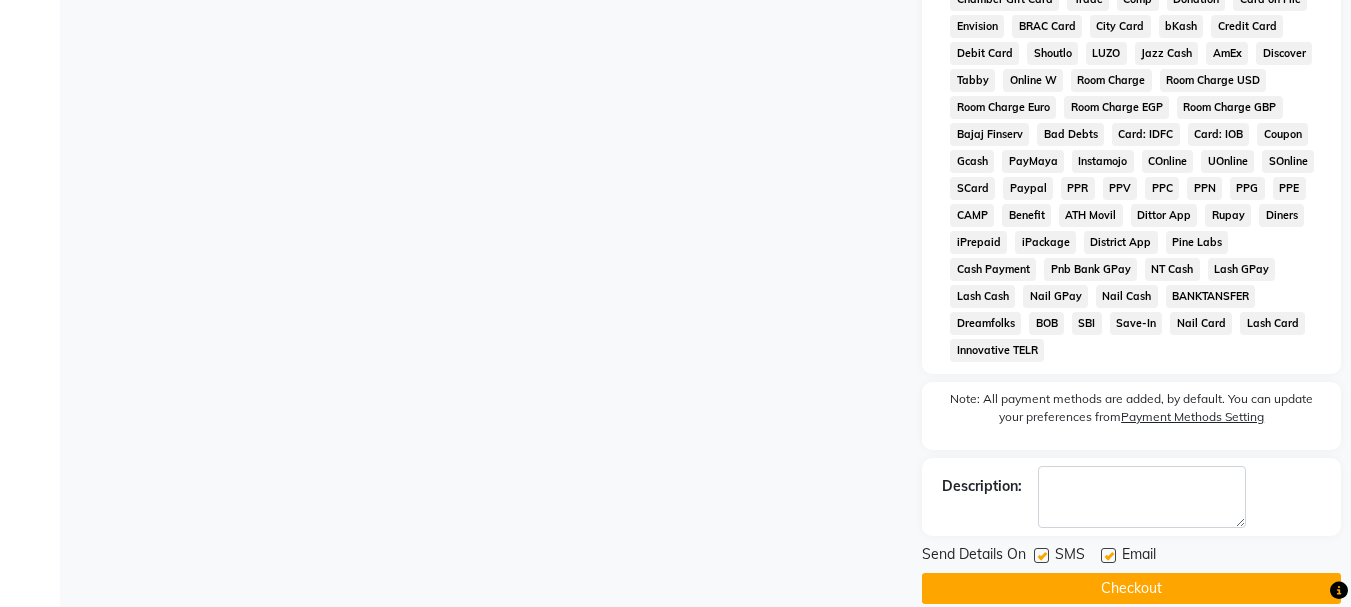 click on "Checkout" 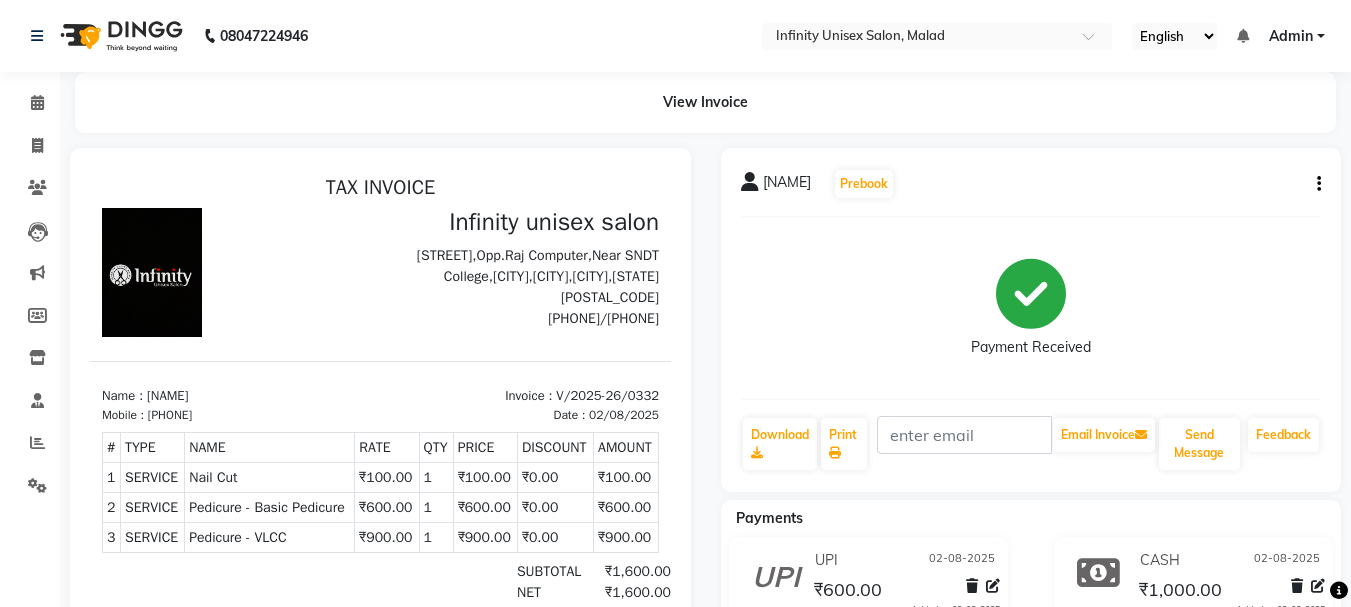 scroll, scrollTop: 16, scrollLeft: 0, axis: vertical 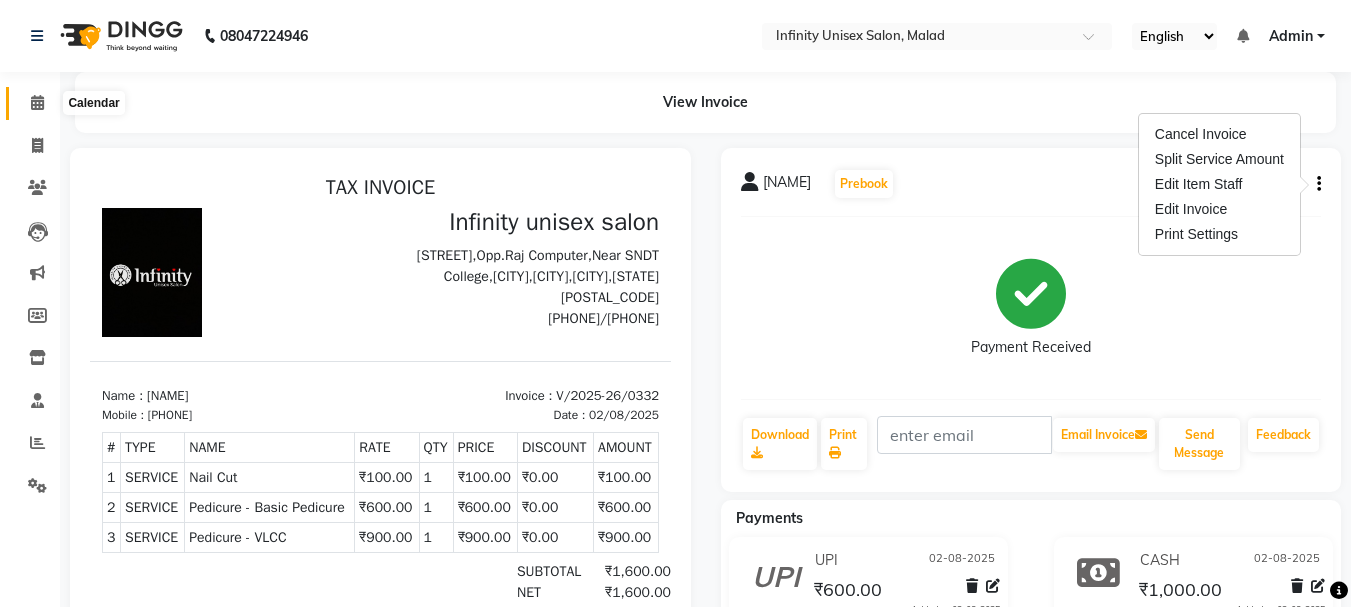 click 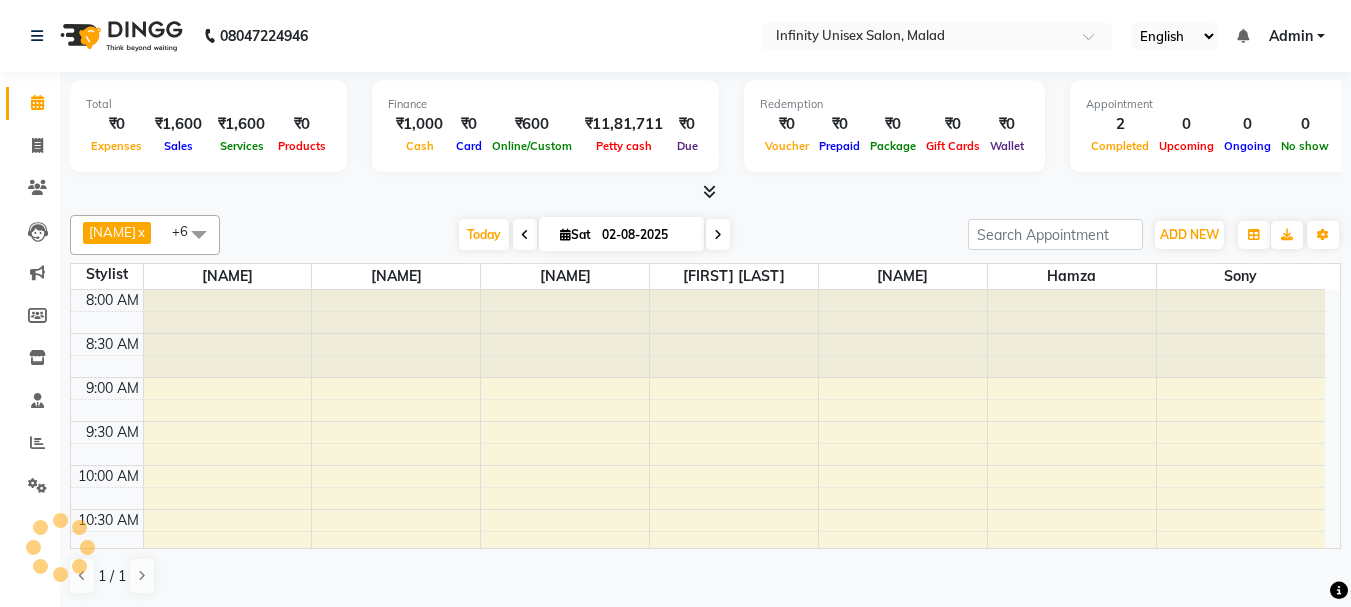 scroll, scrollTop: 0, scrollLeft: 0, axis: both 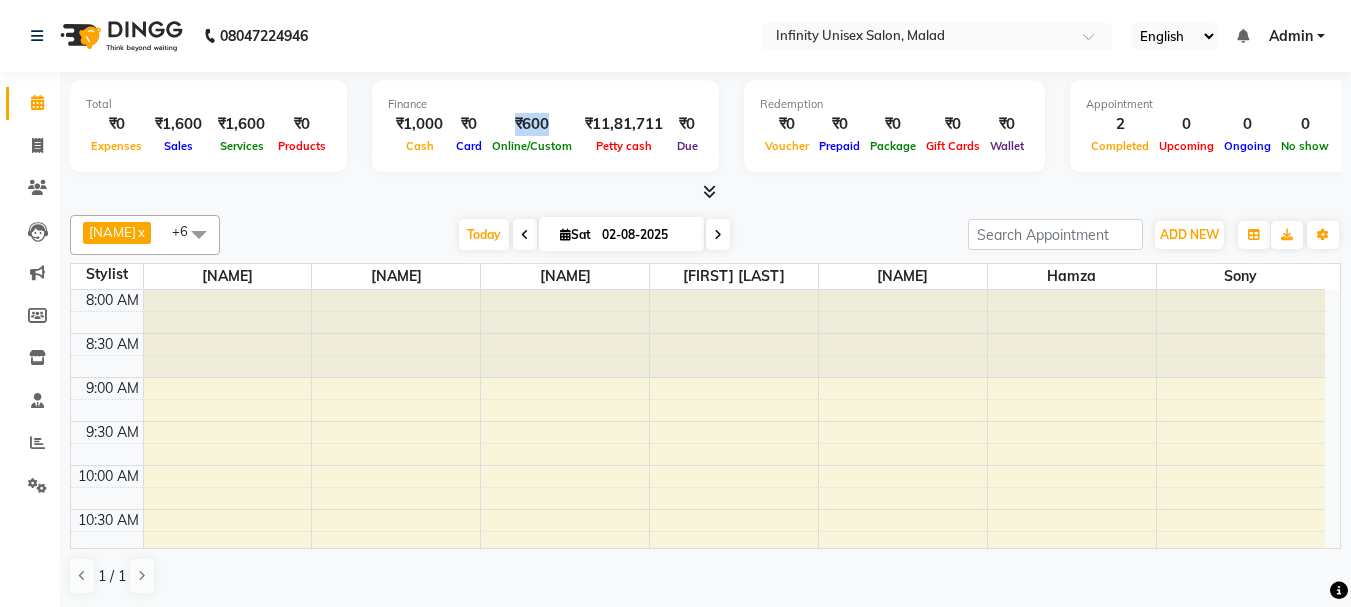 drag, startPoint x: 513, startPoint y: 122, endPoint x: 561, endPoint y: 130, distance: 48.6621 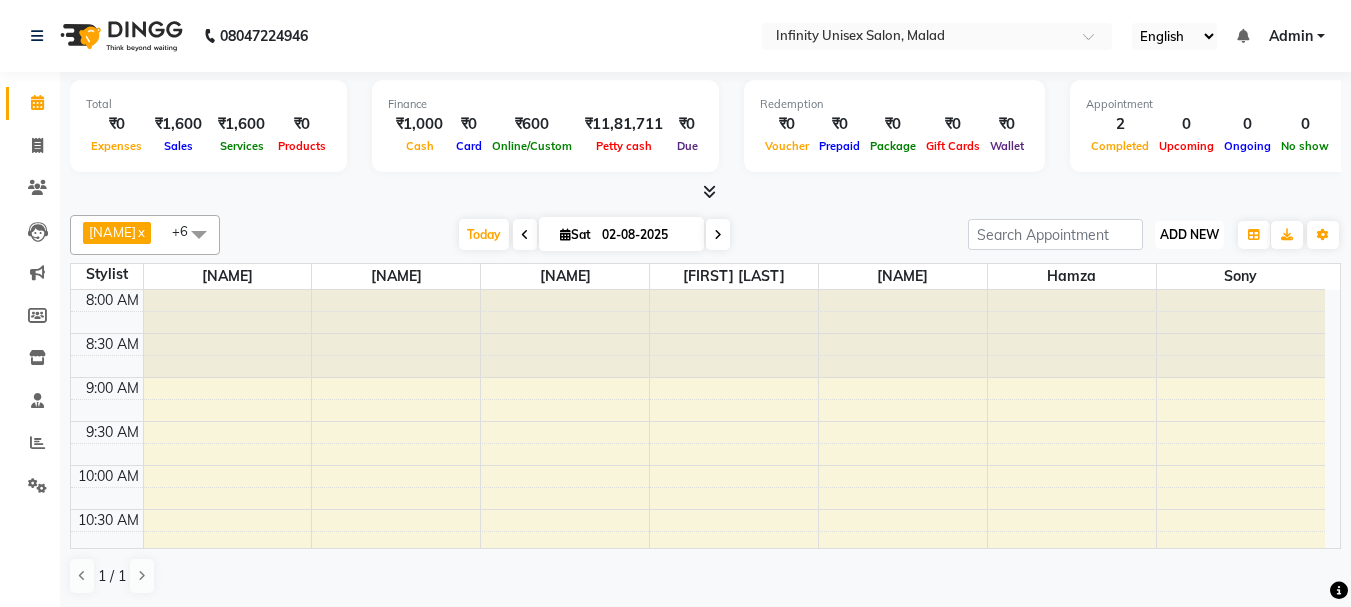 click on "ADD NEW" at bounding box center (1189, 234) 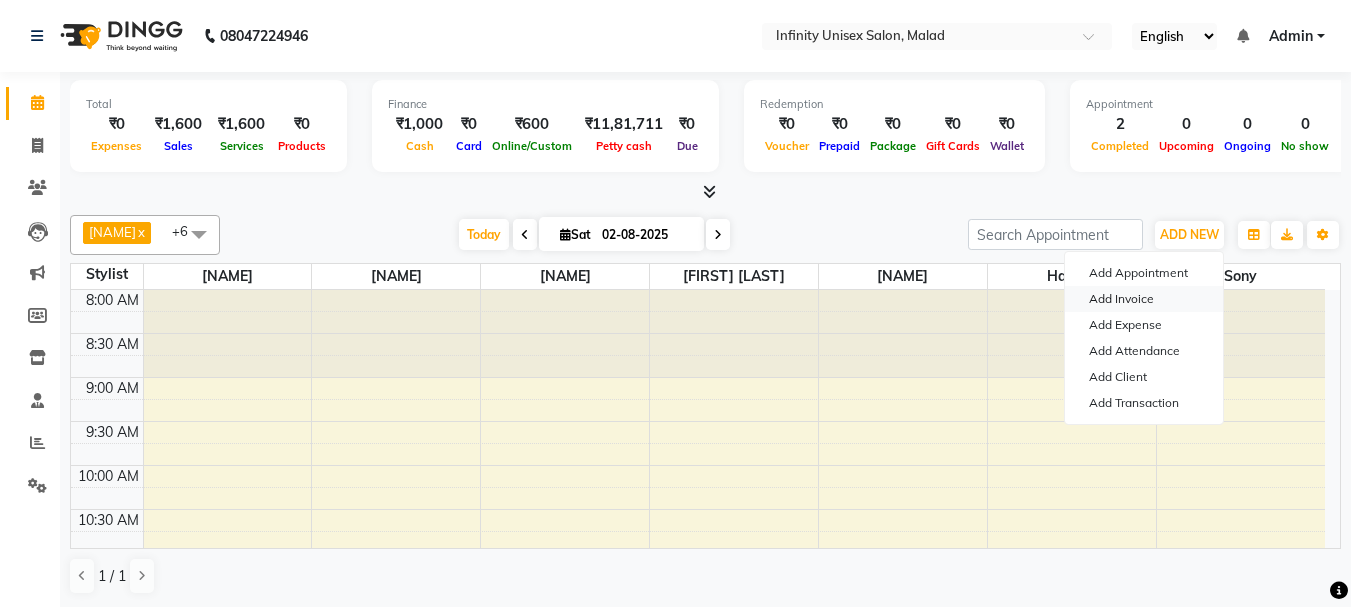 click on "Add Invoice" at bounding box center [1144, 299] 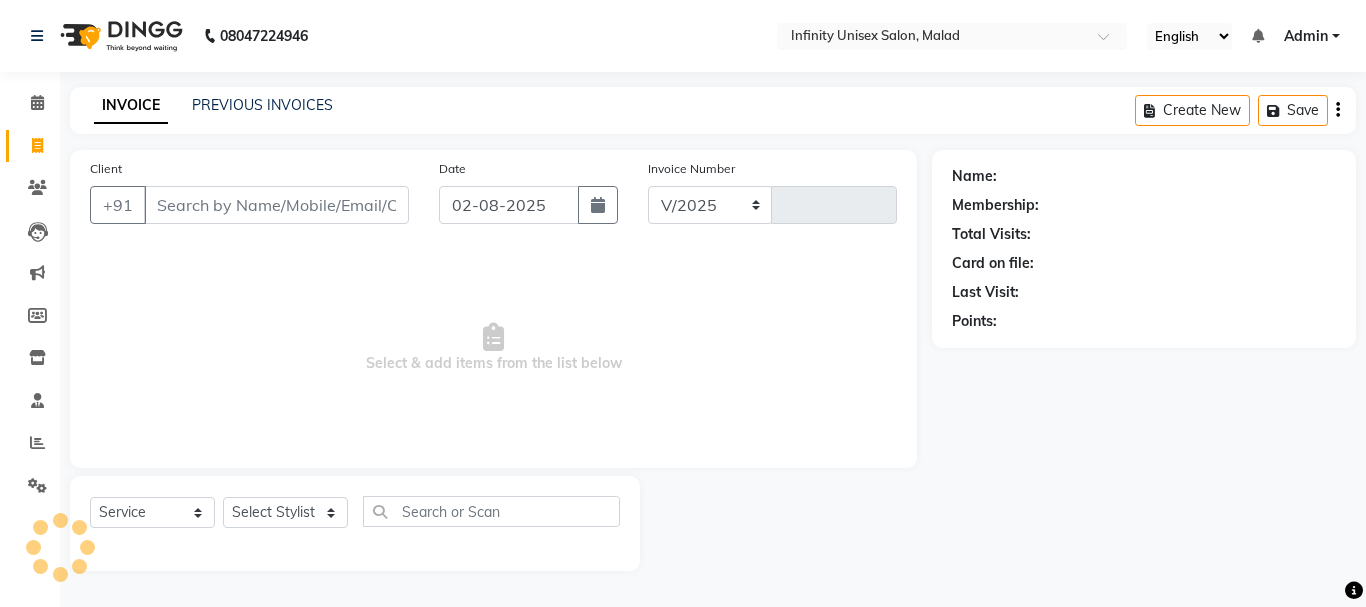 select on "5240" 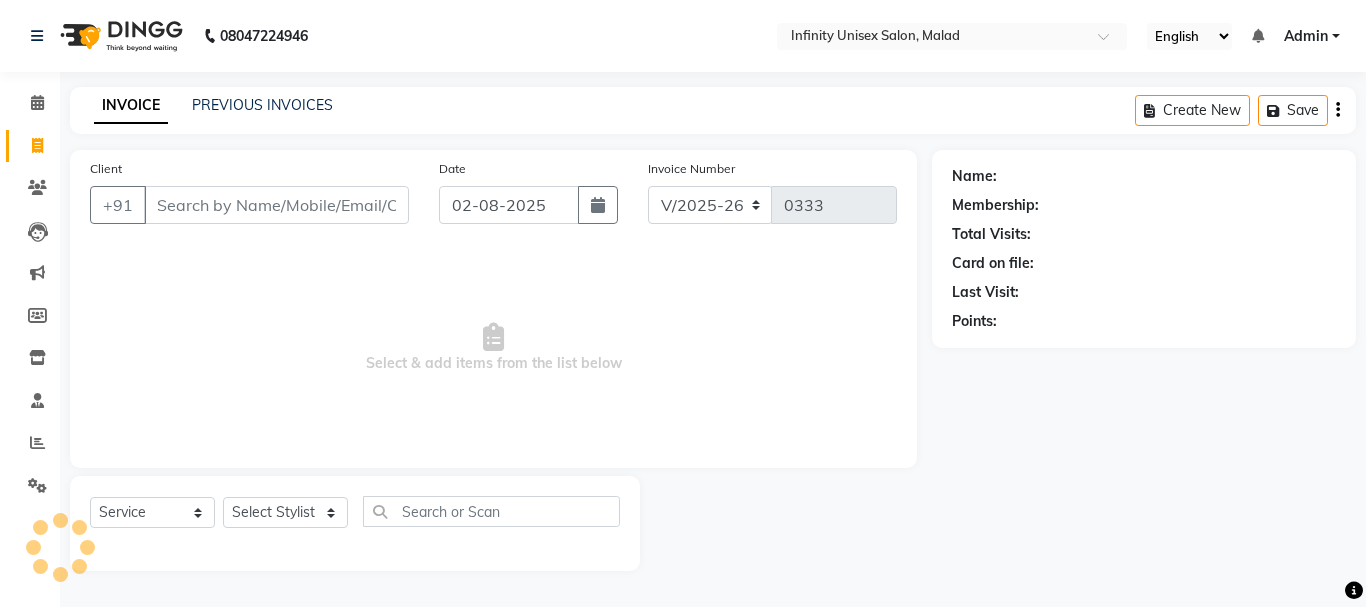 click on "Client" at bounding box center (276, 205) 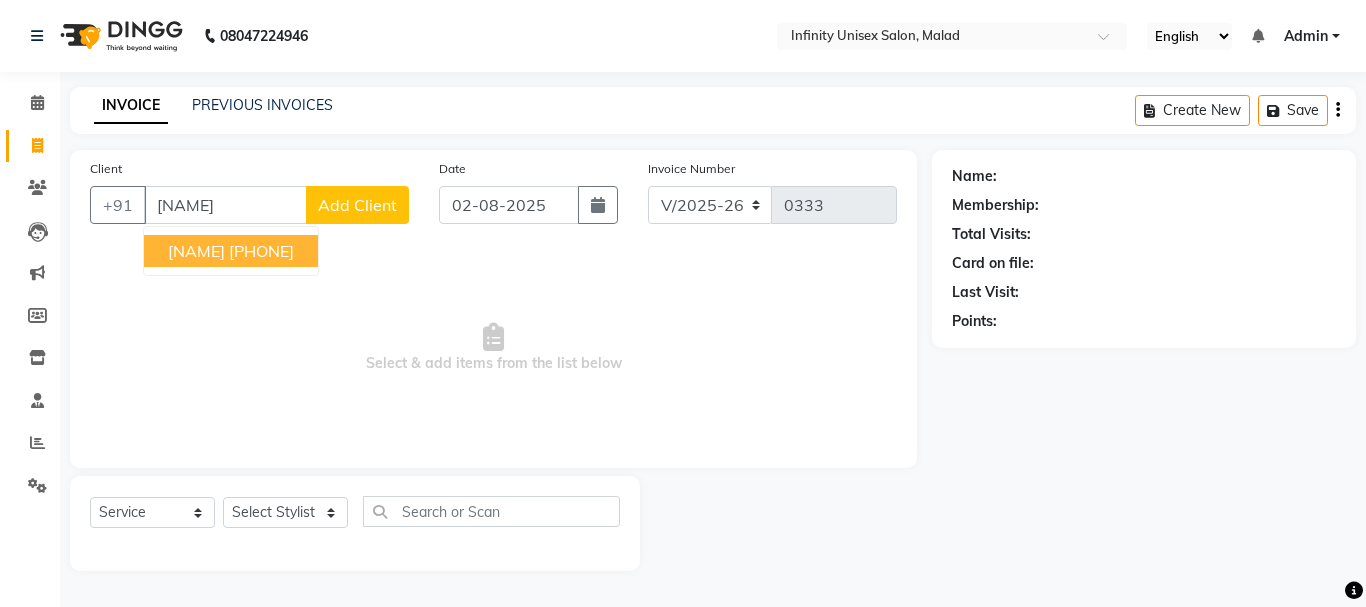 click on "[PHONE]" at bounding box center [261, 251] 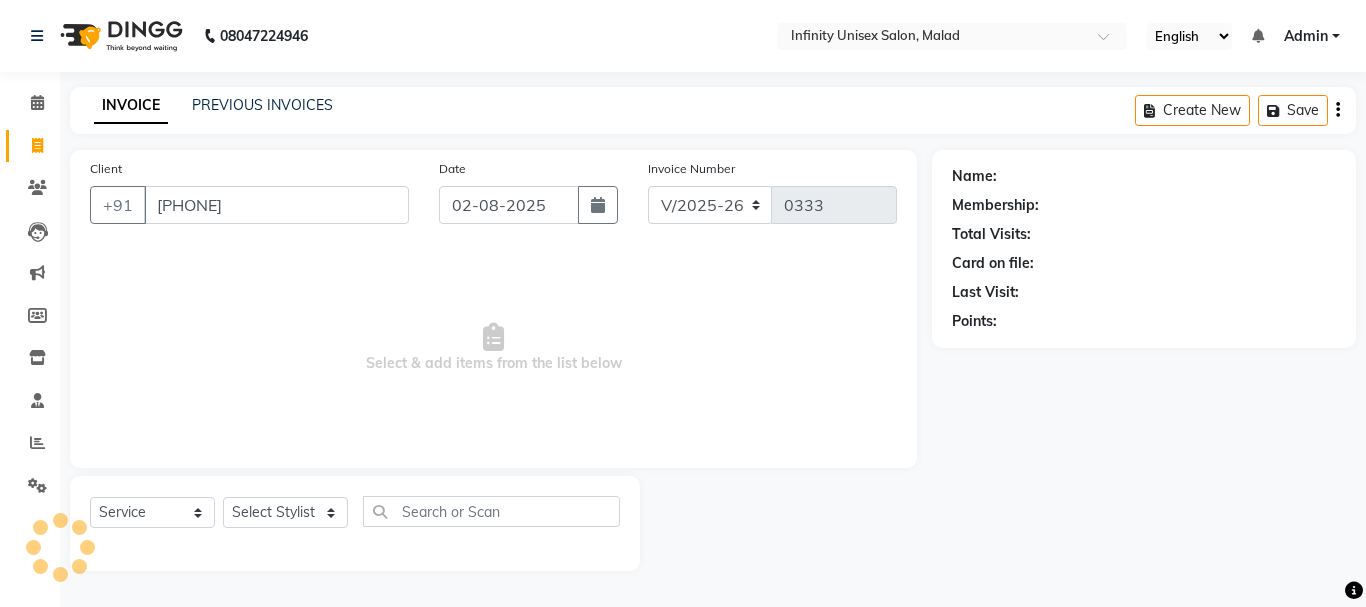 type on "[PHONE]" 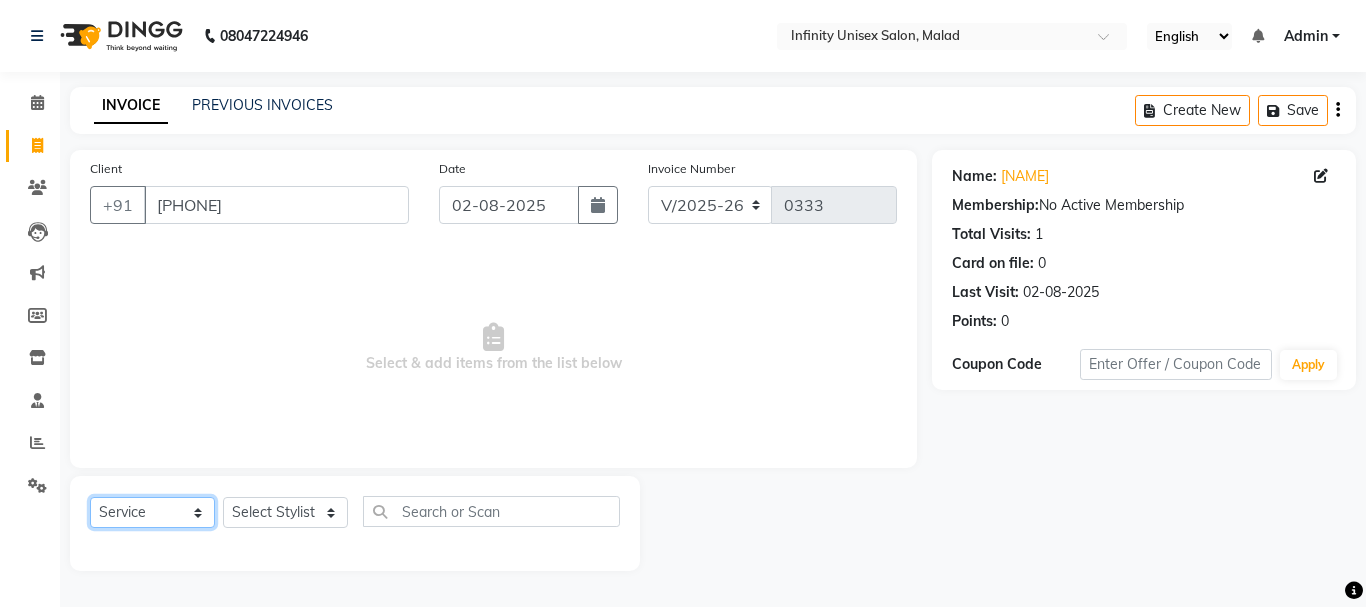 click on "Select  Service  Product  Membership  Package Voucher Prepaid Gift Card" 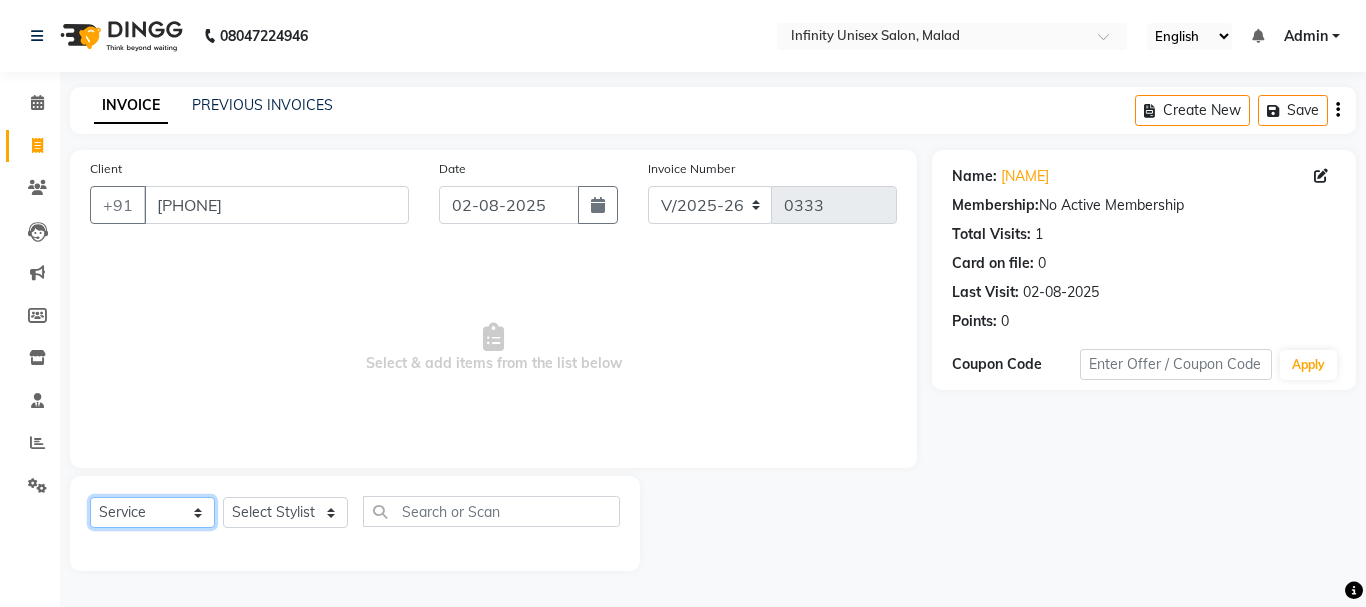 click on "Select  Service  Product  Membership  Package Voucher Prepaid Gift Card" 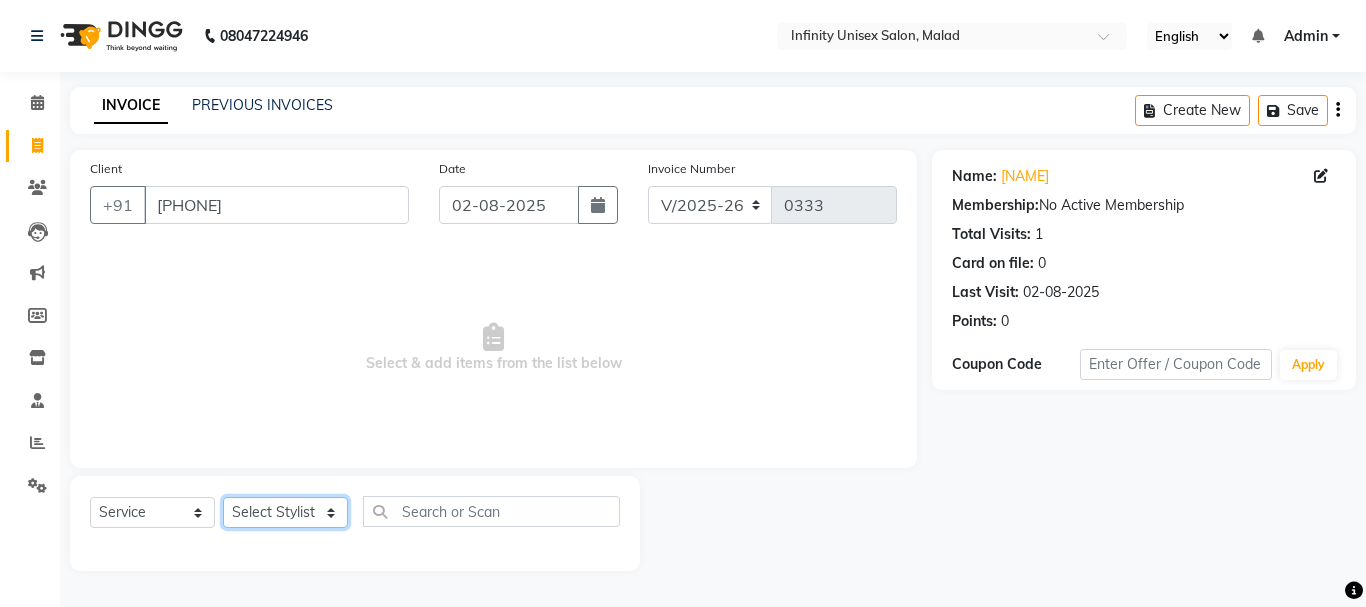 click on "Select Stylist [NAME] [NAME]  [NAME] [NAME] [NAME] [NAME]  Sir sony [NAME] [NAME] [NAME]" 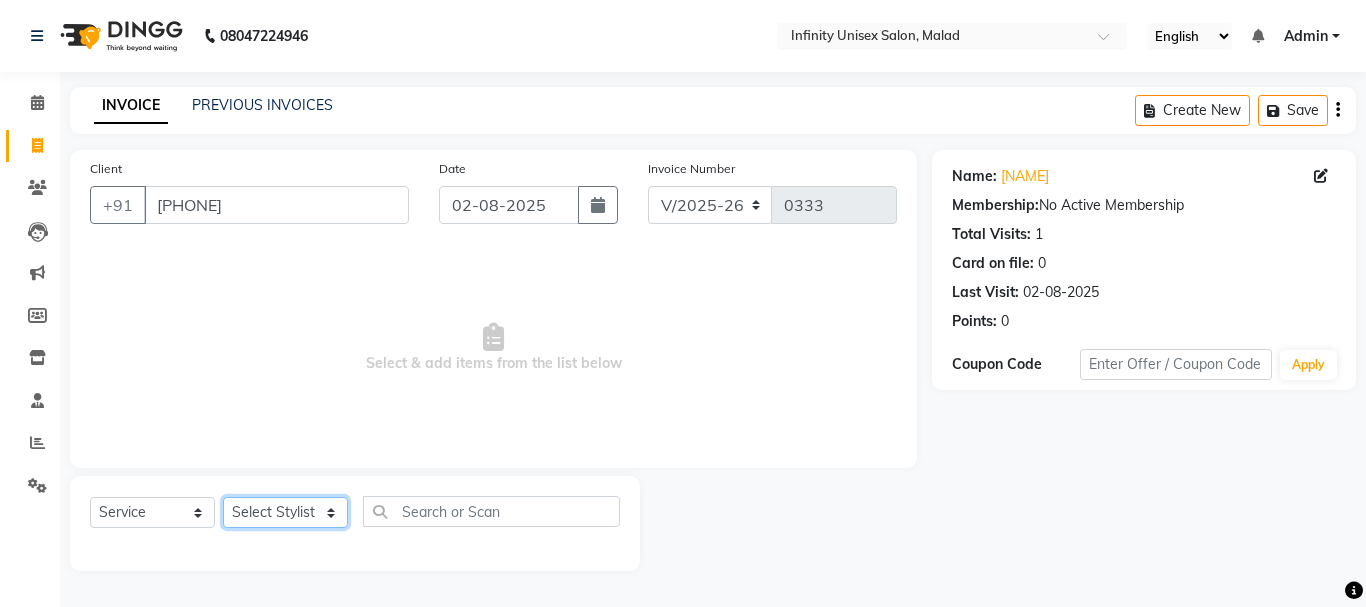 select on "[NUMBER]" 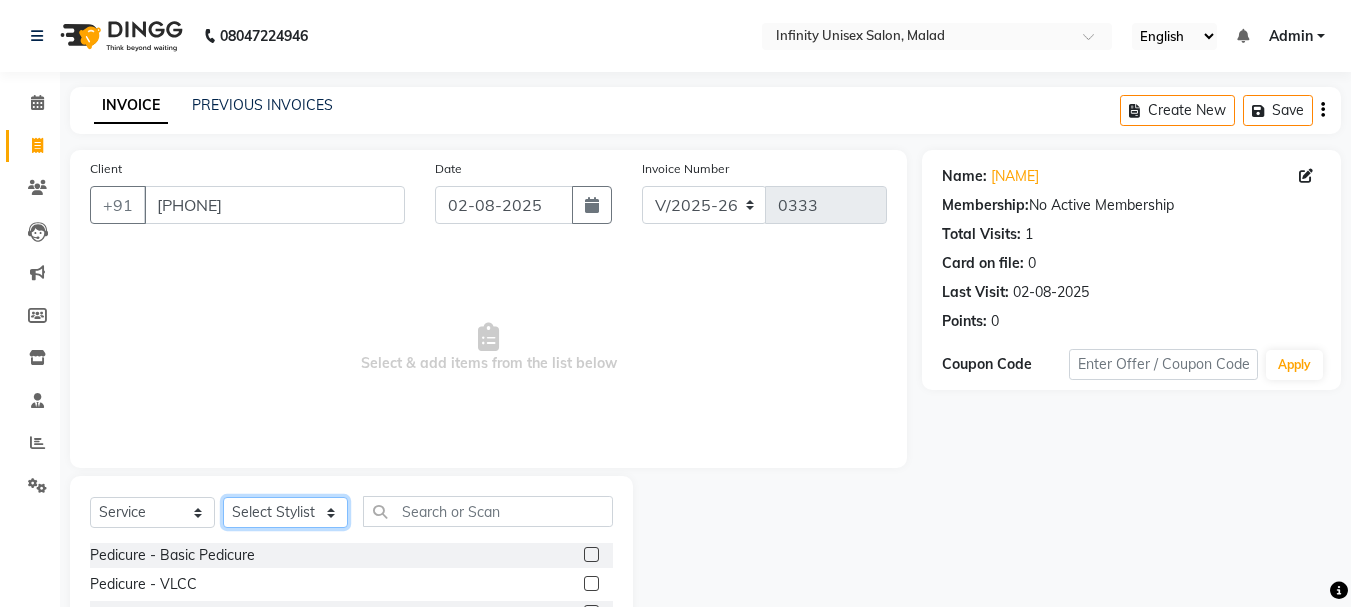 scroll, scrollTop: 194, scrollLeft: 0, axis: vertical 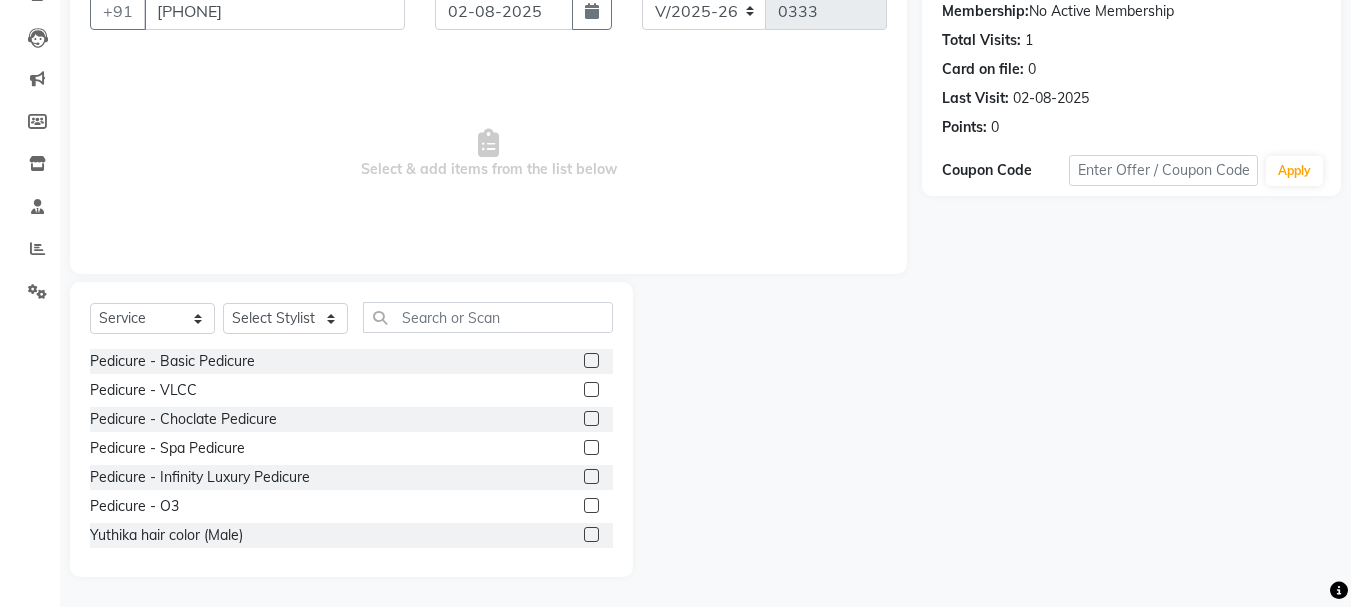 click 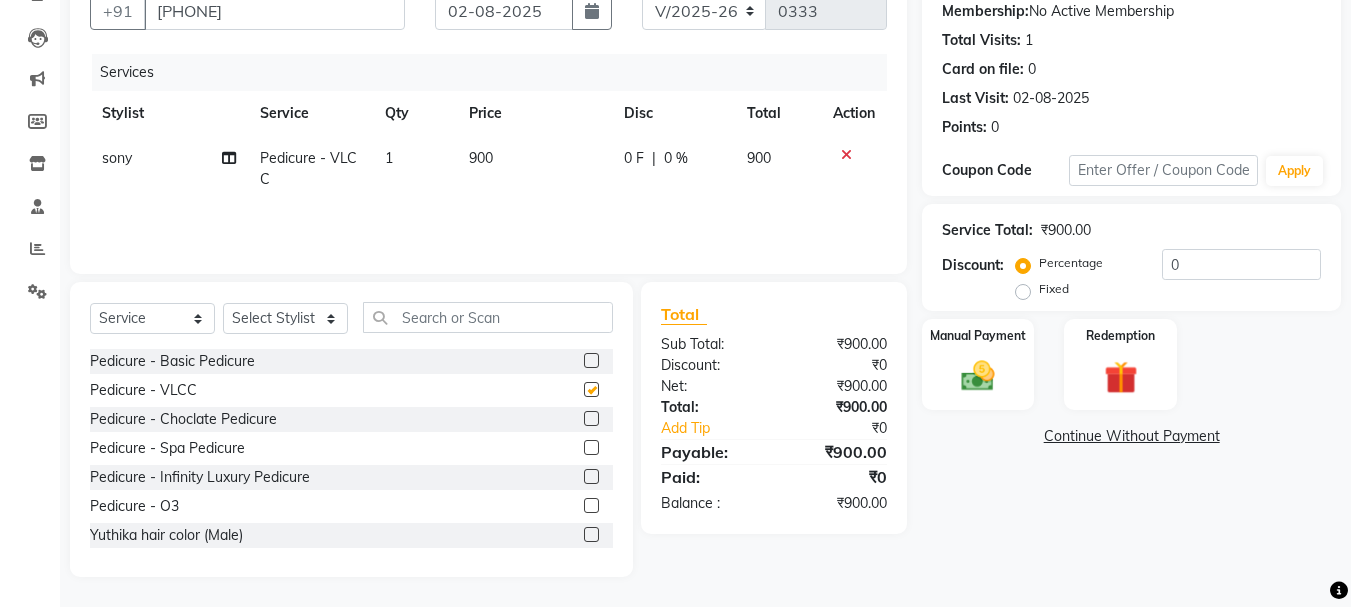 checkbox on "false" 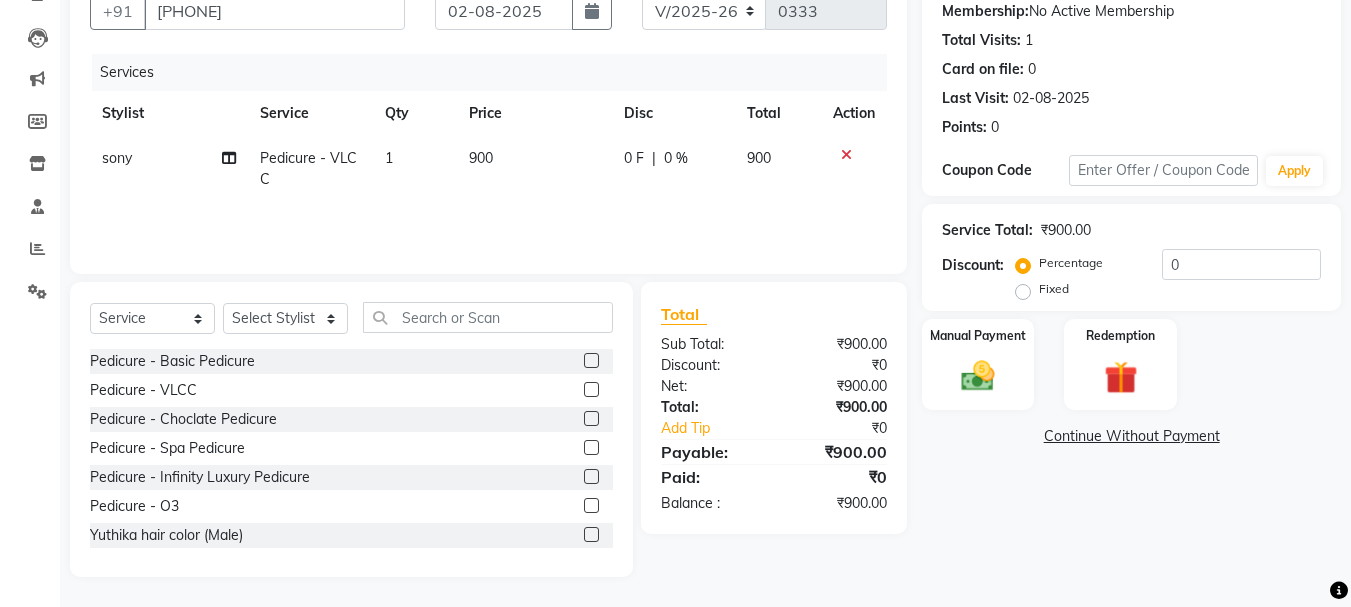 click 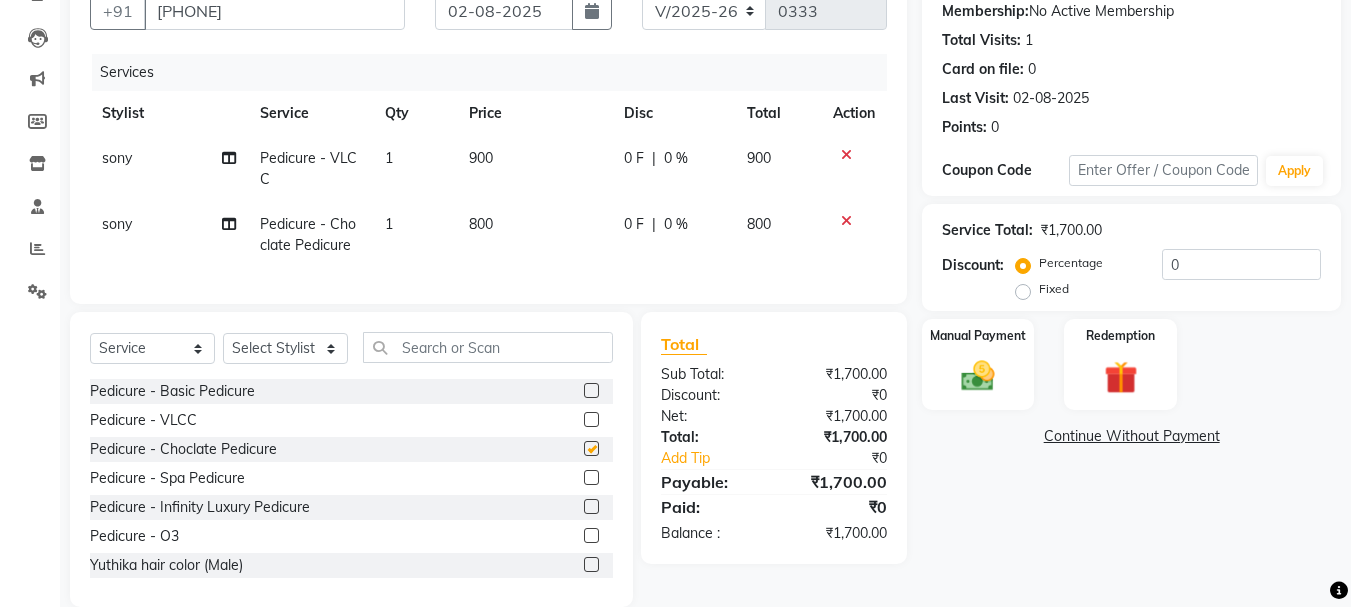 checkbox on "false" 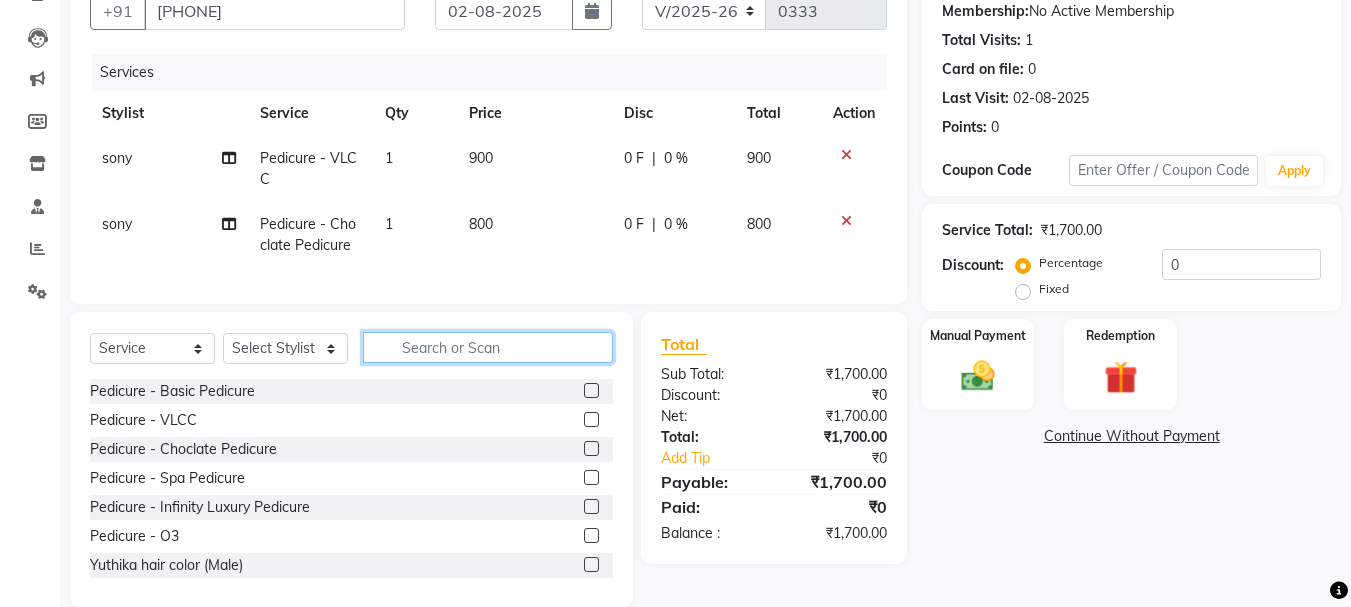 click 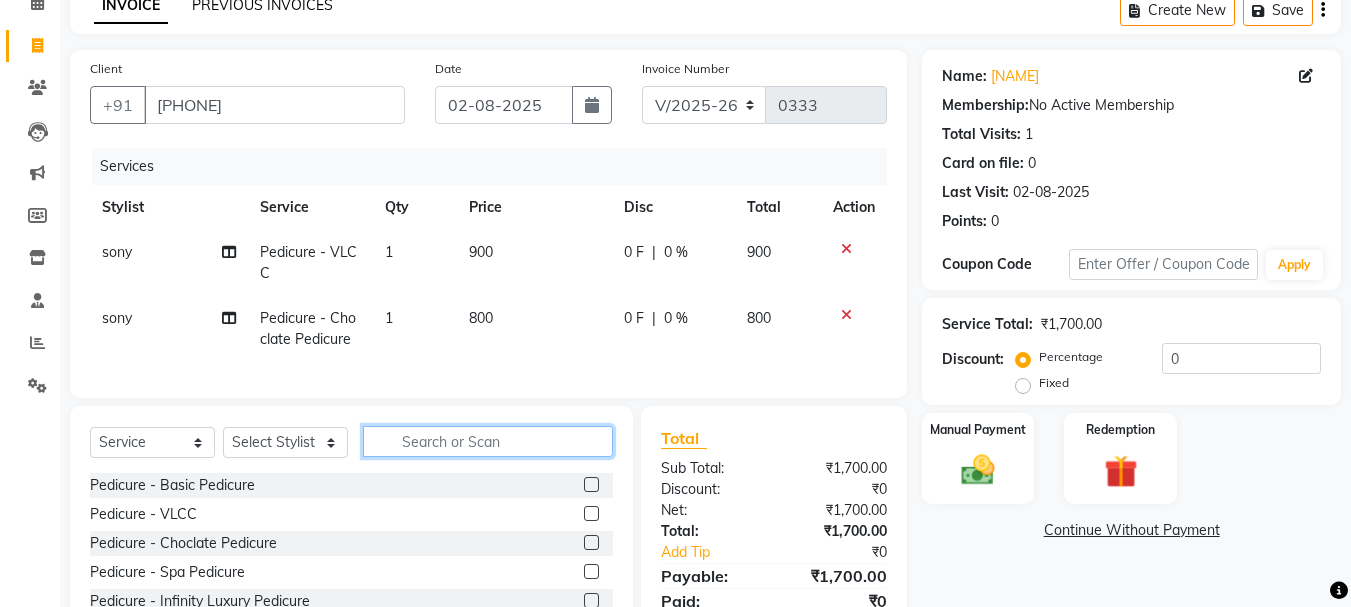 scroll, scrollTop: 57, scrollLeft: 0, axis: vertical 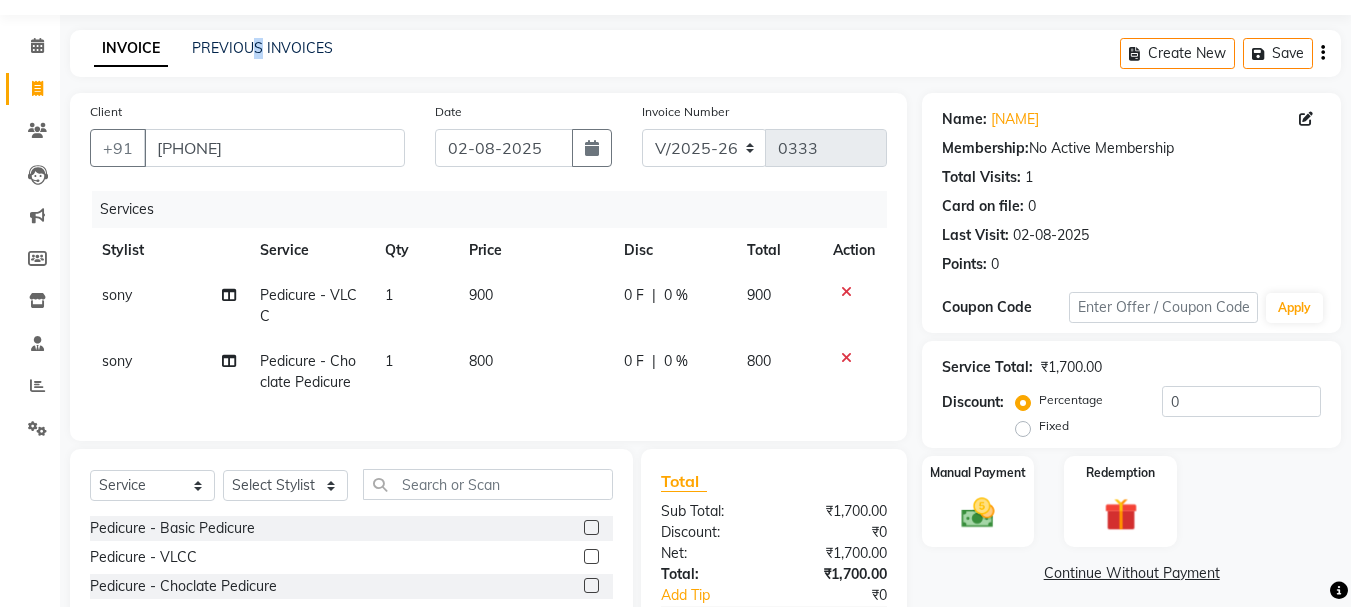 drag, startPoint x: 248, startPoint y: 58, endPoint x: 258, endPoint y: 36, distance: 24.166092 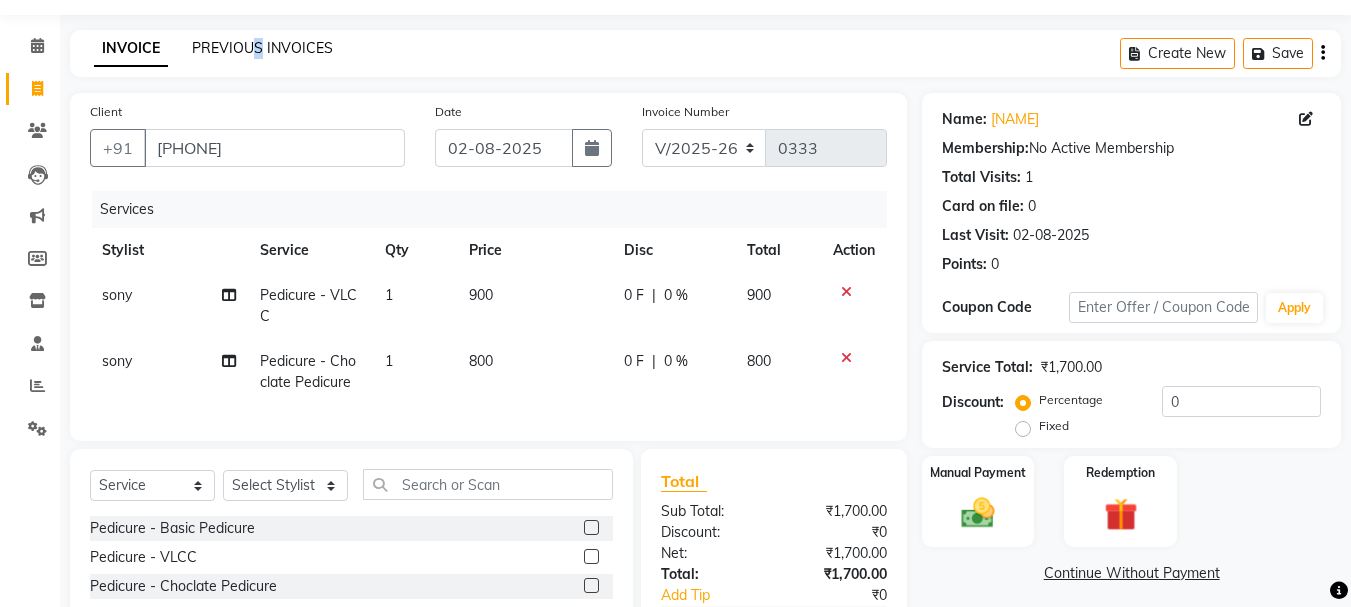 click on "PREVIOUS INVOICES" 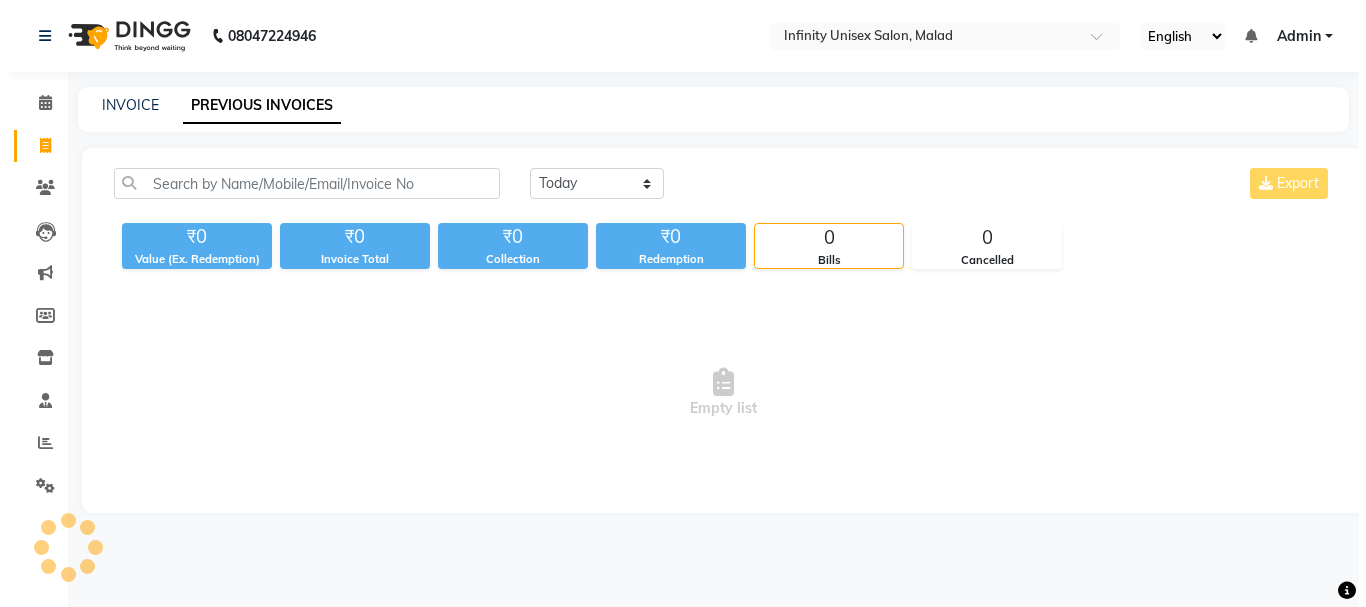 scroll, scrollTop: 0, scrollLeft: 0, axis: both 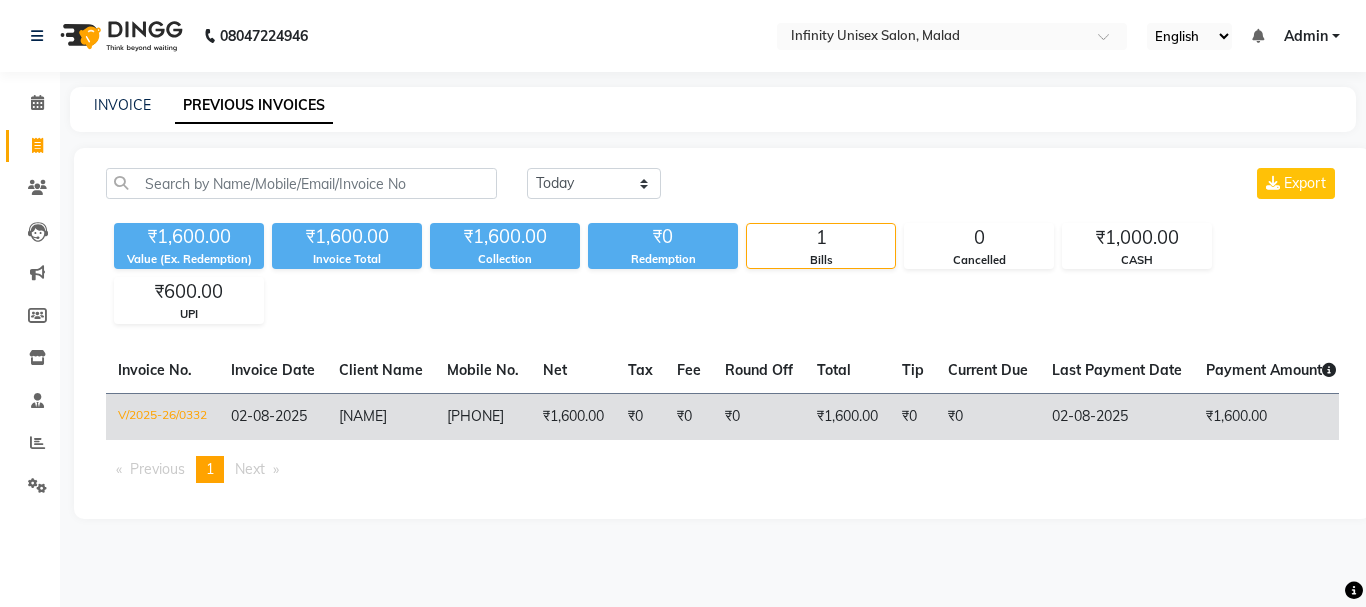 click on "V/2025-26/0332" 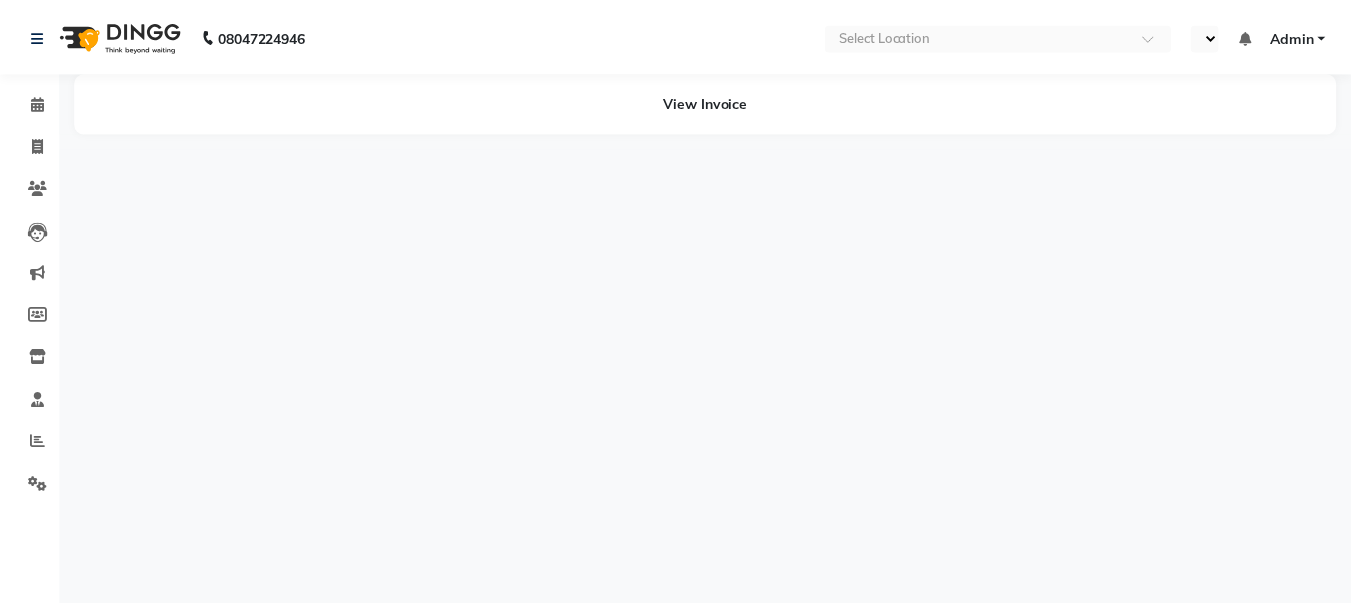 scroll, scrollTop: 0, scrollLeft: 0, axis: both 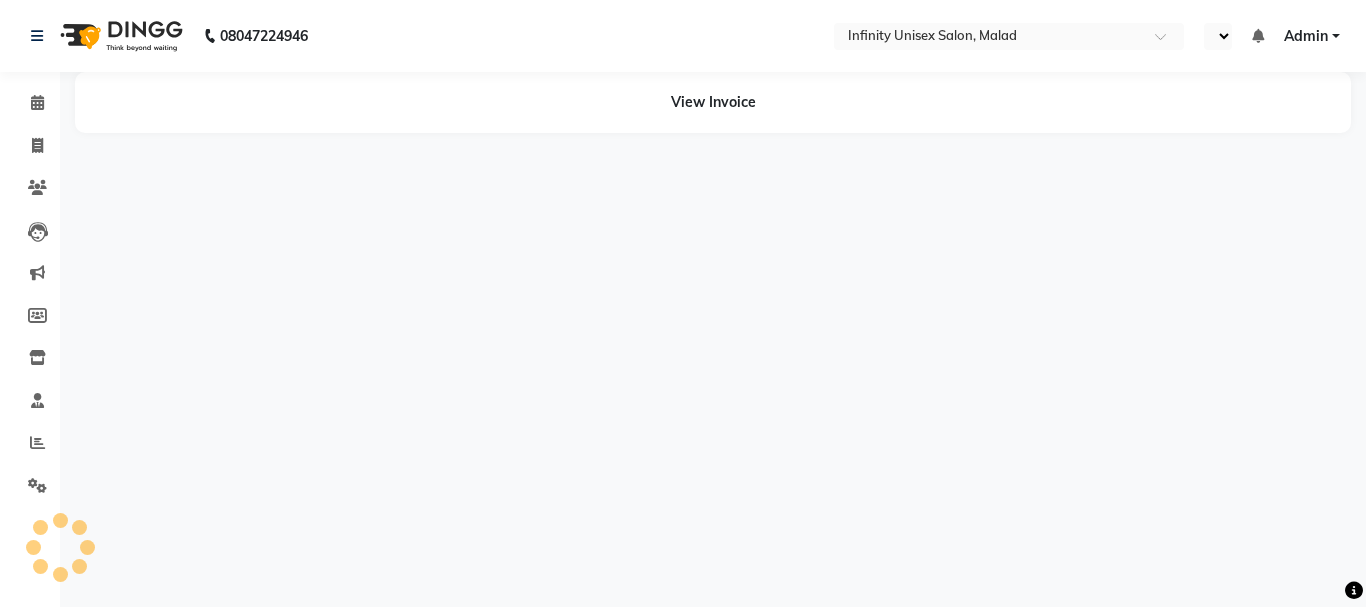 select on "en" 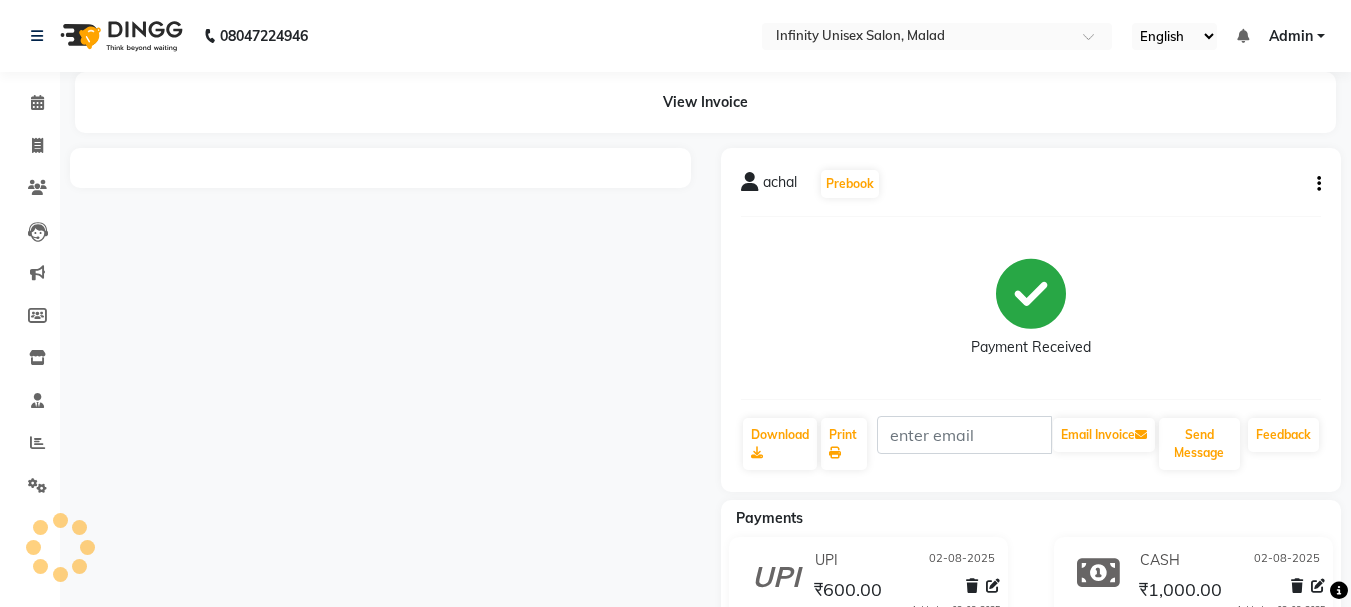 click 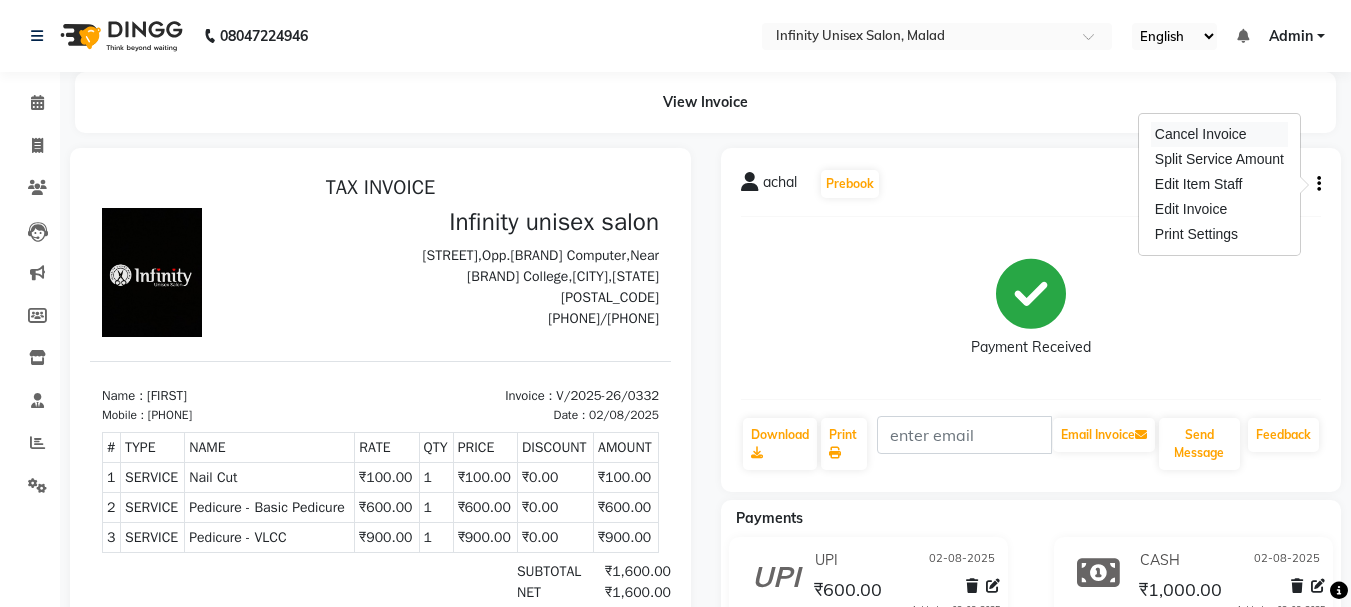scroll, scrollTop: 0, scrollLeft: 0, axis: both 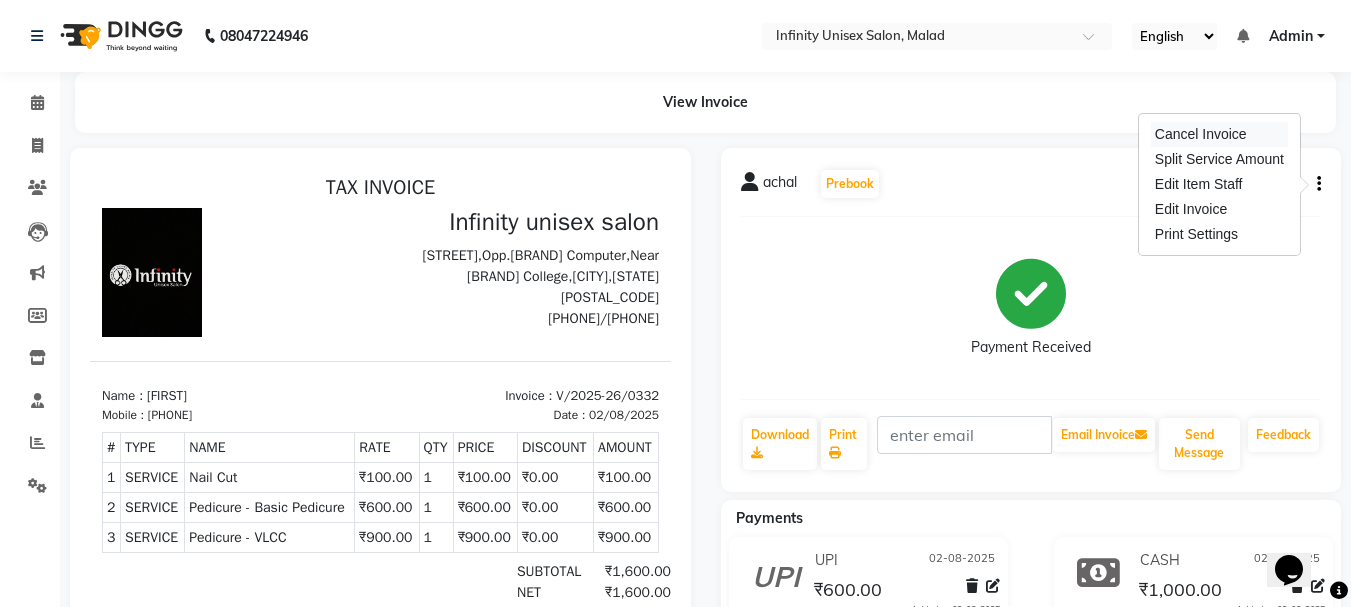 click on "Cancel Invoice" at bounding box center [1219, 134] 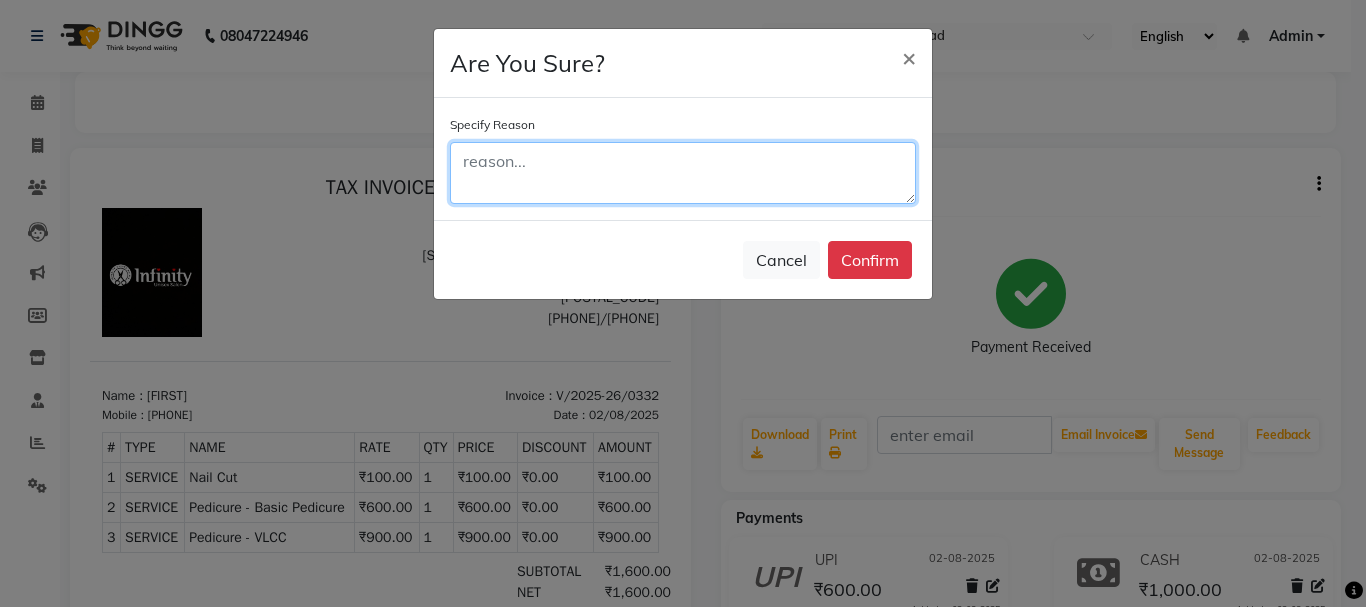 click 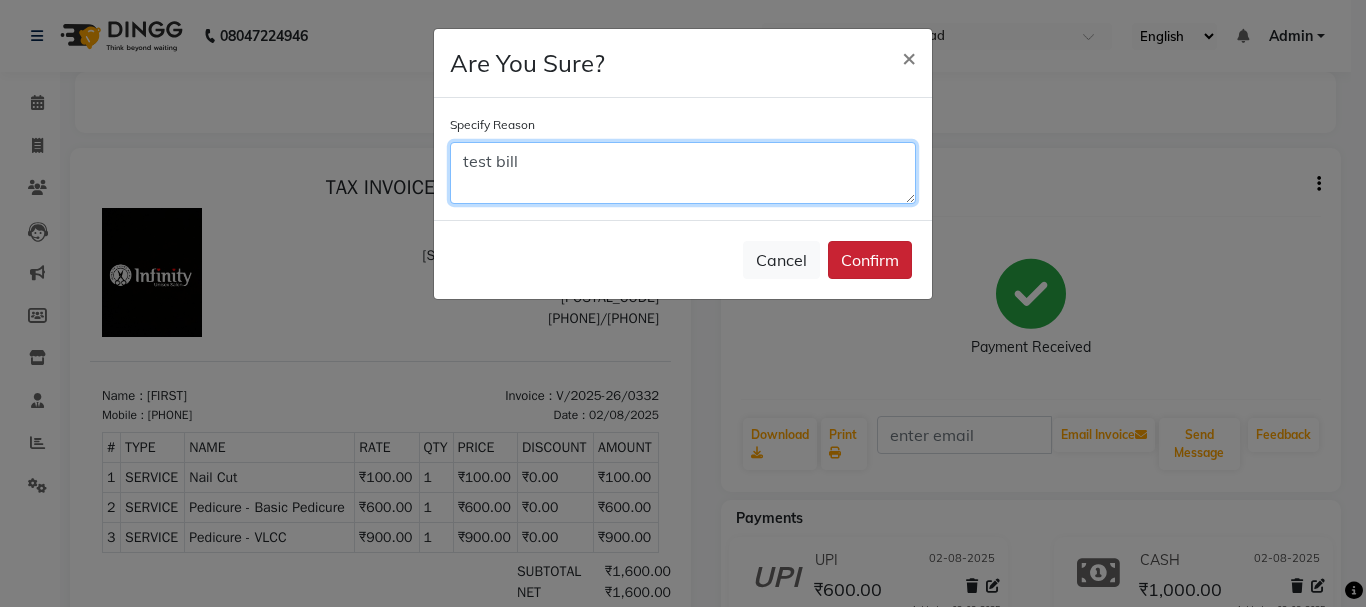 type on "test bill" 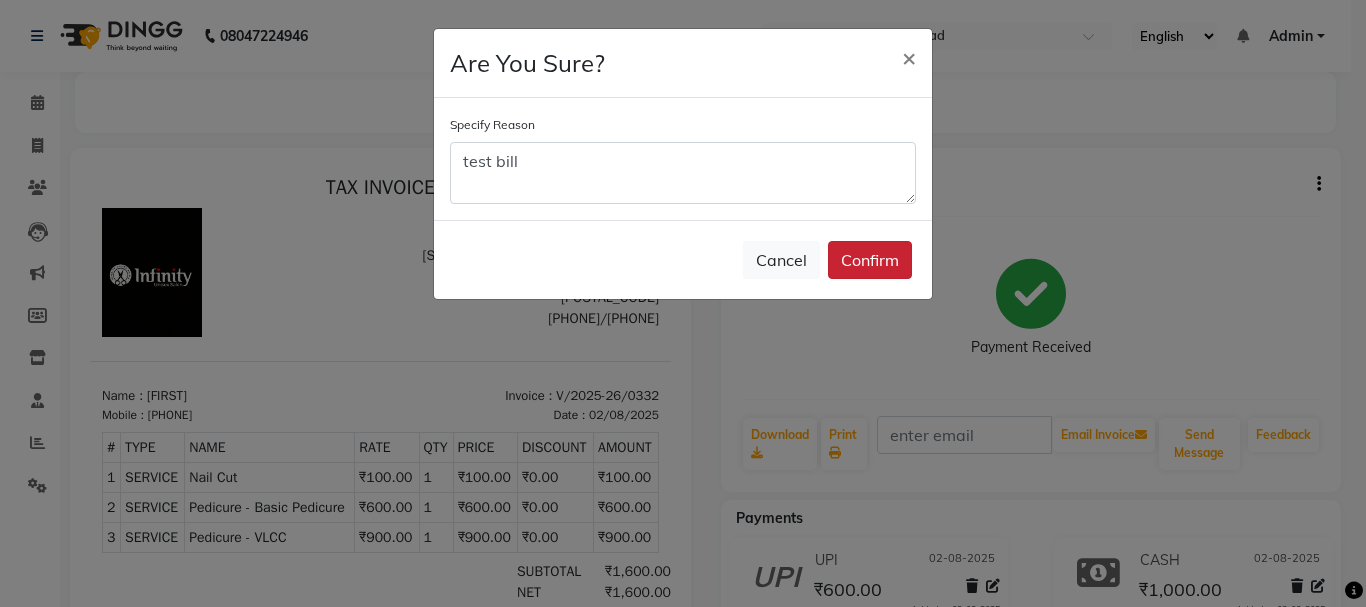 click on "Confirm" 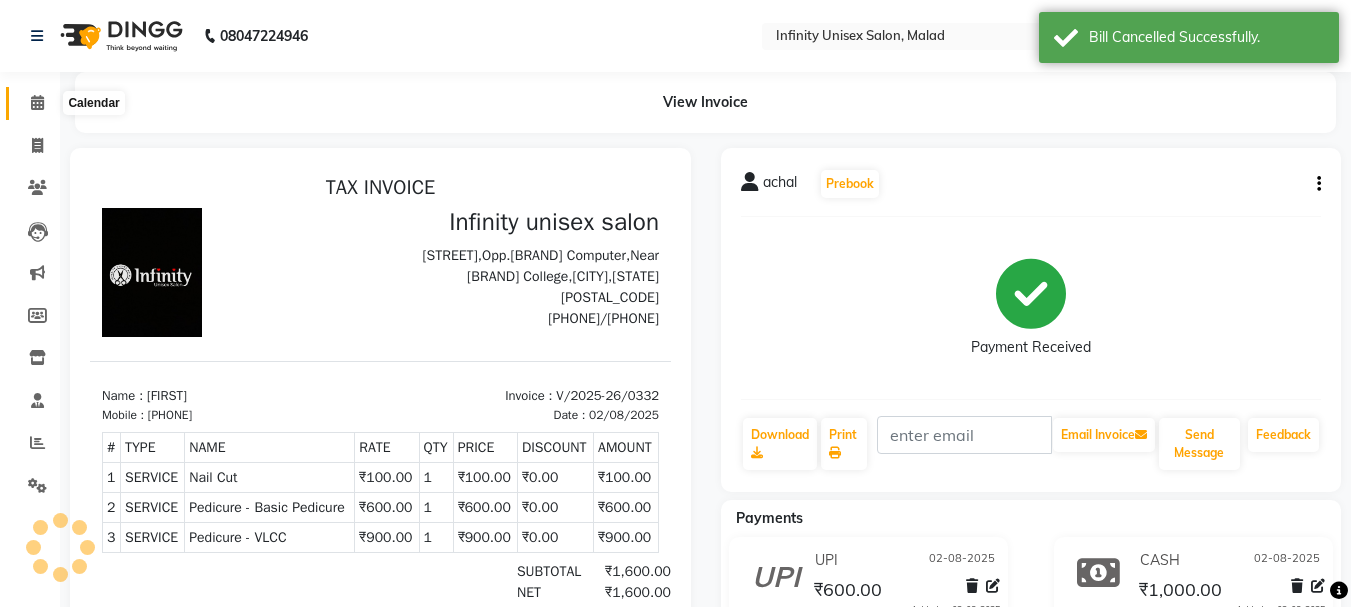 click 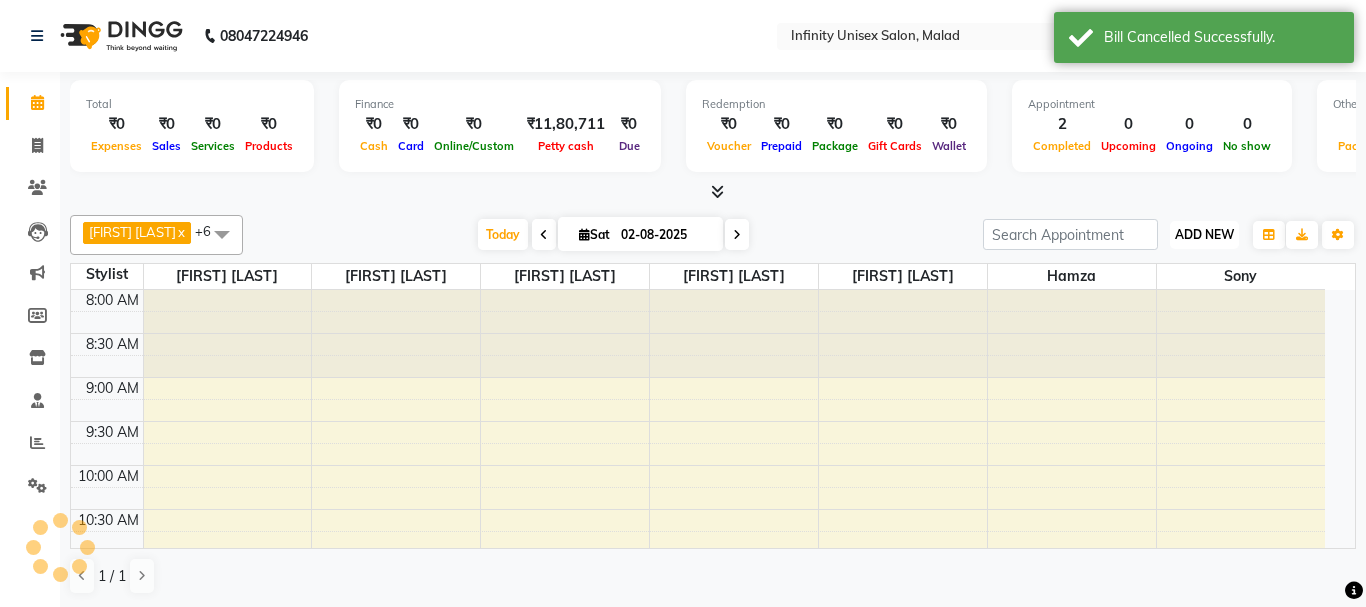 click on "ADD NEW Toggle Dropdown" at bounding box center (1204, 235) 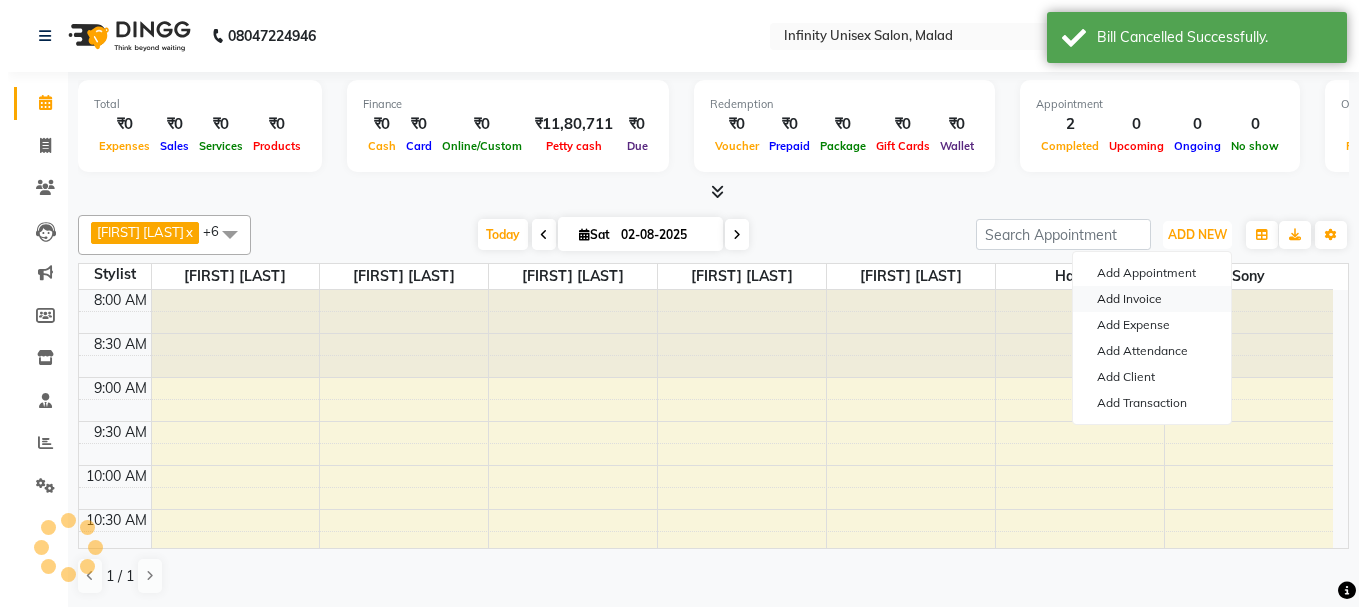 scroll, scrollTop: 0, scrollLeft: 0, axis: both 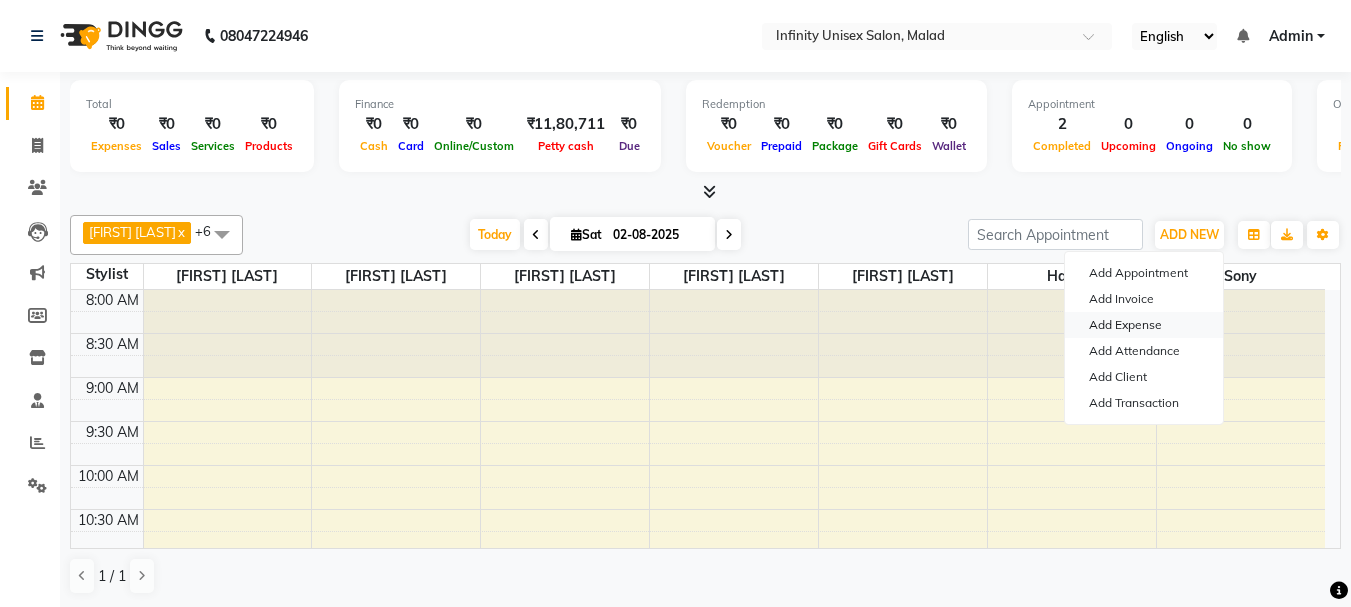 click on "Add Expense" at bounding box center (1144, 325) 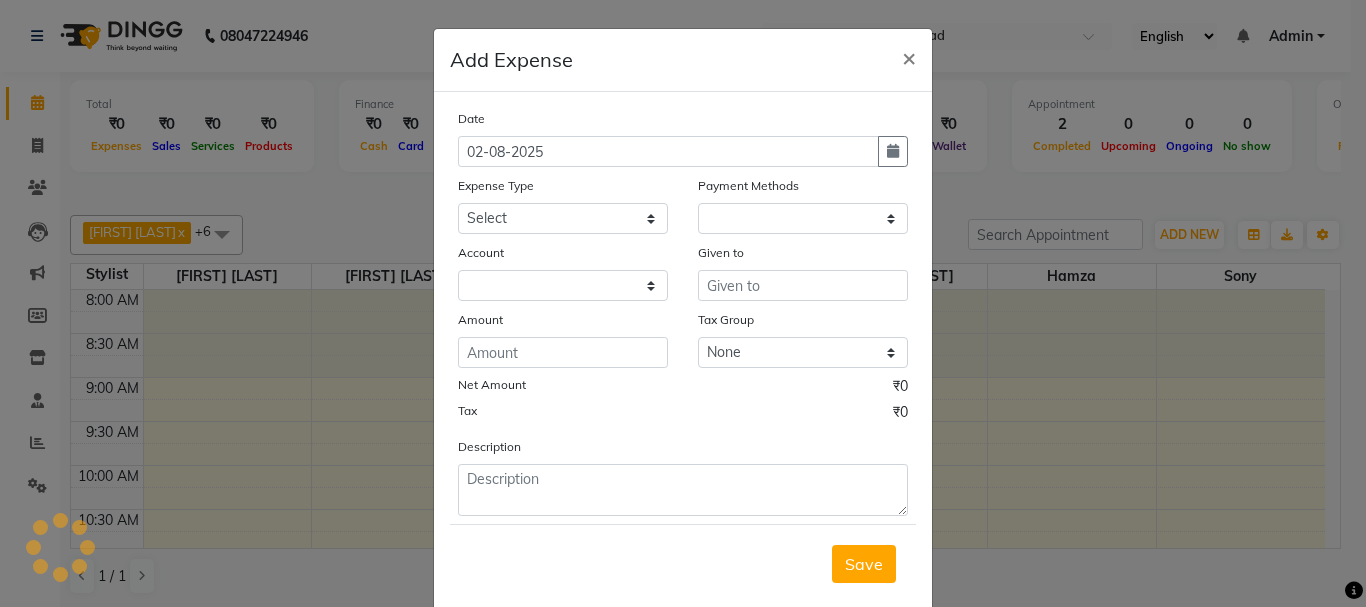select on "1" 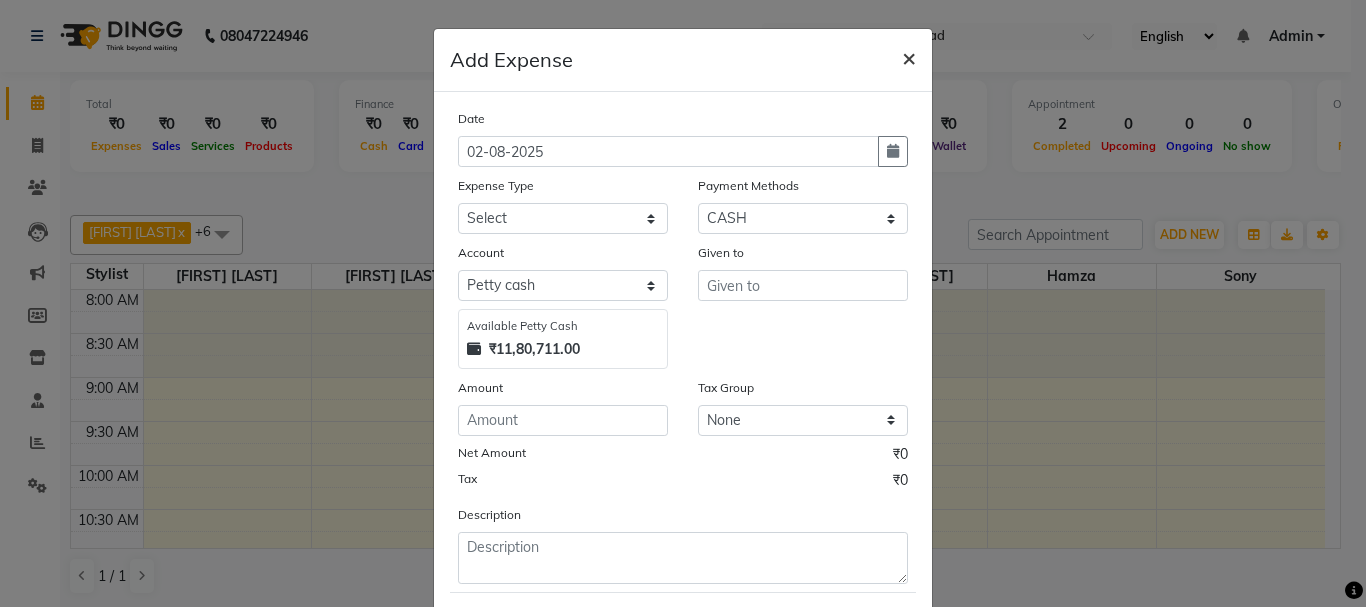 click on "×" 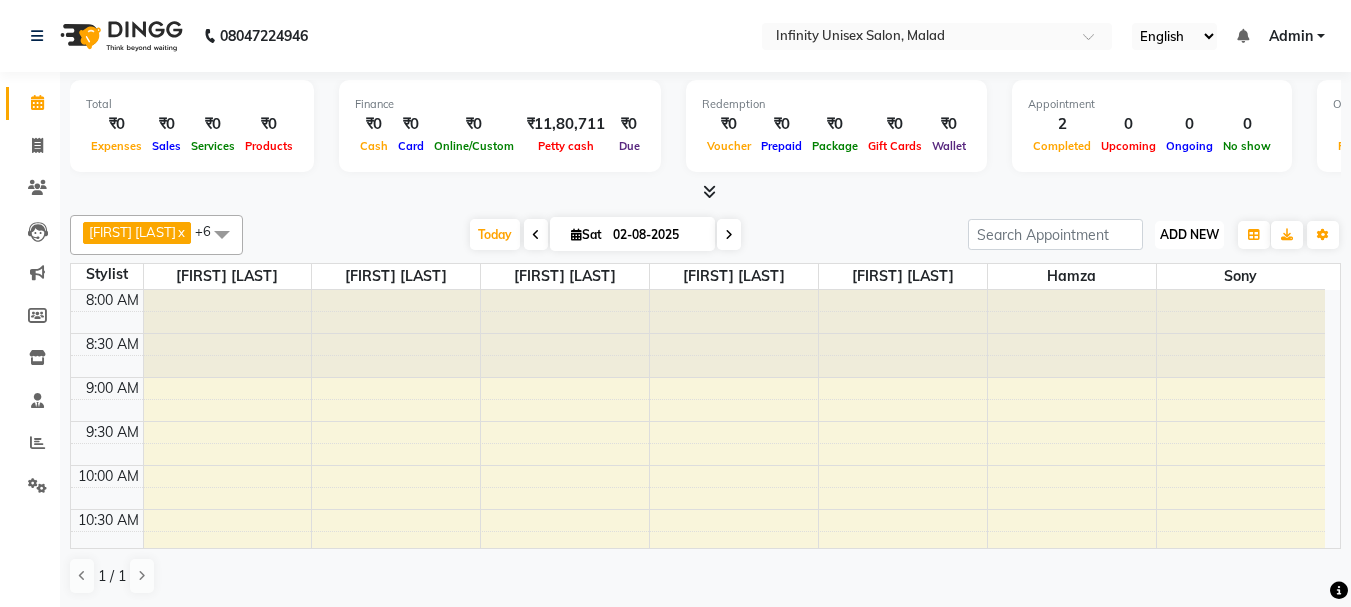 click on "ADD NEW" at bounding box center [1189, 234] 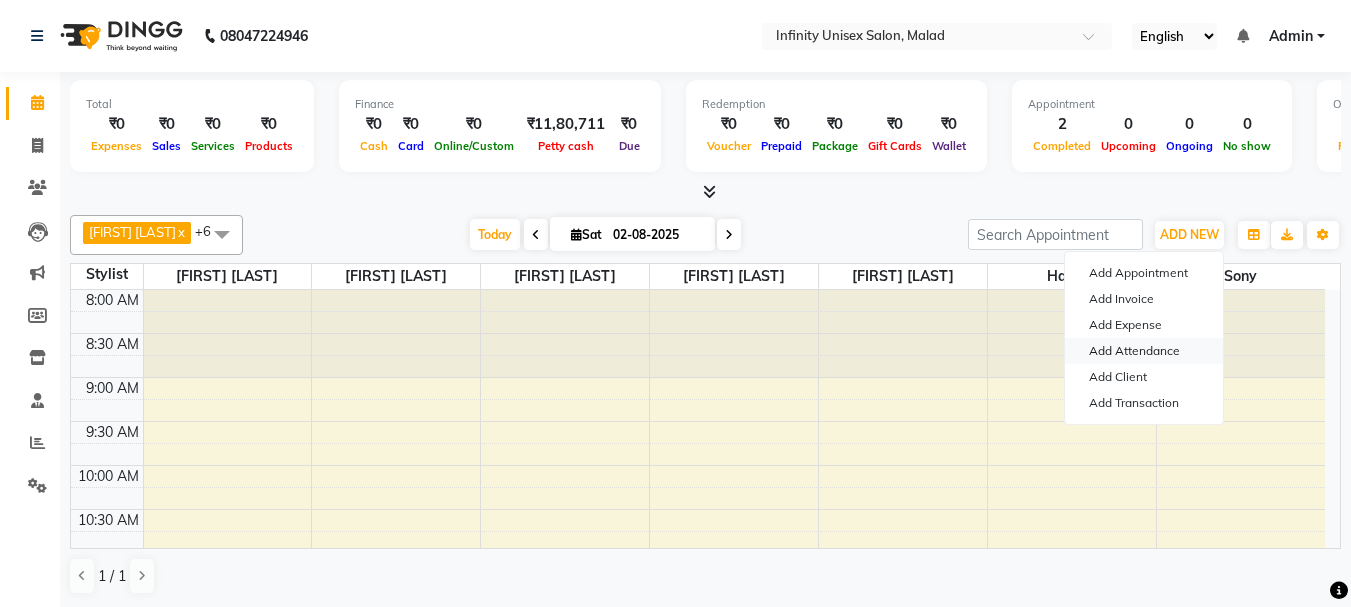 click on "Add Attendance" at bounding box center (1144, 351) 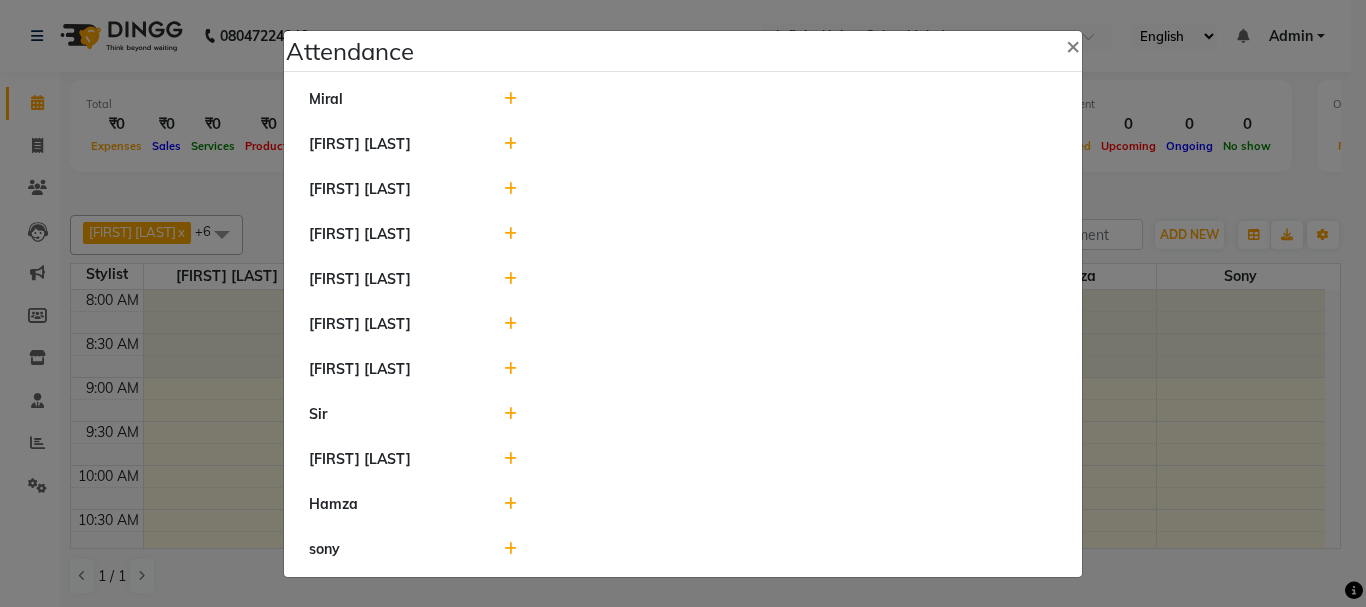 click 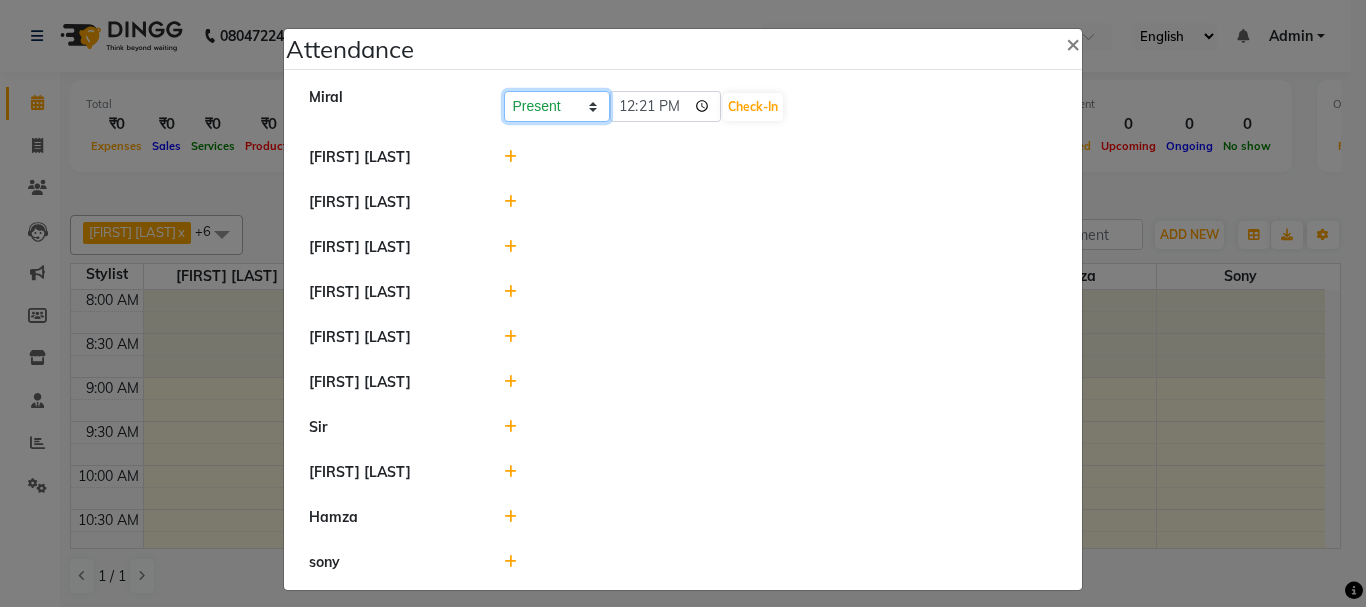click on "Present Absent Late Half Day Weekly Off" 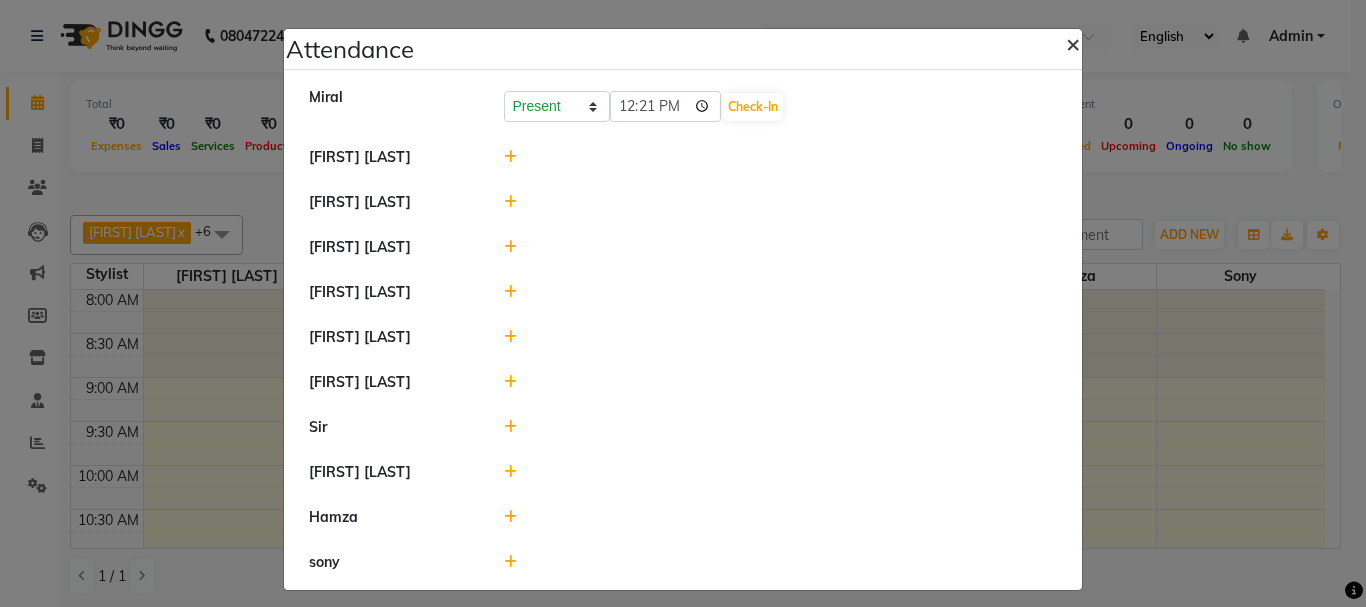 click on "×" 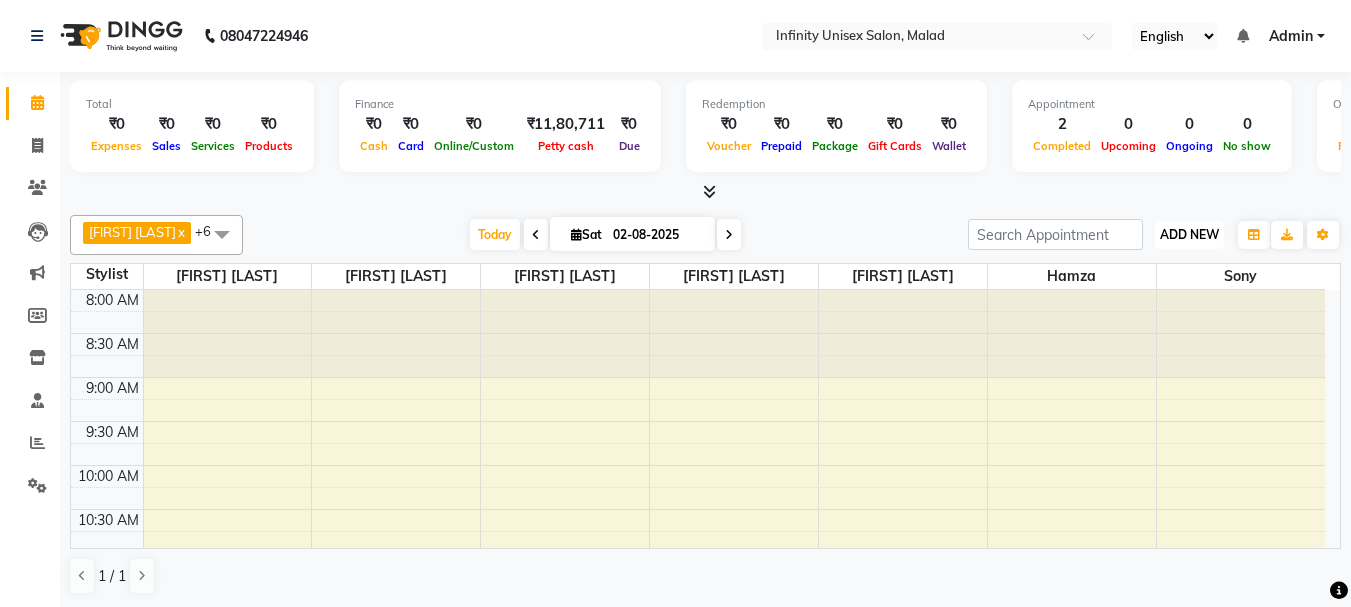 click on "ADD NEW" at bounding box center [1189, 234] 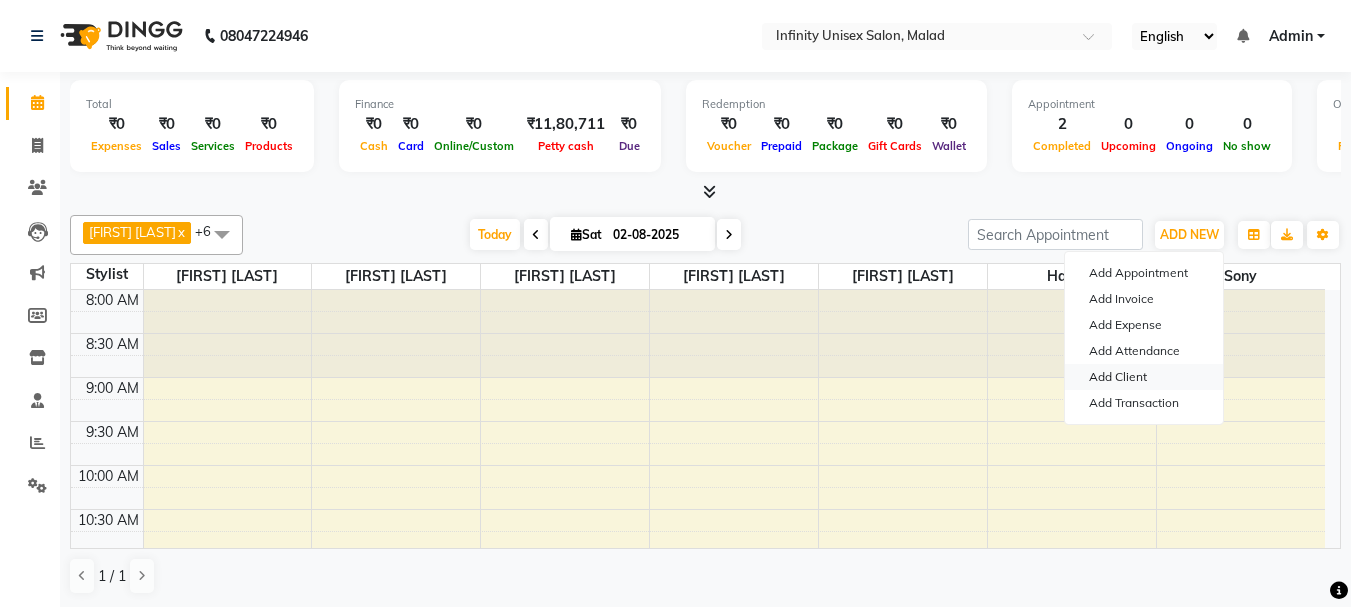click on "Add Client" at bounding box center [1144, 377] 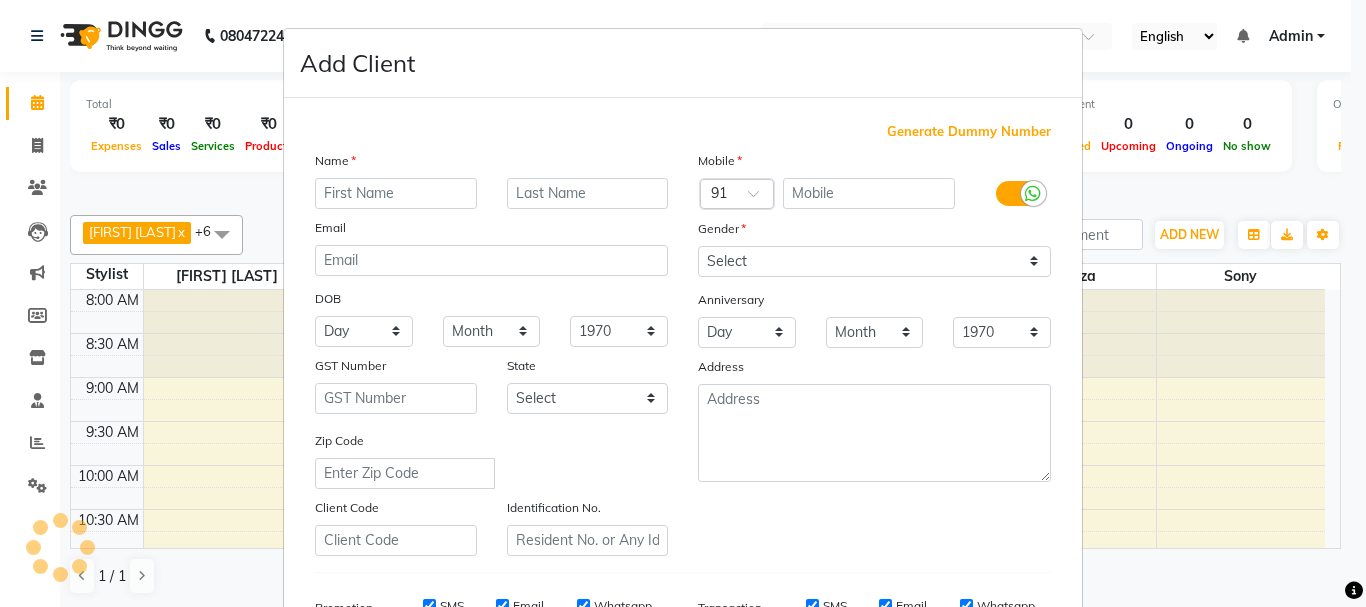 scroll, scrollTop: 316, scrollLeft: 0, axis: vertical 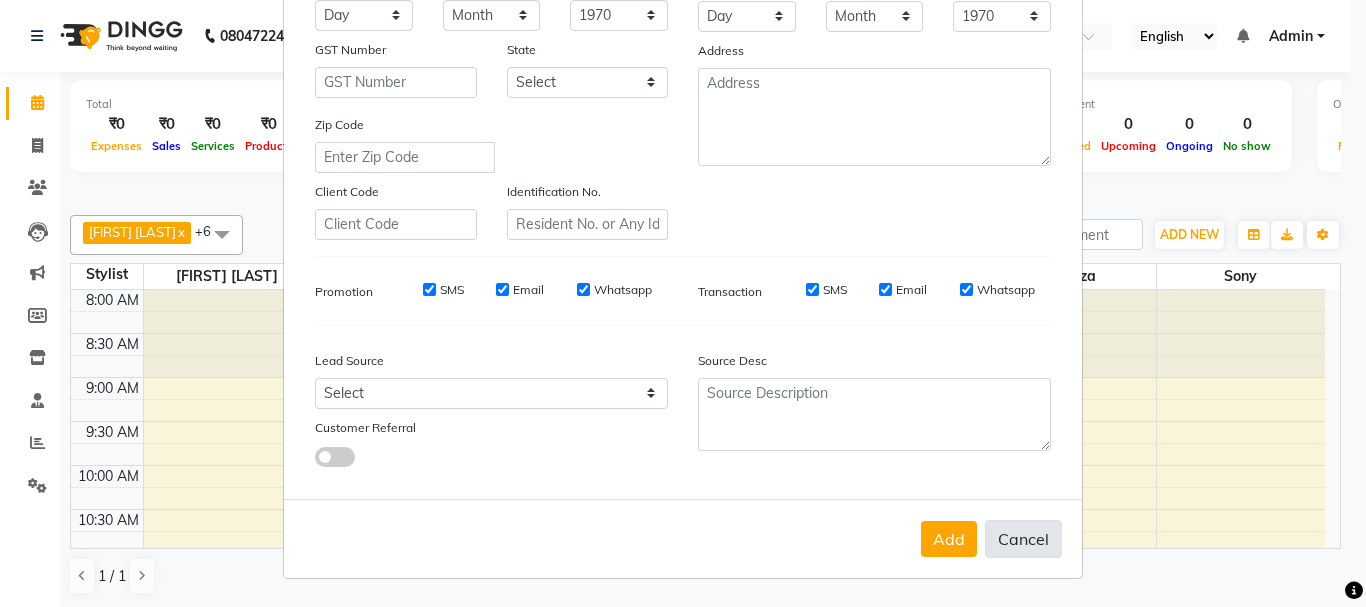 click on "Cancel" at bounding box center [1023, 539] 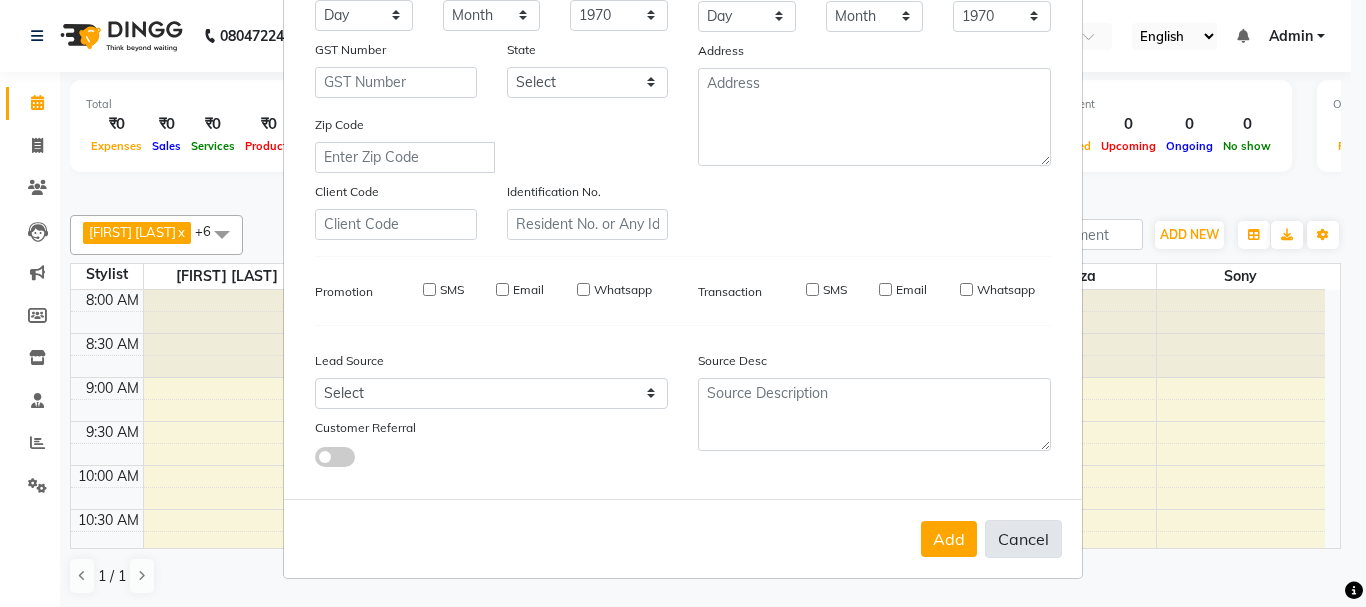 select 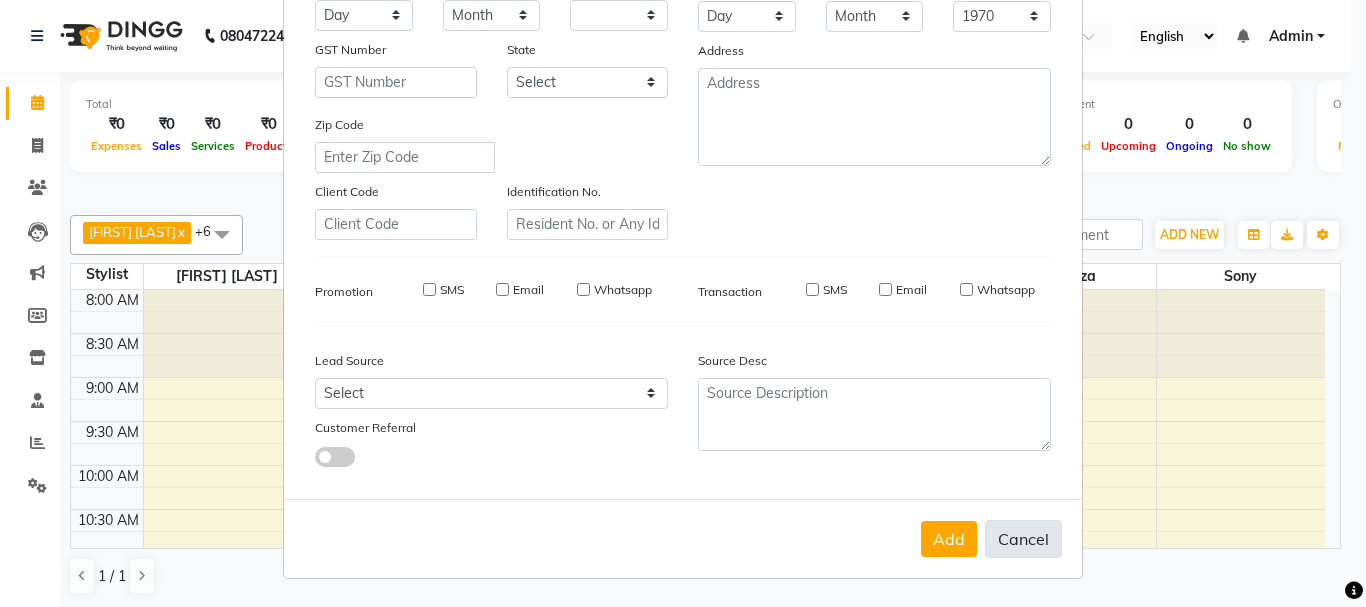 select 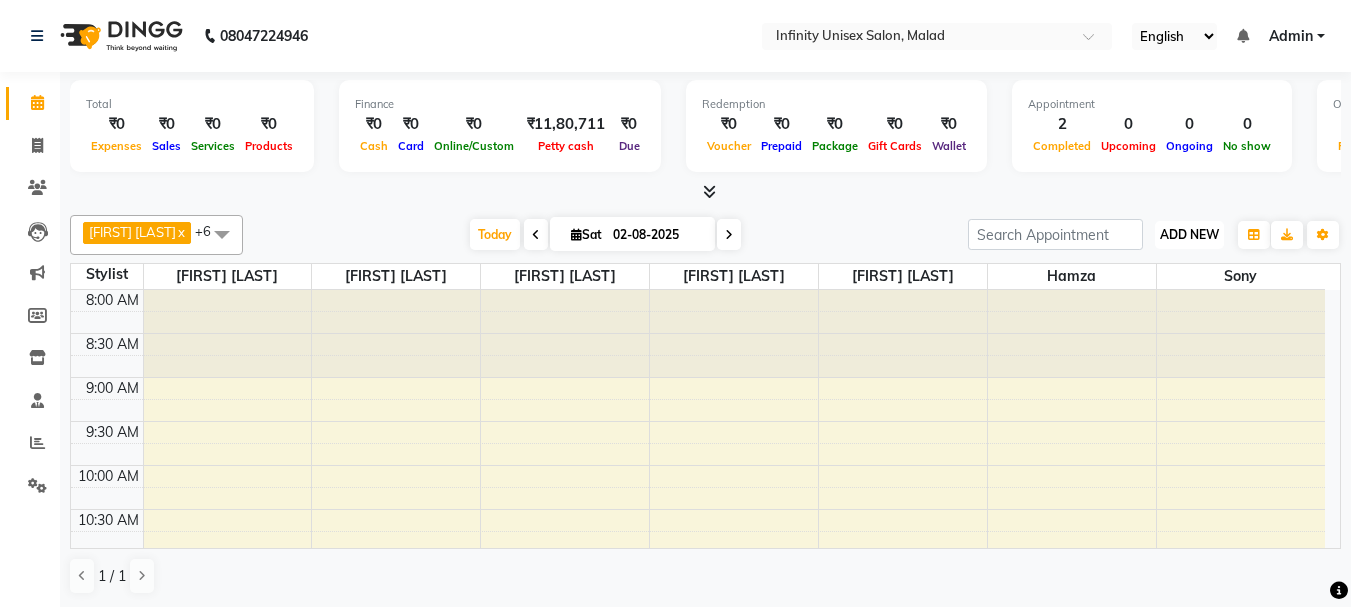 click on "ADD NEW Toggle Dropdown" at bounding box center (1189, 235) 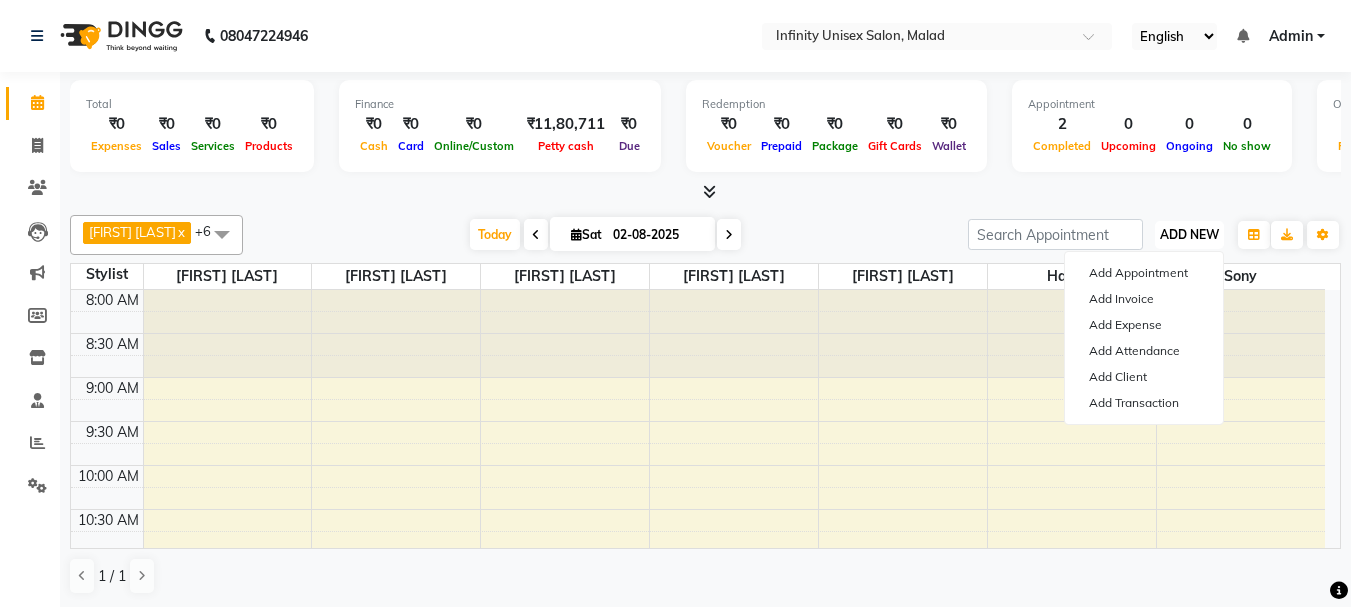 click on "ADD NEW Toggle Dropdown" at bounding box center [1189, 235] 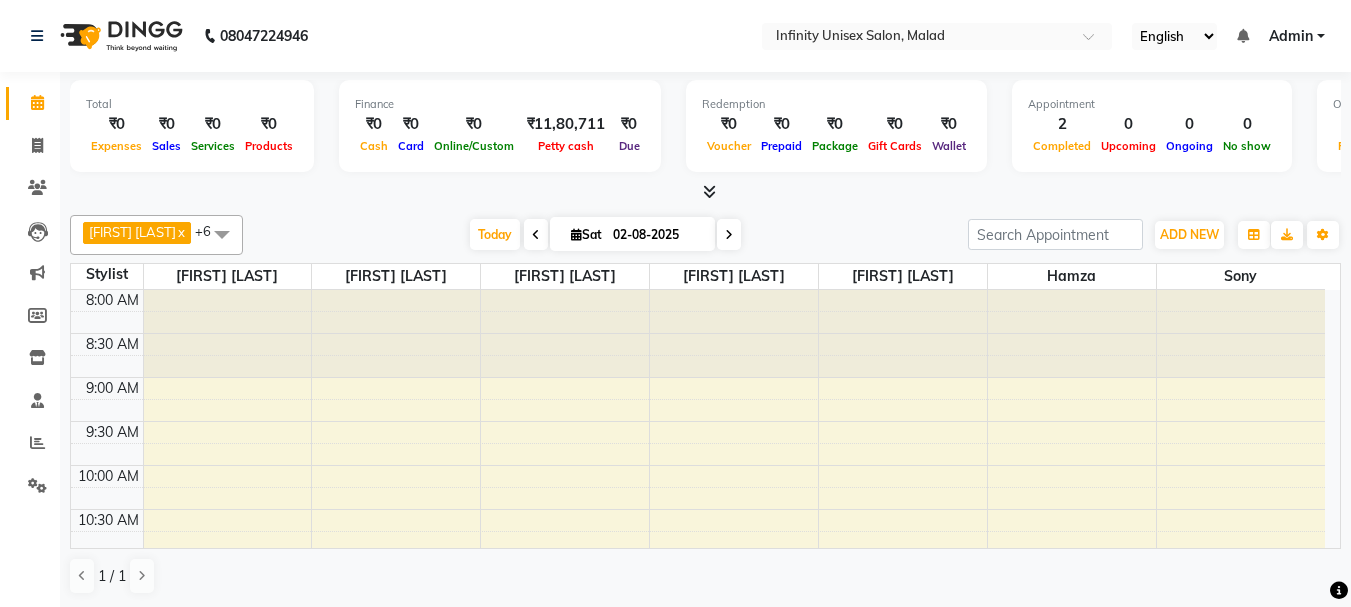 click at bounding box center (705, 192) 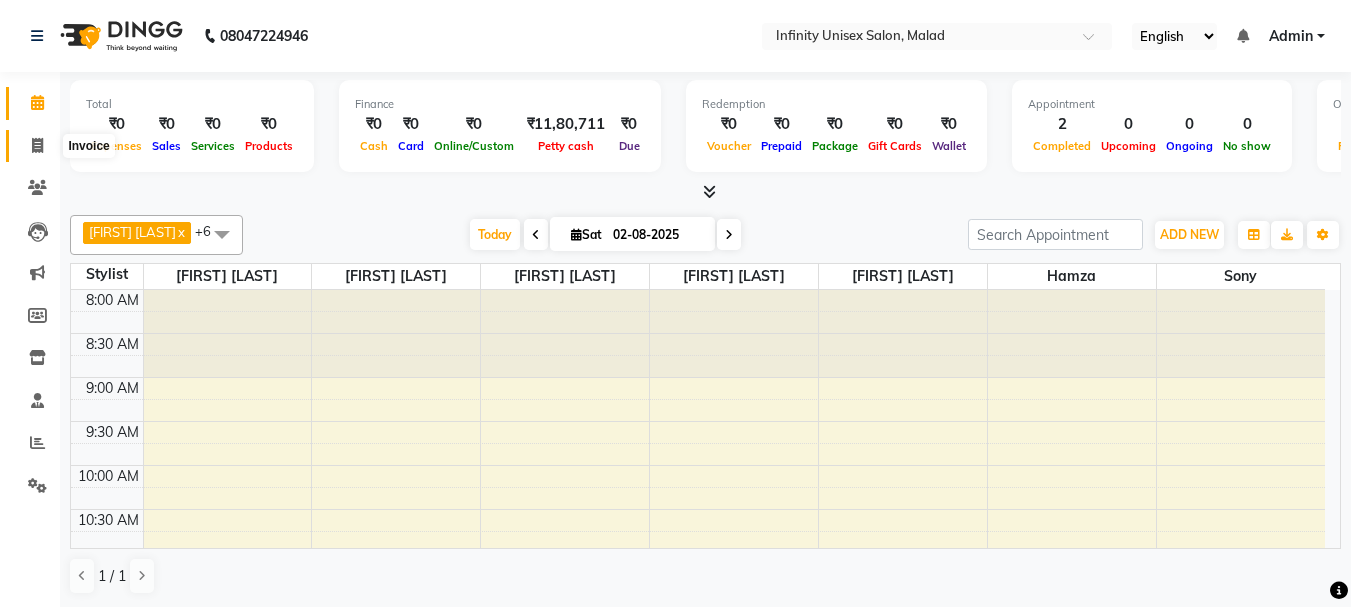 click 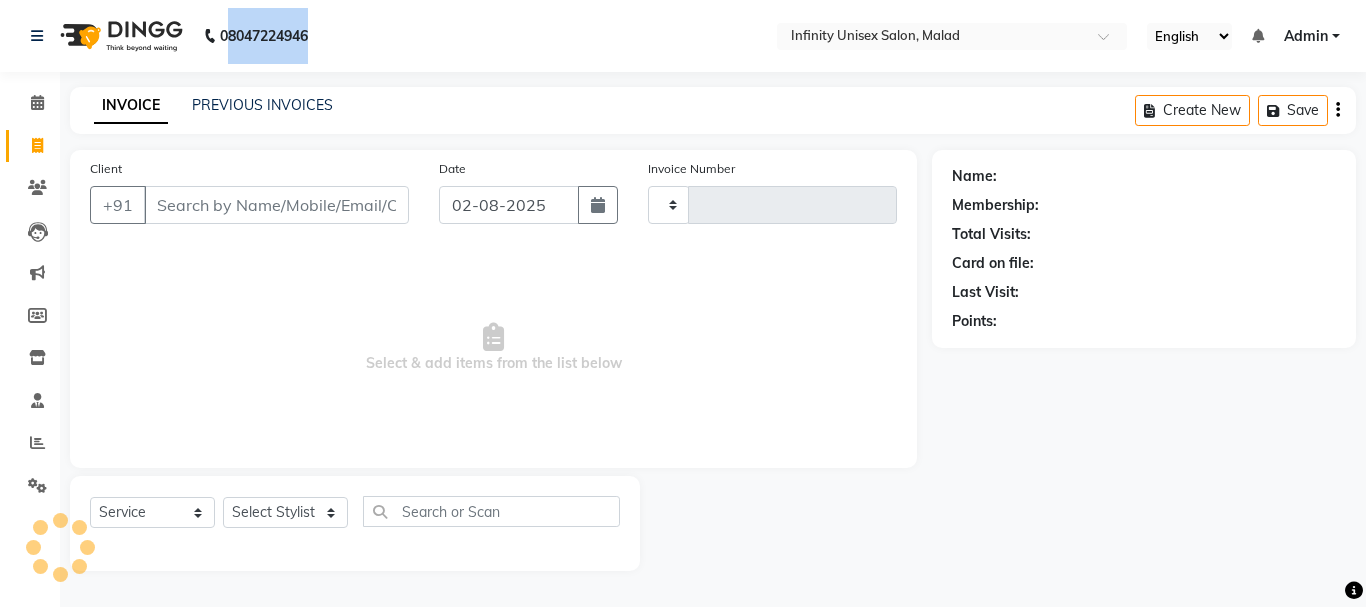 drag, startPoint x: 226, startPoint y: 31, endPoint x: 328, endPoint y: 41, distance: 102.48902 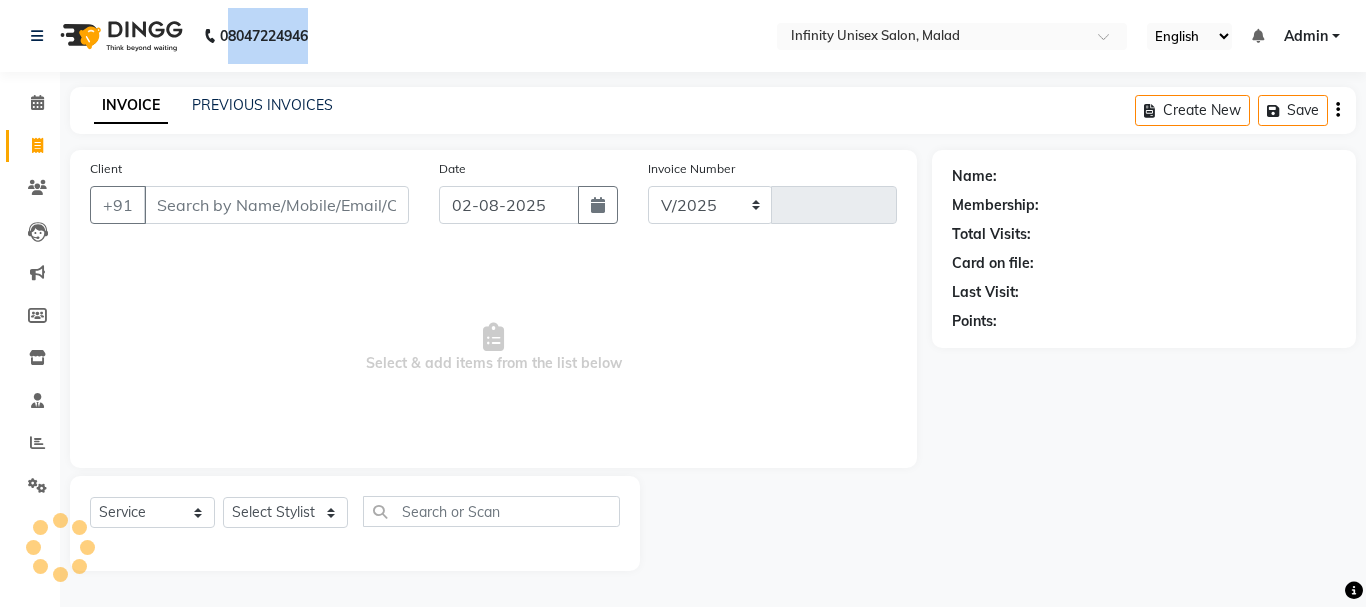 select on "5240" 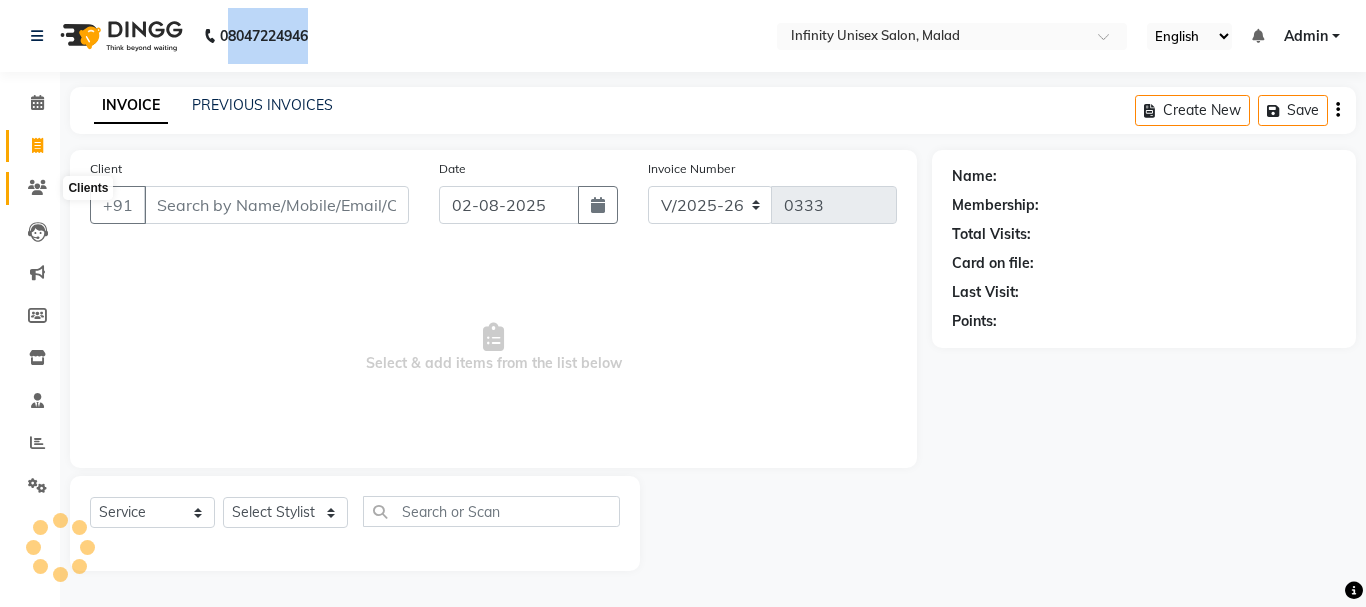 click 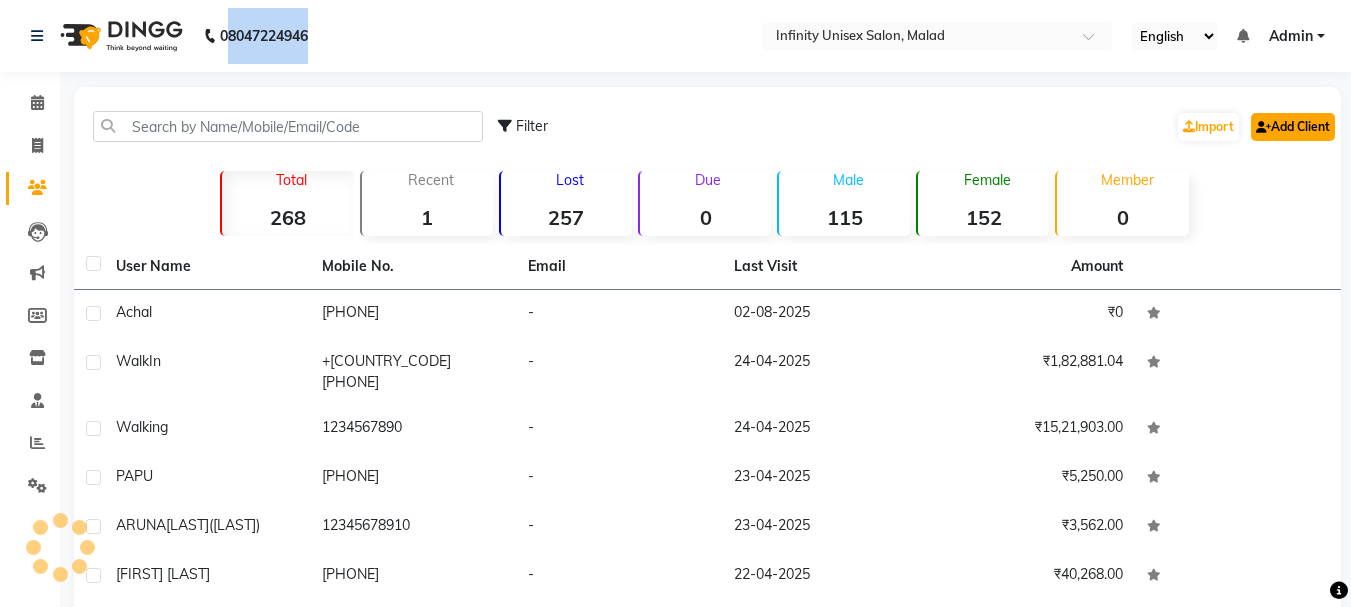 click on "Add Client" 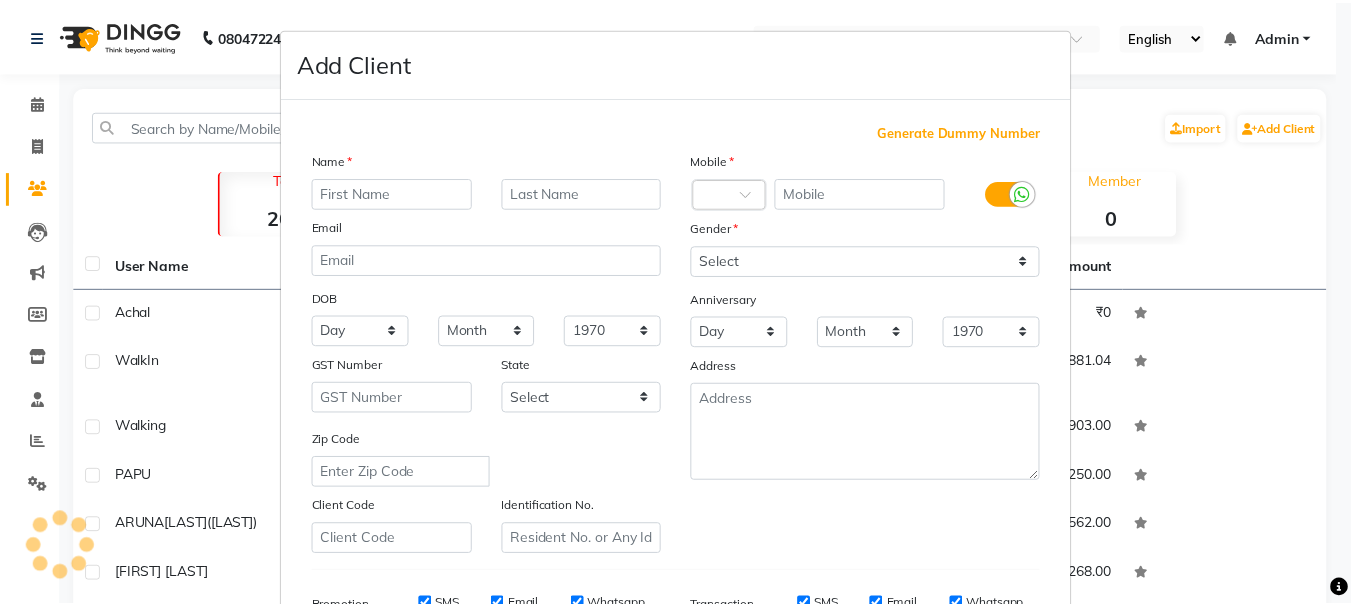 scroll, scrollTop: 316, scrollLeft: 0, axis: vertical 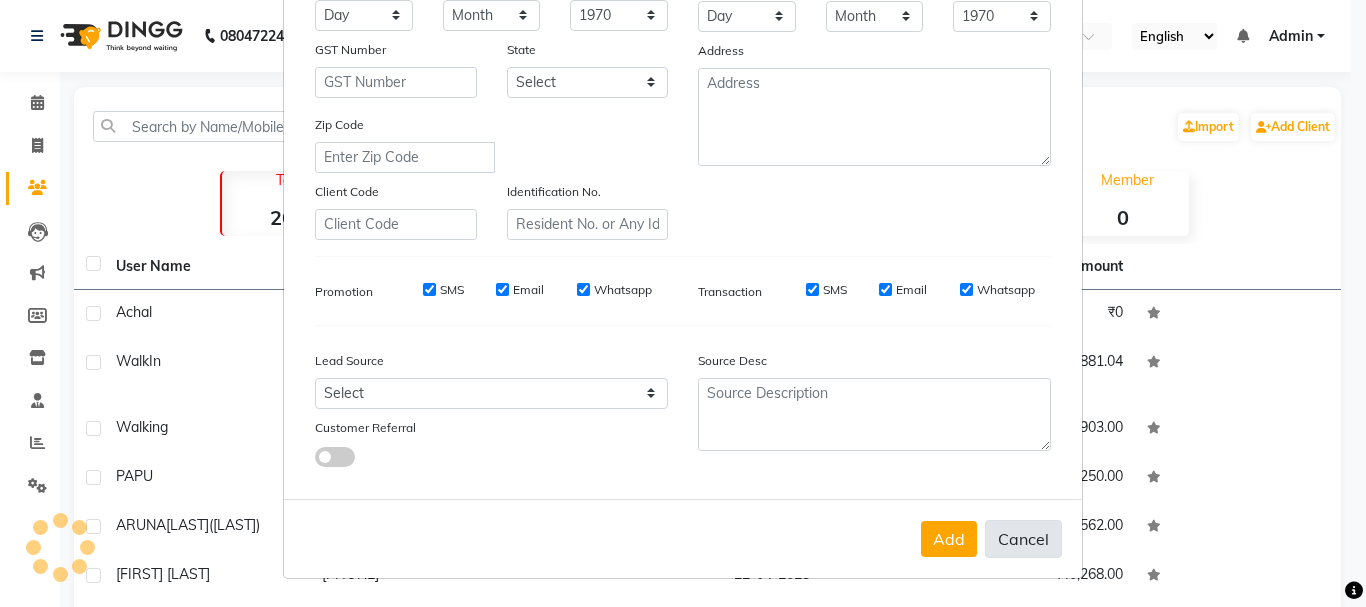 click on "Cancel" at bounding box center [1023, 539] 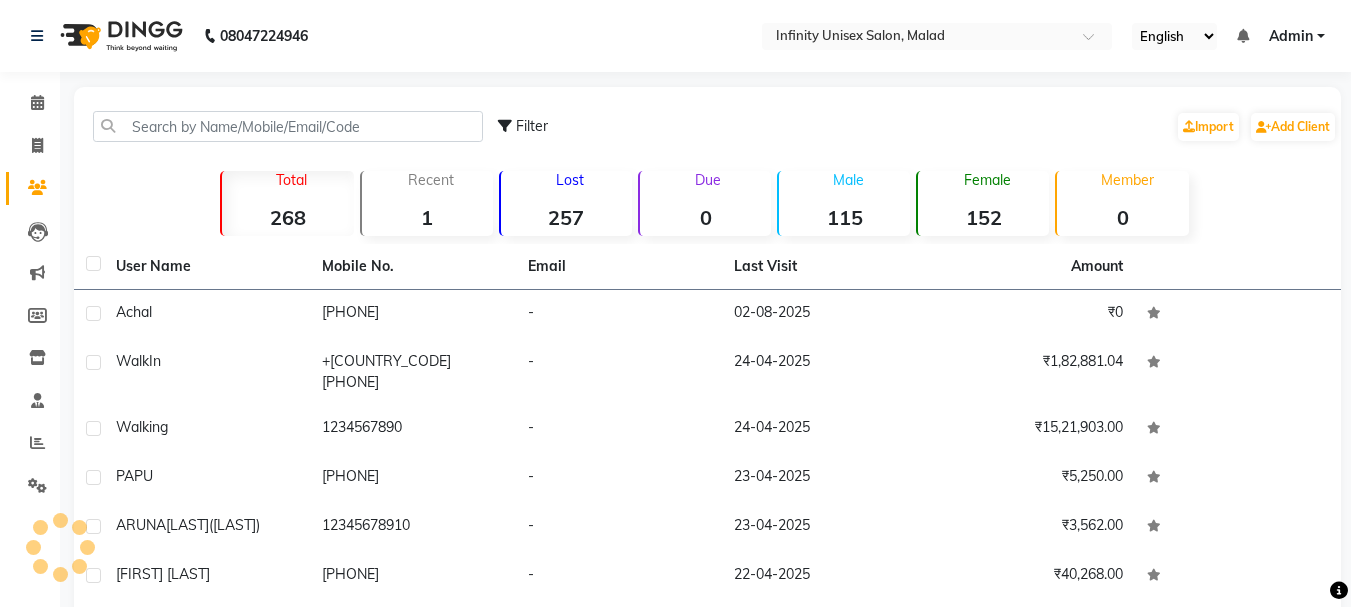click on "268" 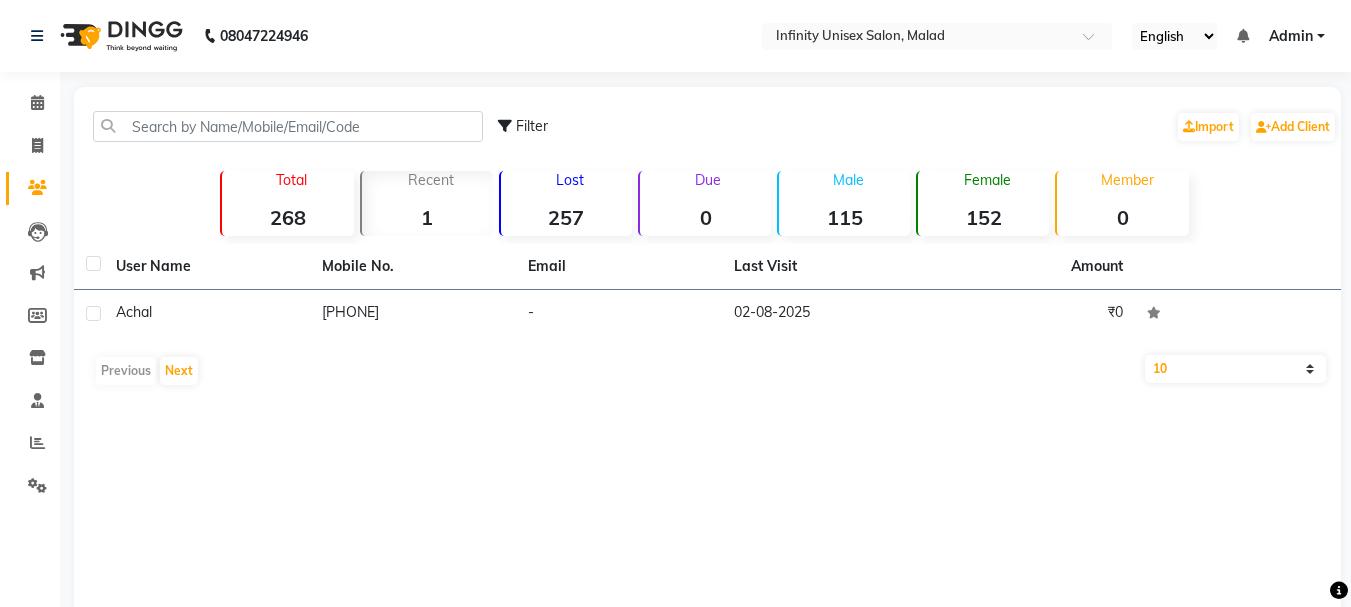 click on "Filter  Import   Add Client   Total  268  Recent  1  Lost  257  Due  0  Male  115  Female  152  Member  0 User Name Mobile No. Email Last Visit Amount achal     8169950120   -   02-08-2025   ₹0   Previous   Next   10   50   100" 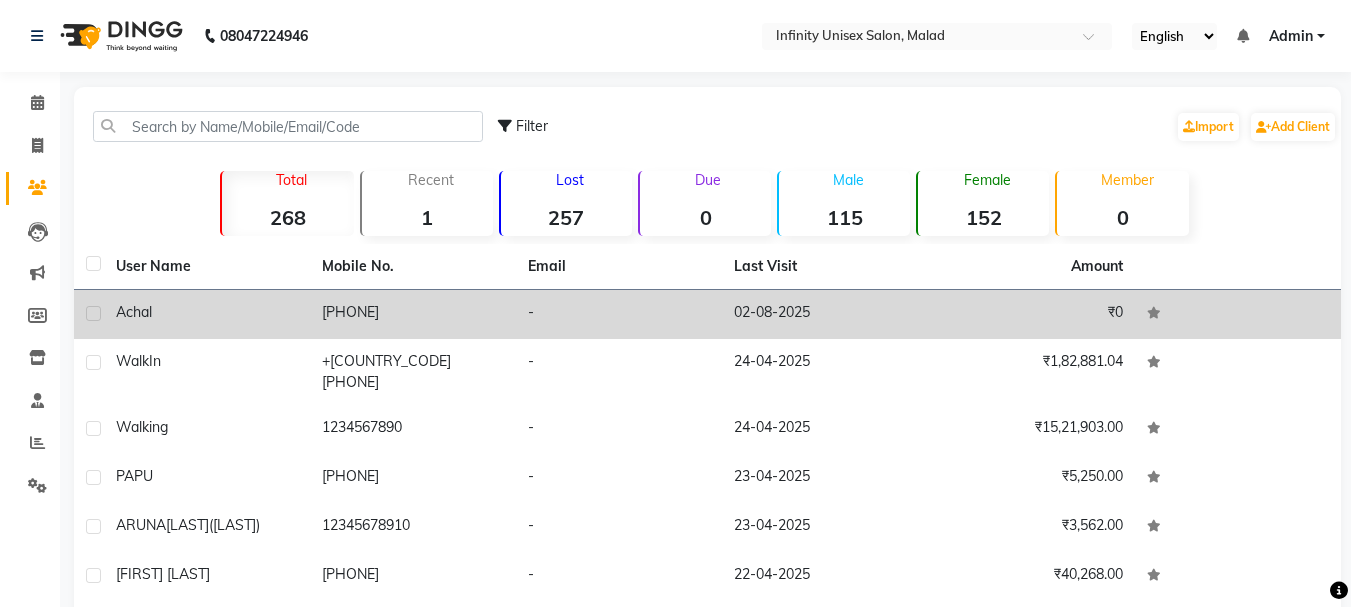 click on "[NAME]" 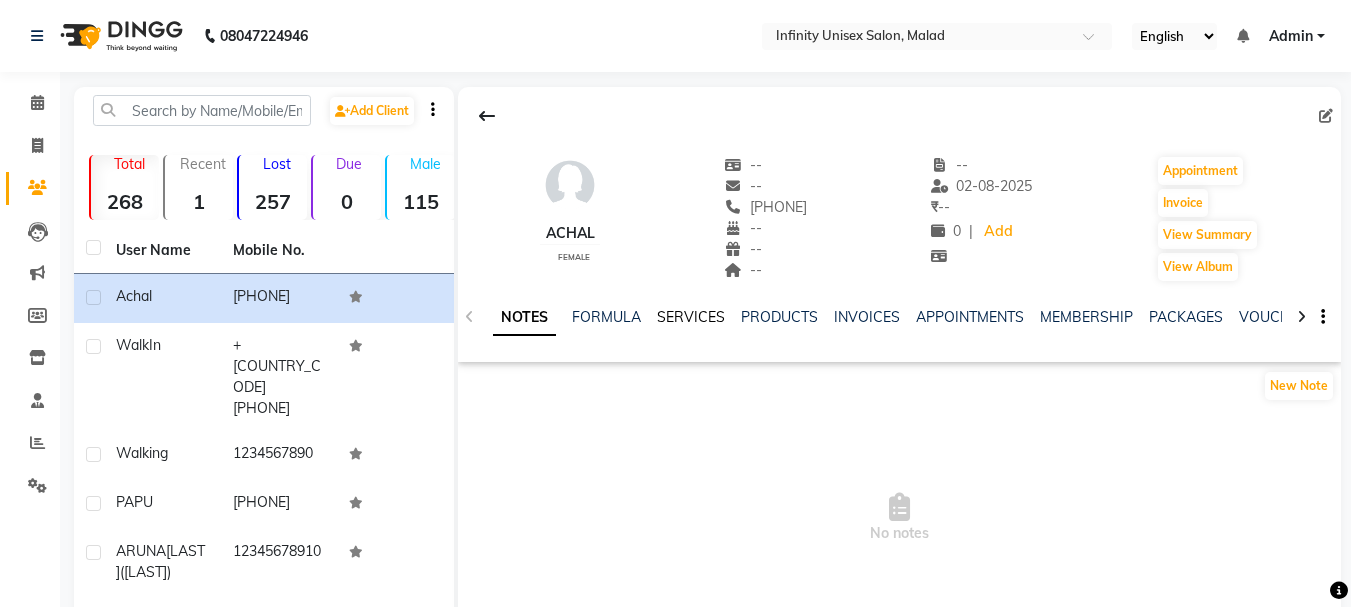 click on "SERVICES" 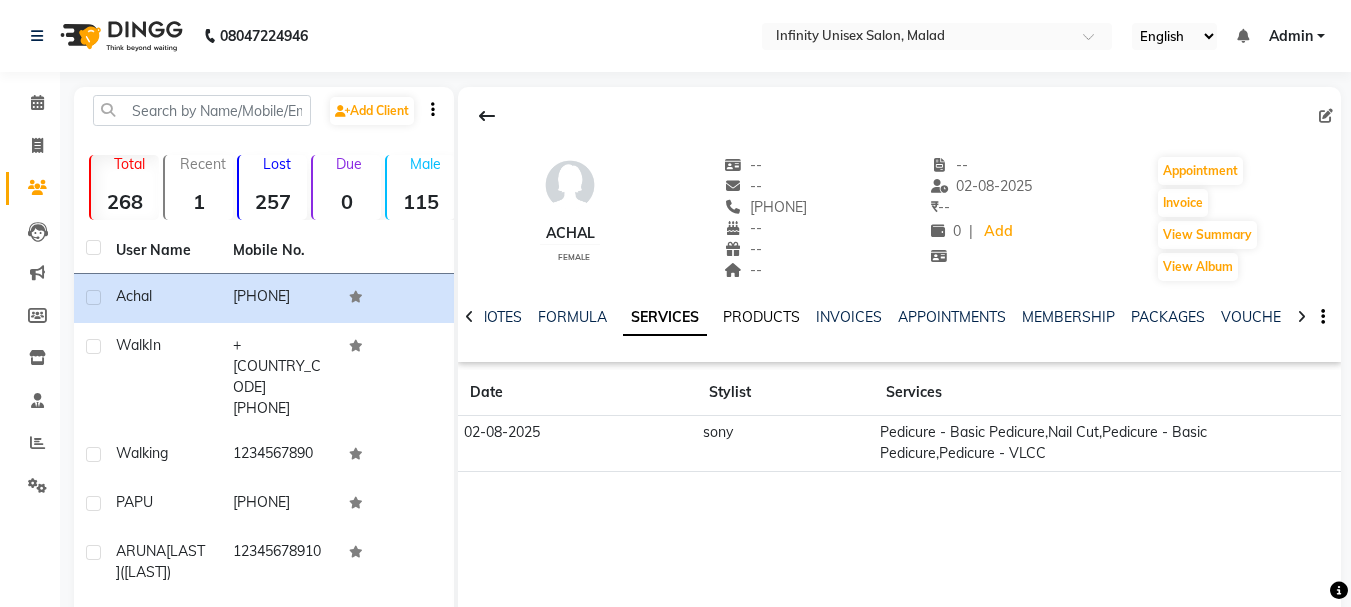 click on "PRODUCTS" 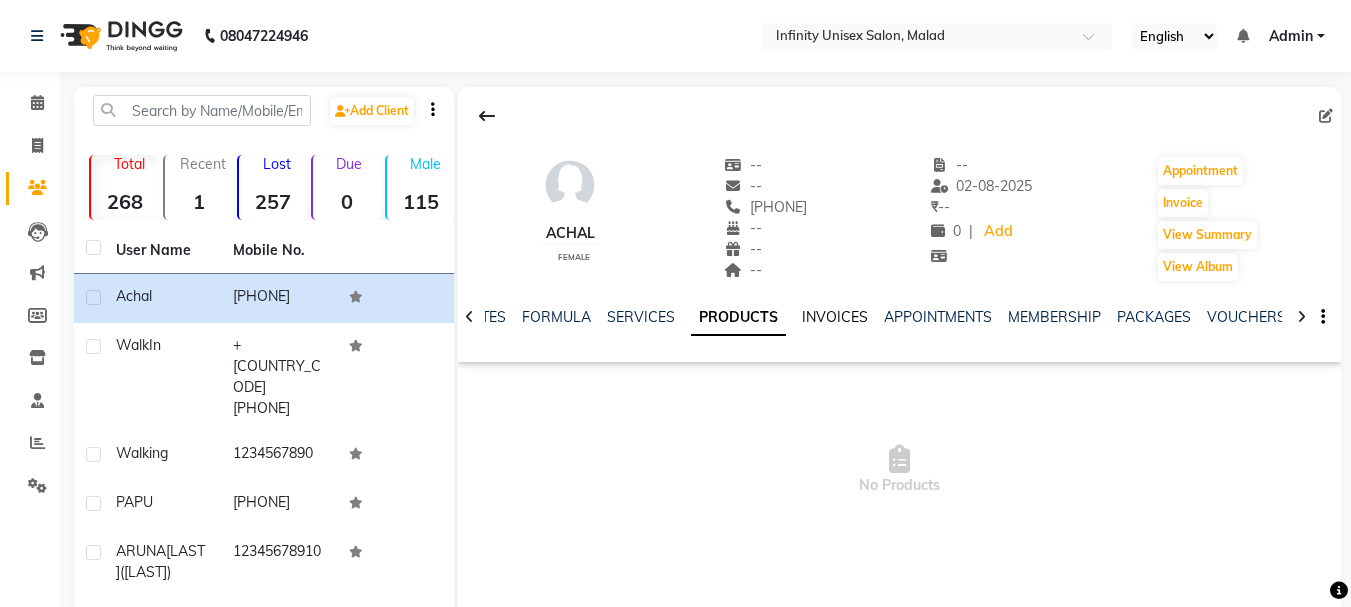 click on "INVOICES" 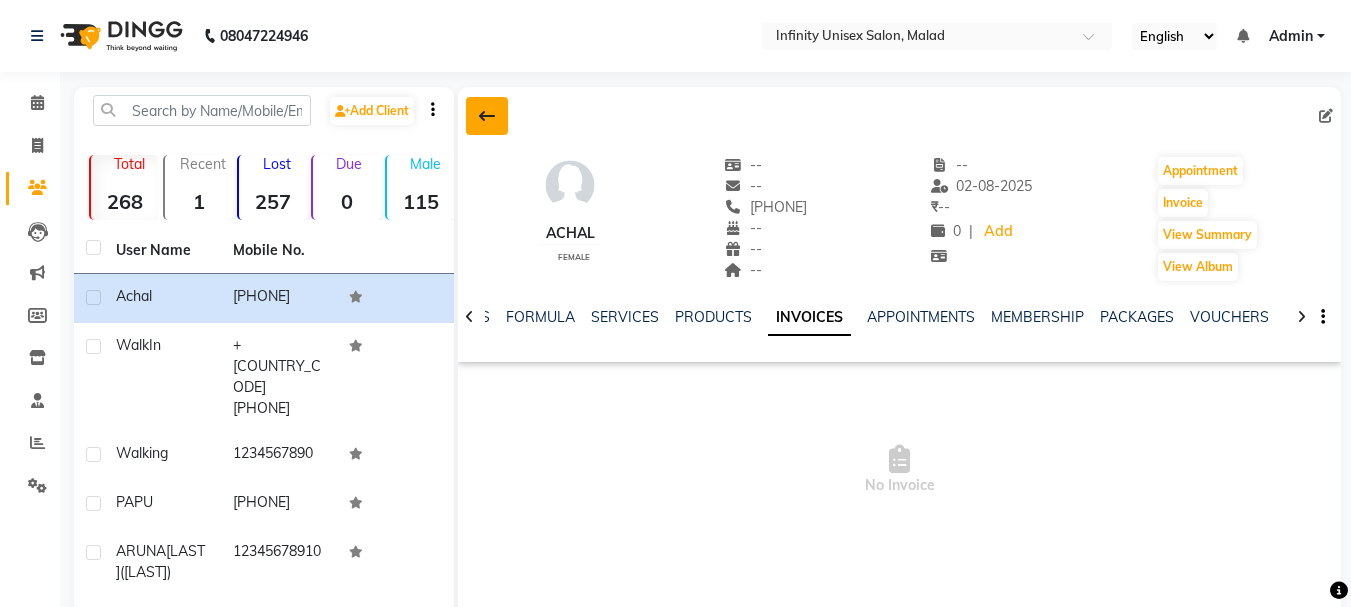 click 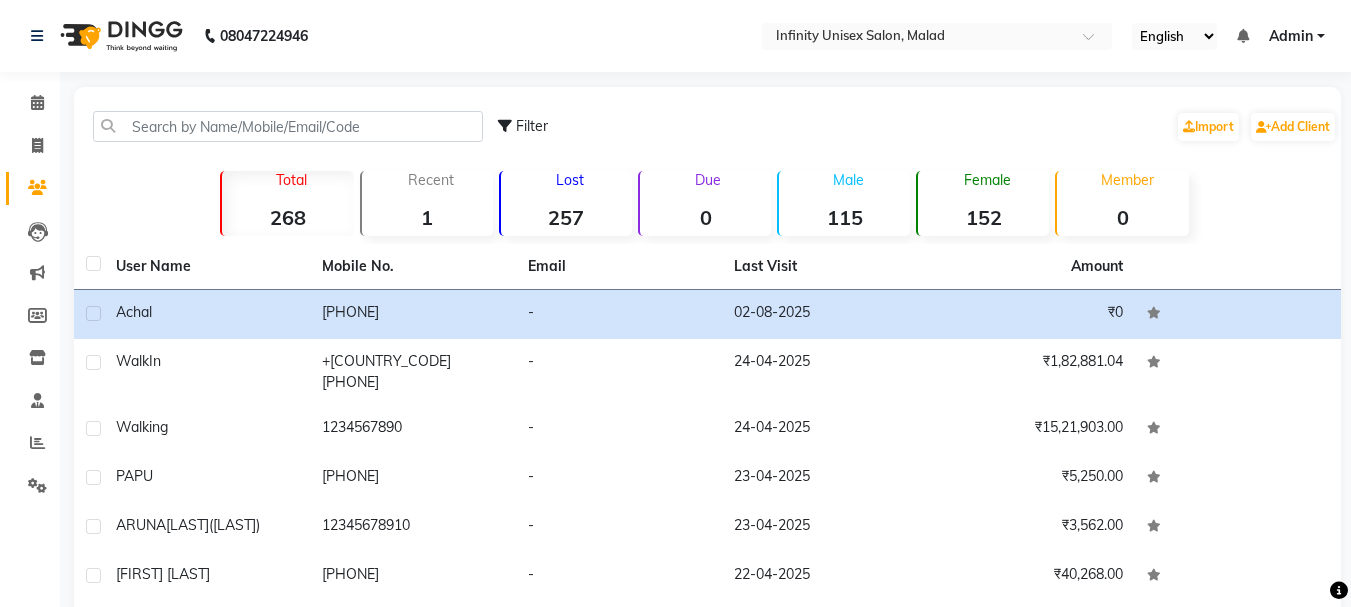 click on "1" 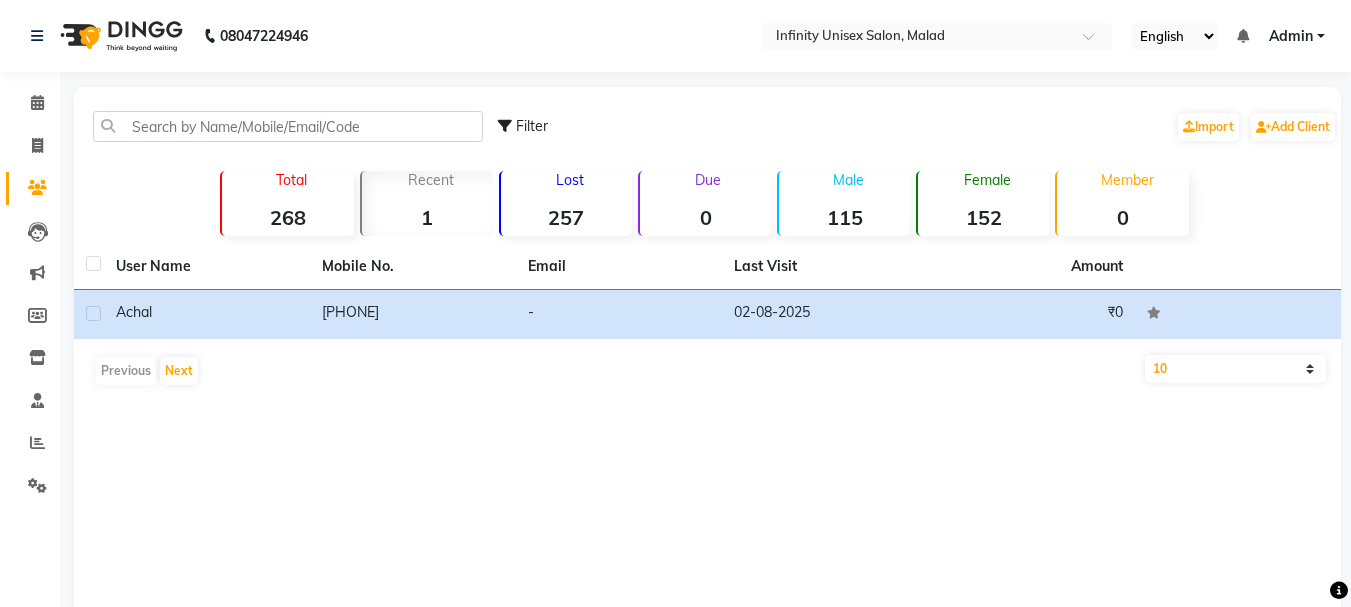 click on "257" 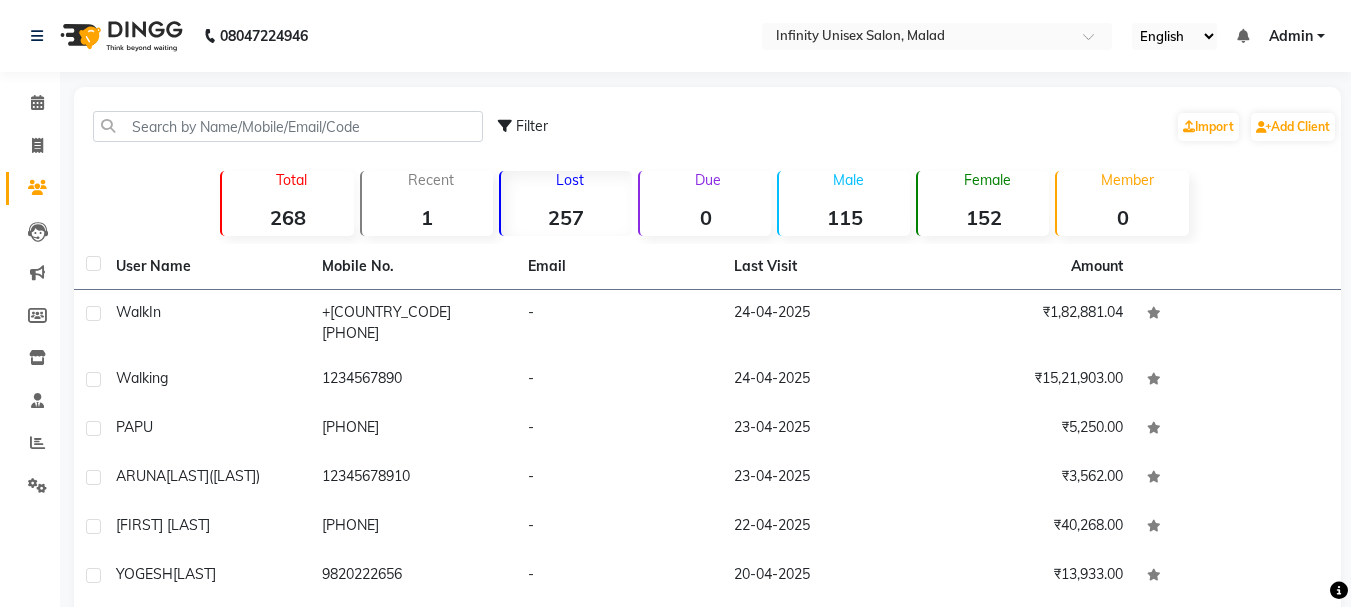 click on "0" 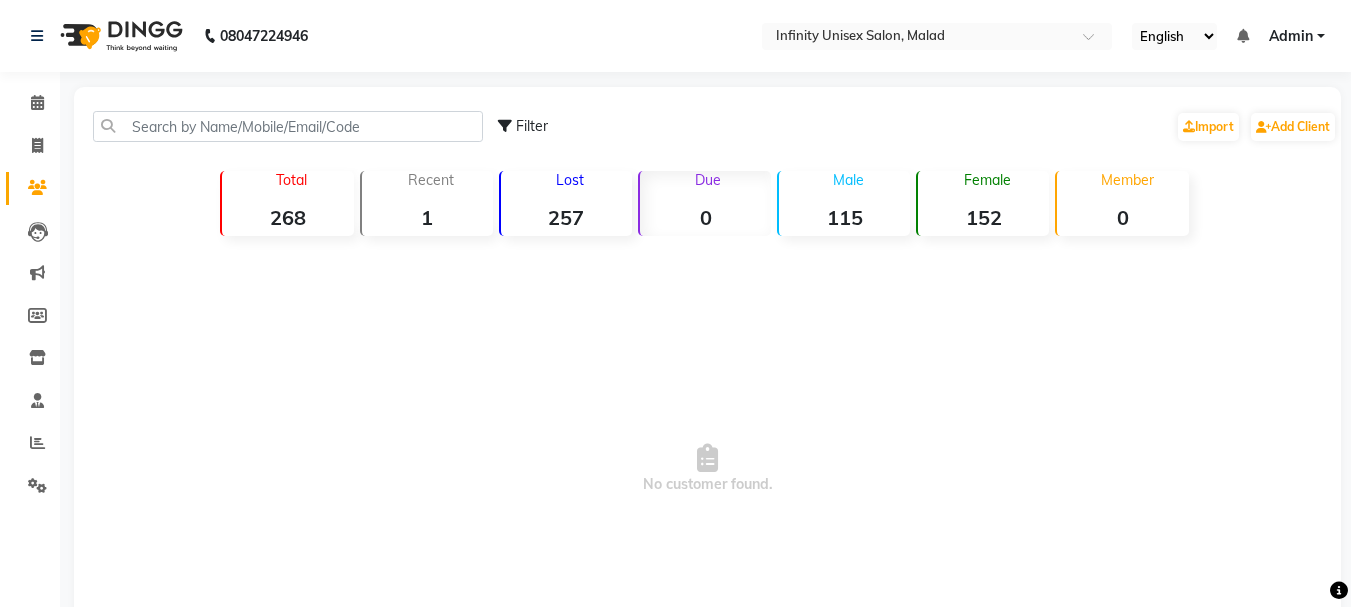 click on "115" 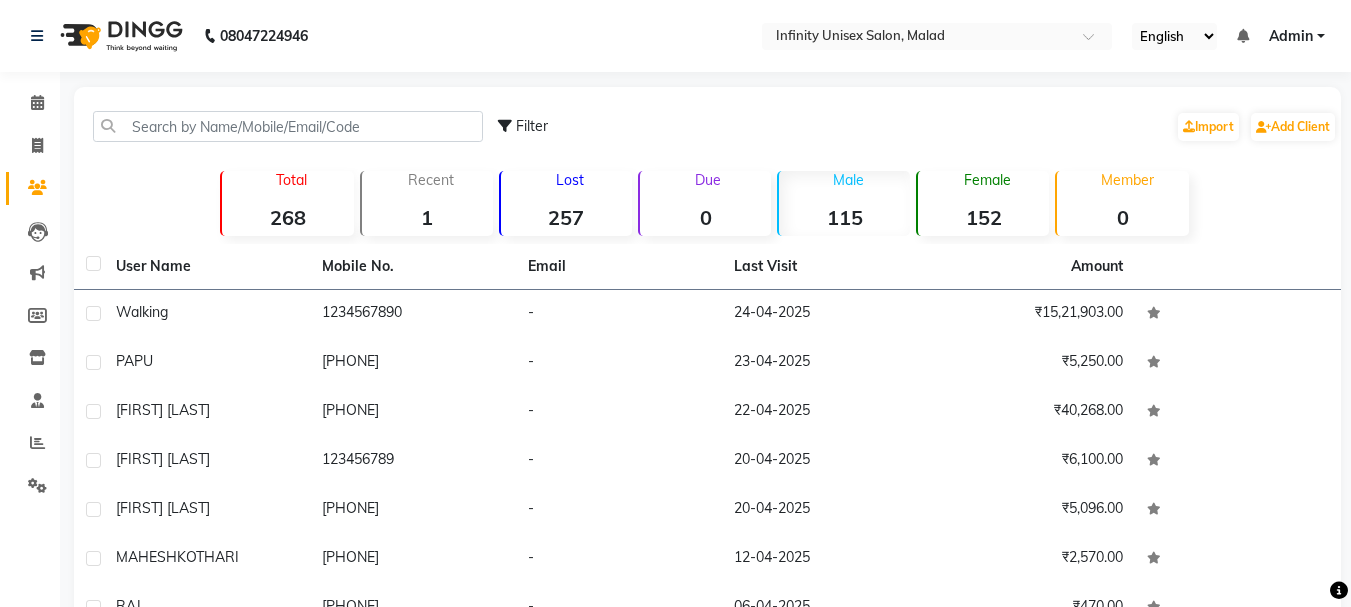 click on "152" 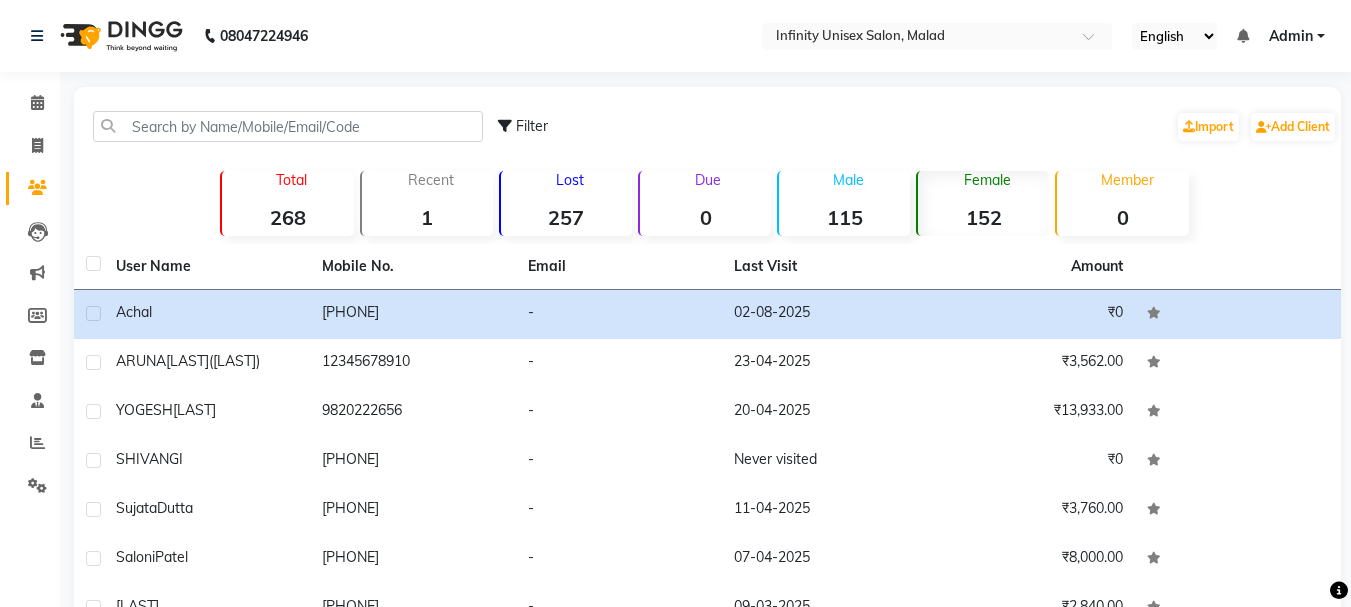 click on "268" 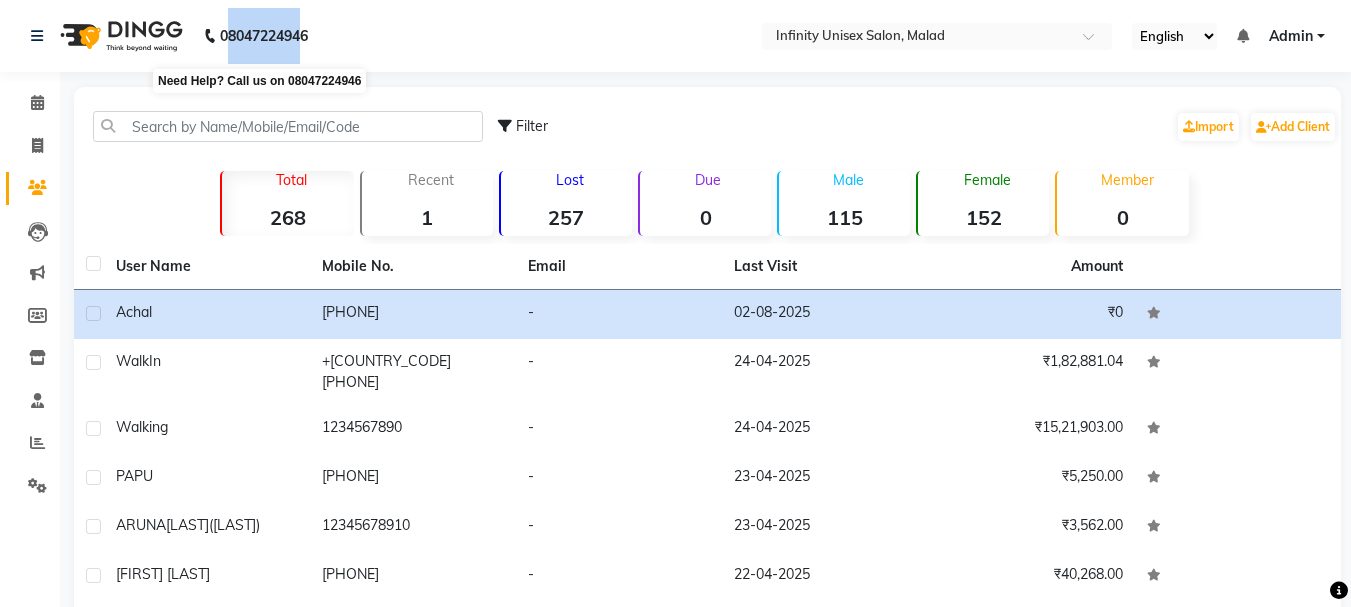 drag, startPoint x: 225, startPoint y: 36, endPoint x: 363, endPoint y: 36, distance: 138 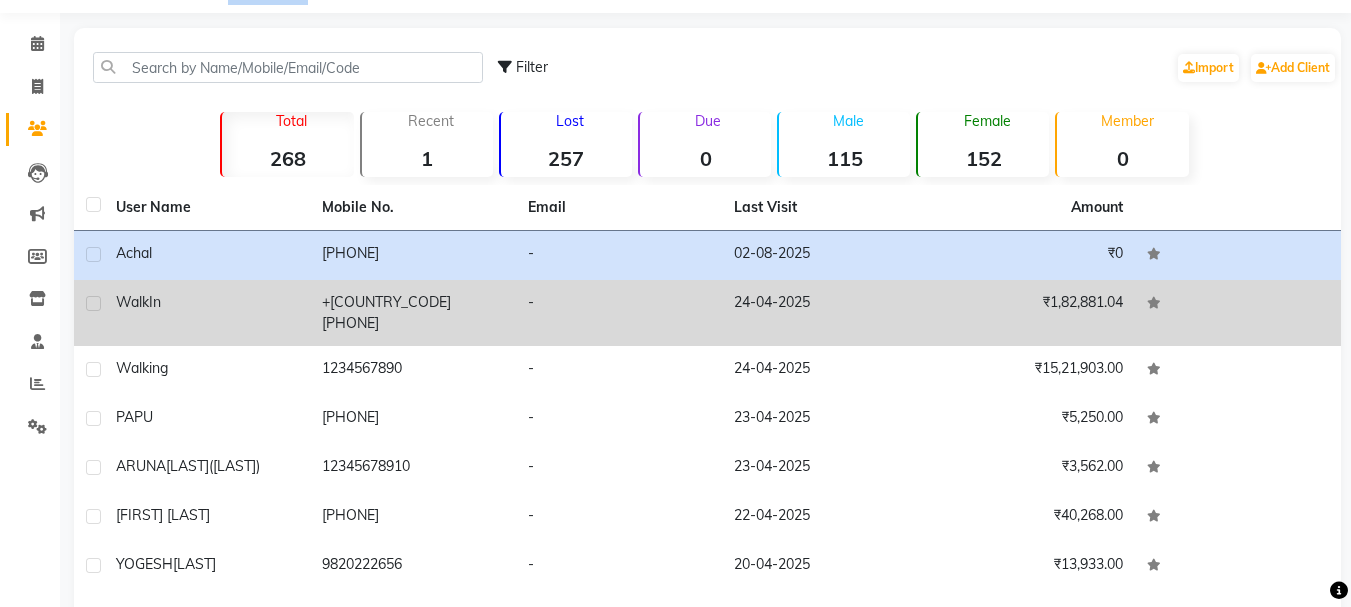 scroll, scrollTop: 0, scrollLeft: 0, axis: both 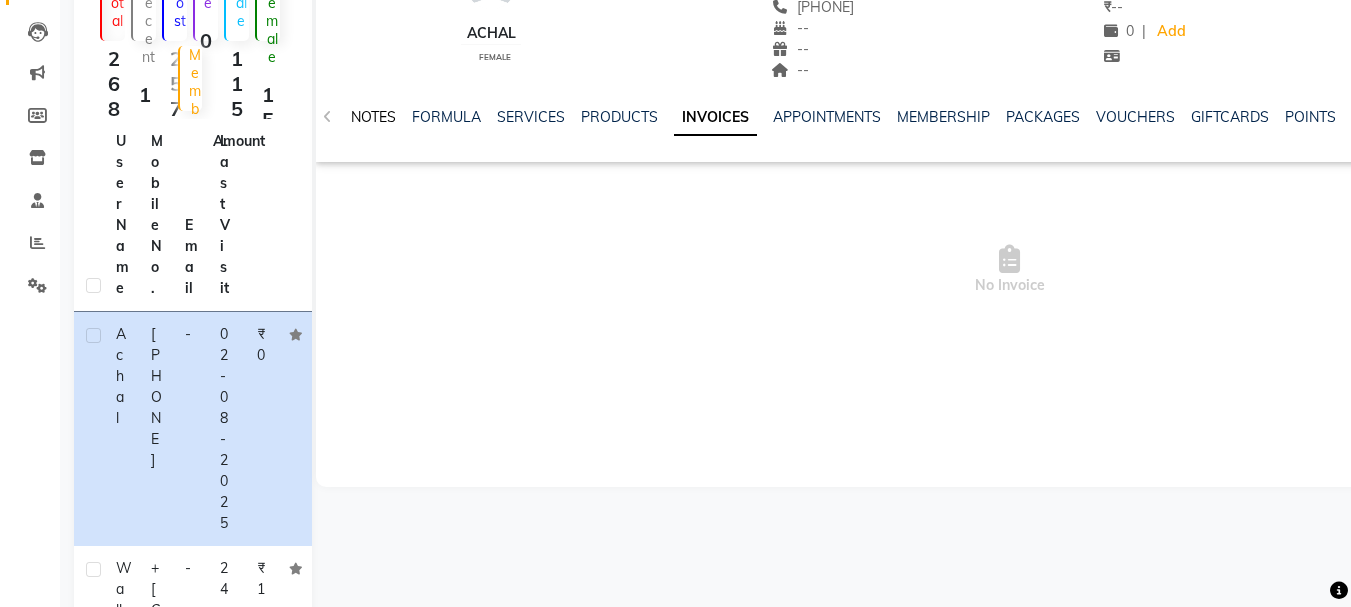 click on "NOTES" 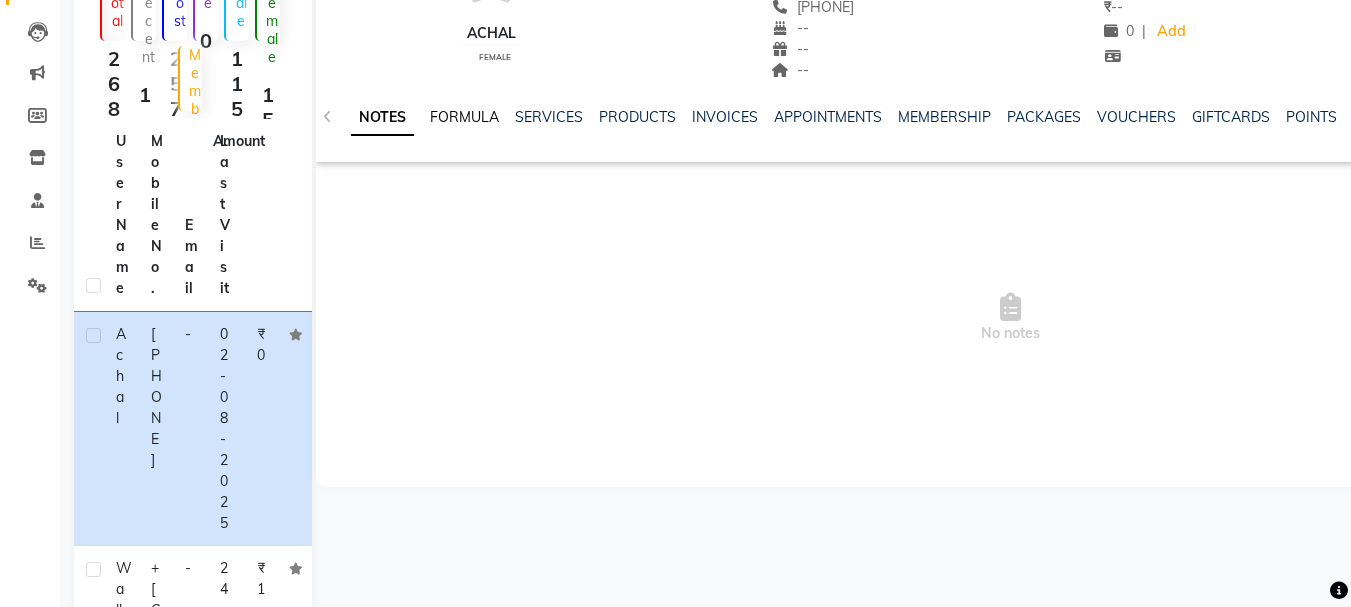 click on "FORMULA" 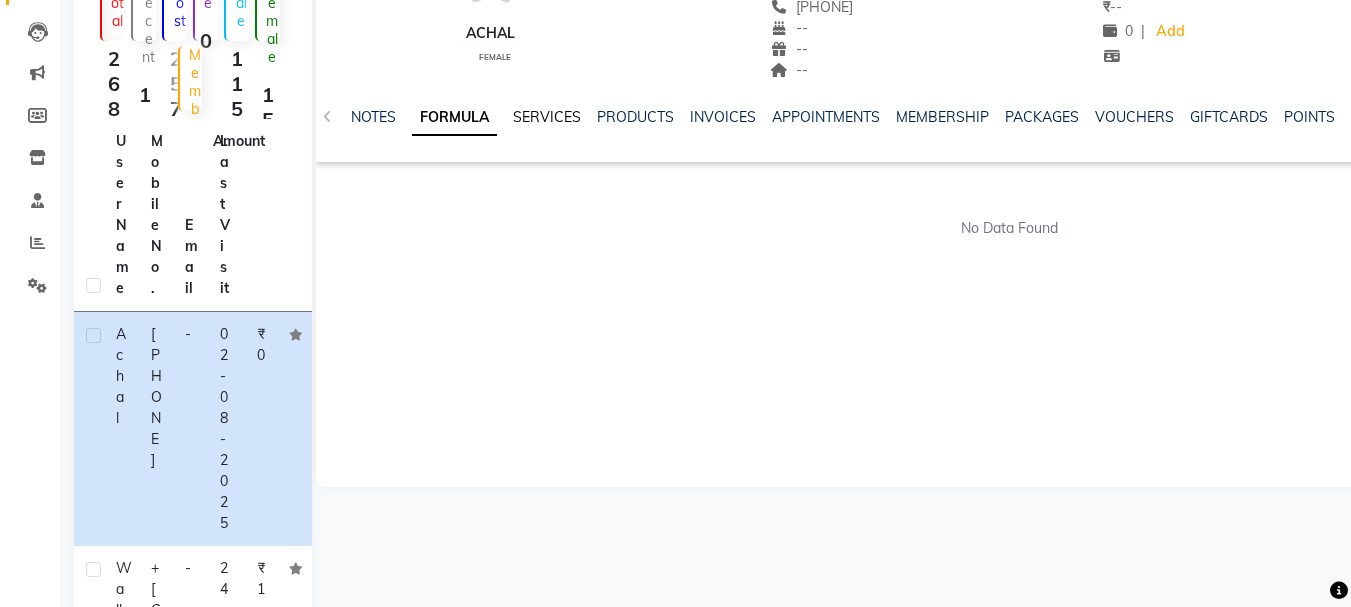 click on "SERVICES" 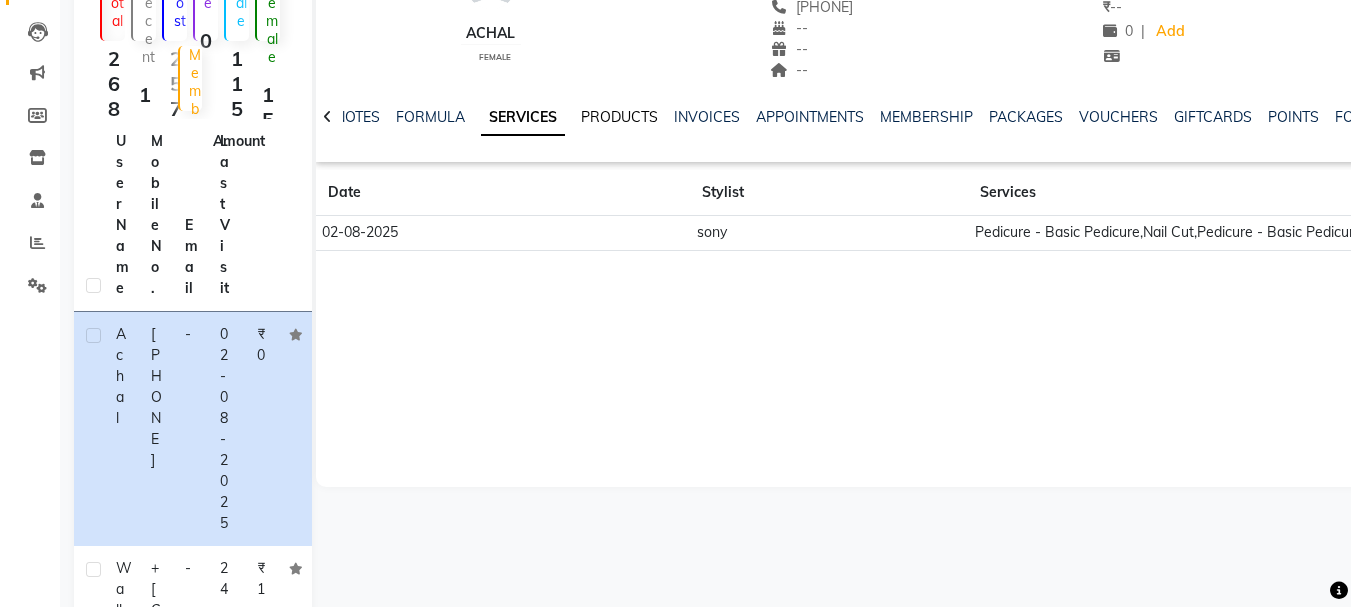 click on "PRODUCTS" 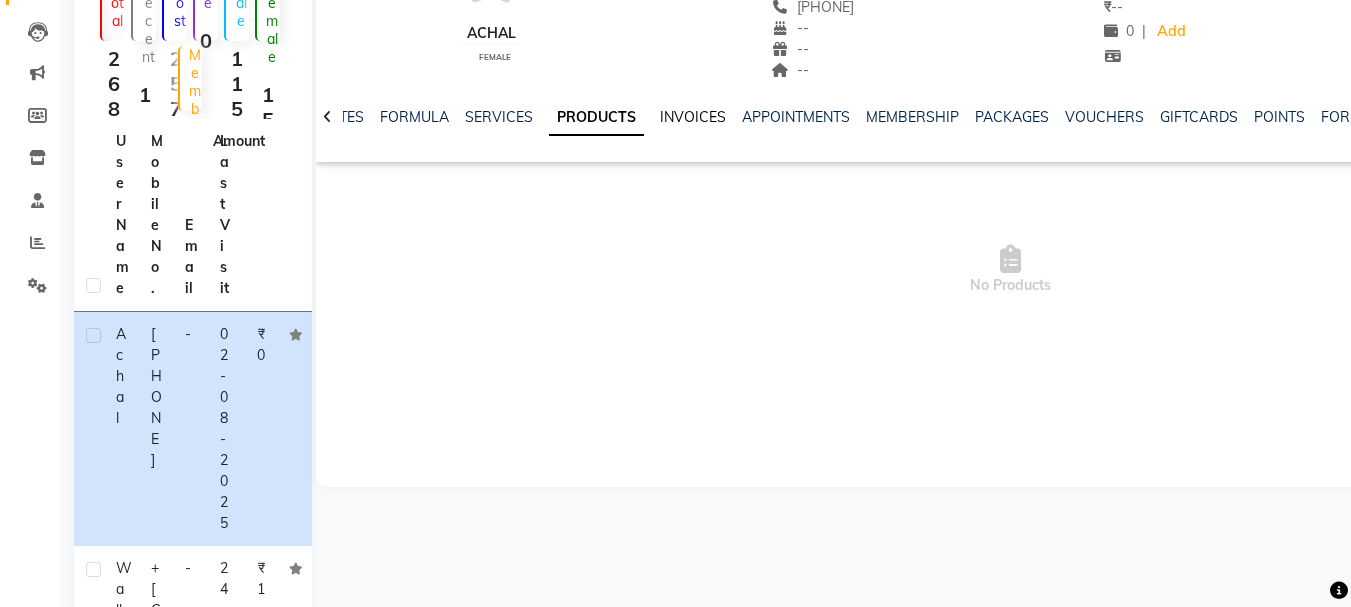 click on "INVOICES" 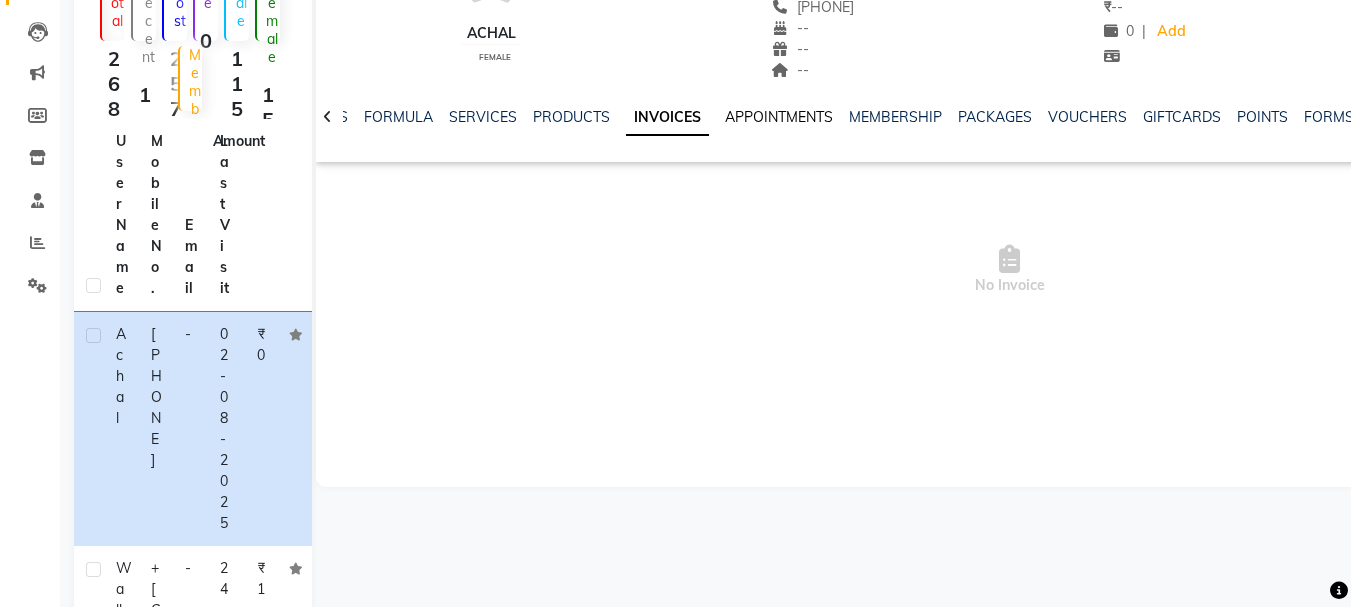 click on "APPOINTMENTS" 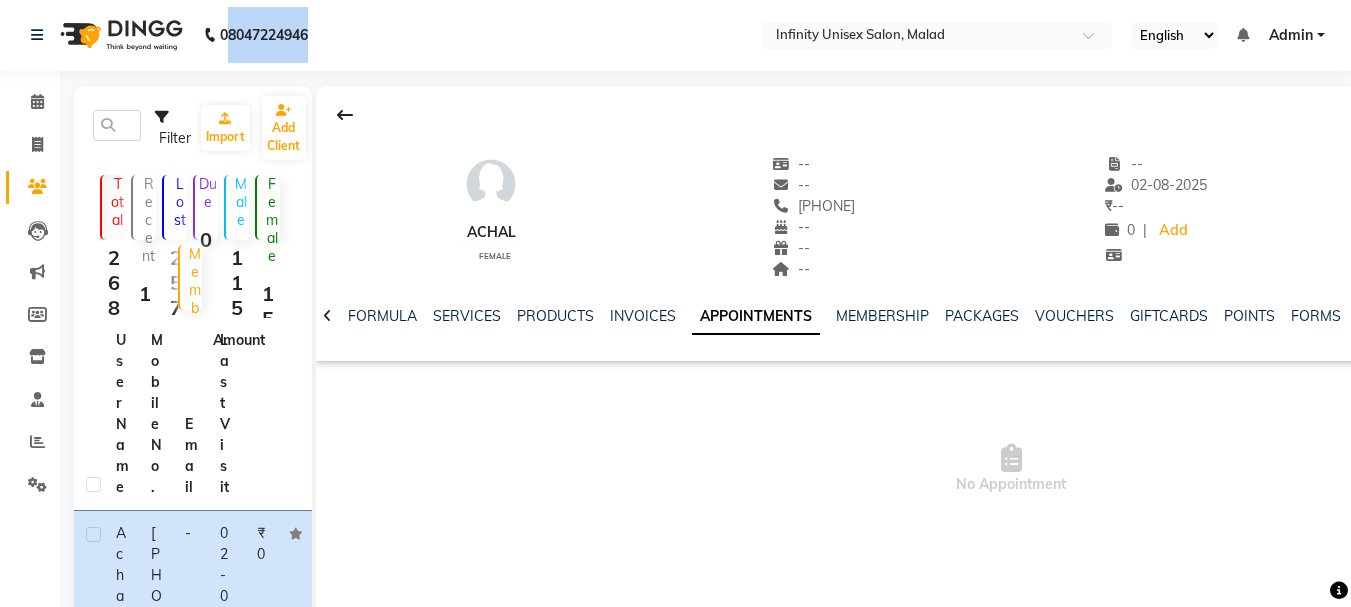 scroll, scrollTop: 0, scrollLeft: 0, axis: both 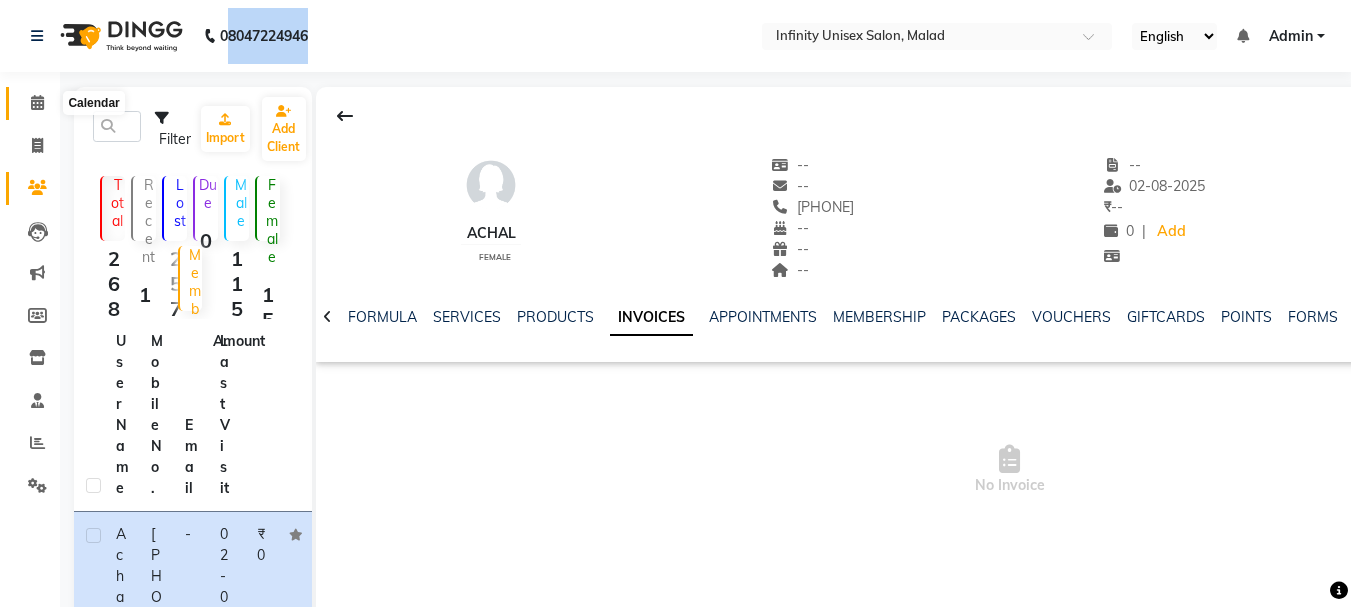 click 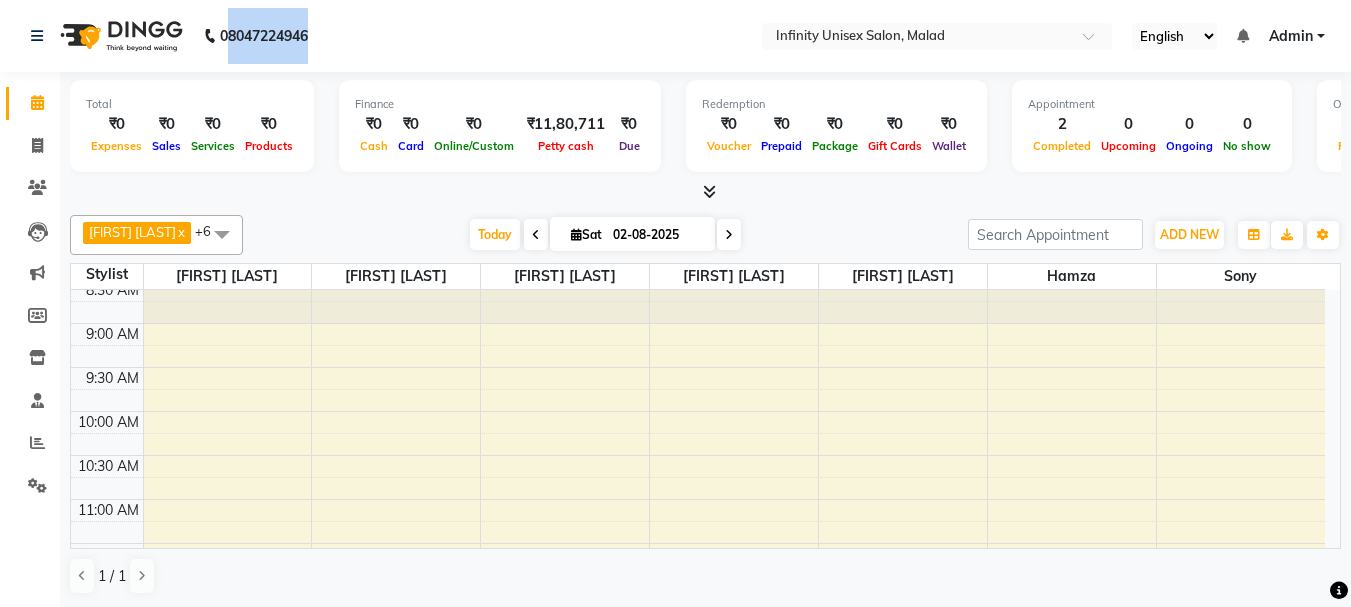scroll, scrollTop: 0, scrollLeft: 0, axis: both 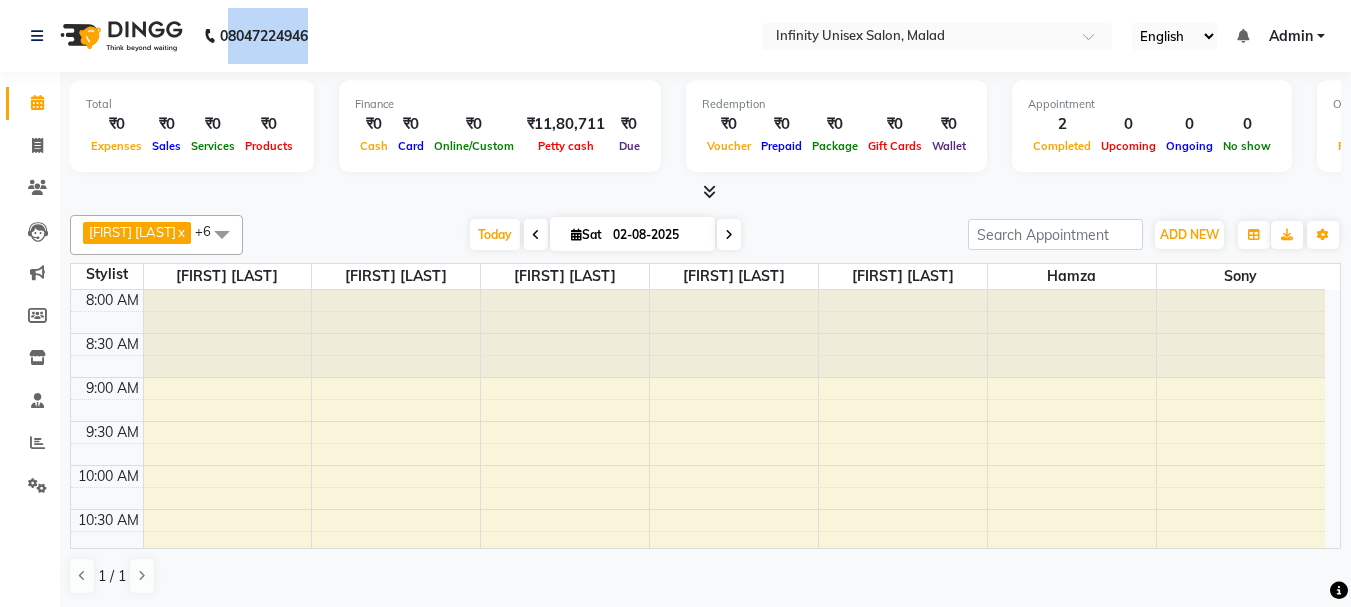click at bounding box center (1072, 334) 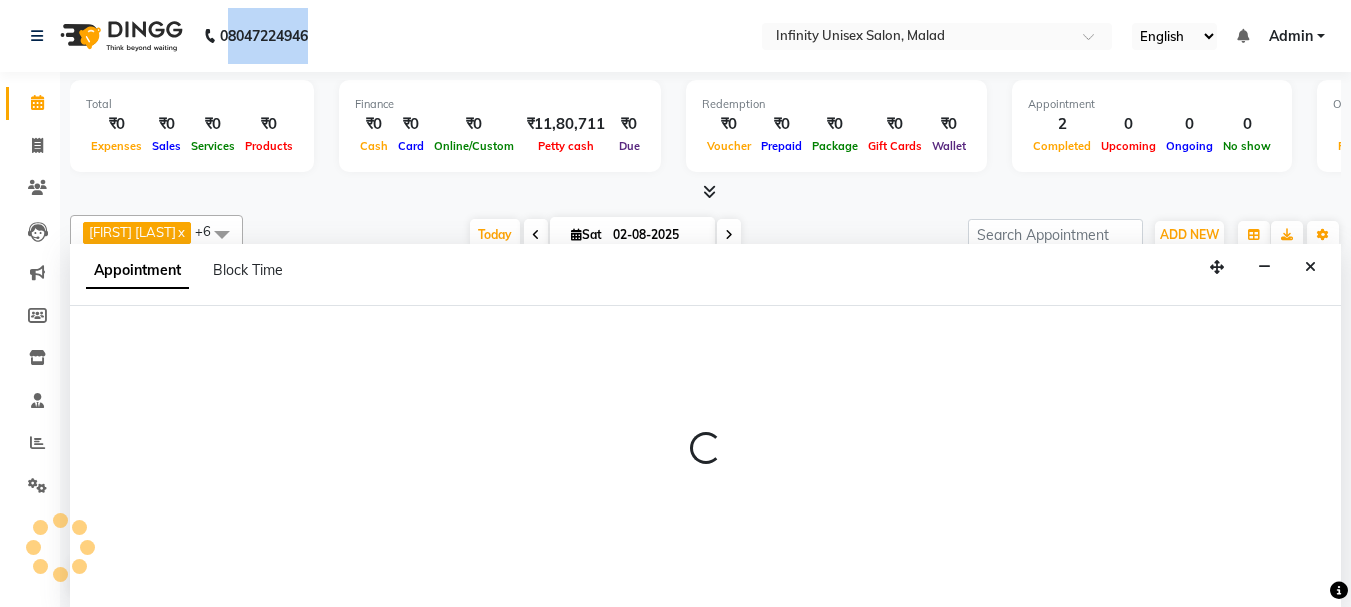 scroll, scrollTop: 1, scrollLeft: 0, axis: vertical 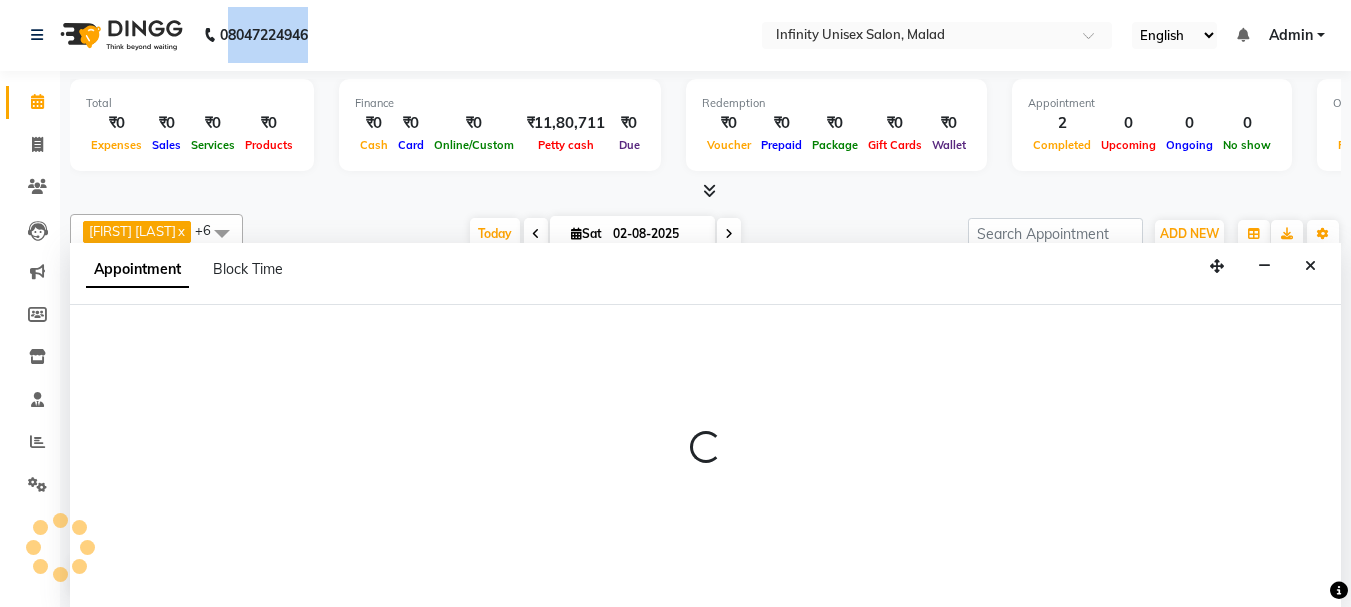 select on "33894" 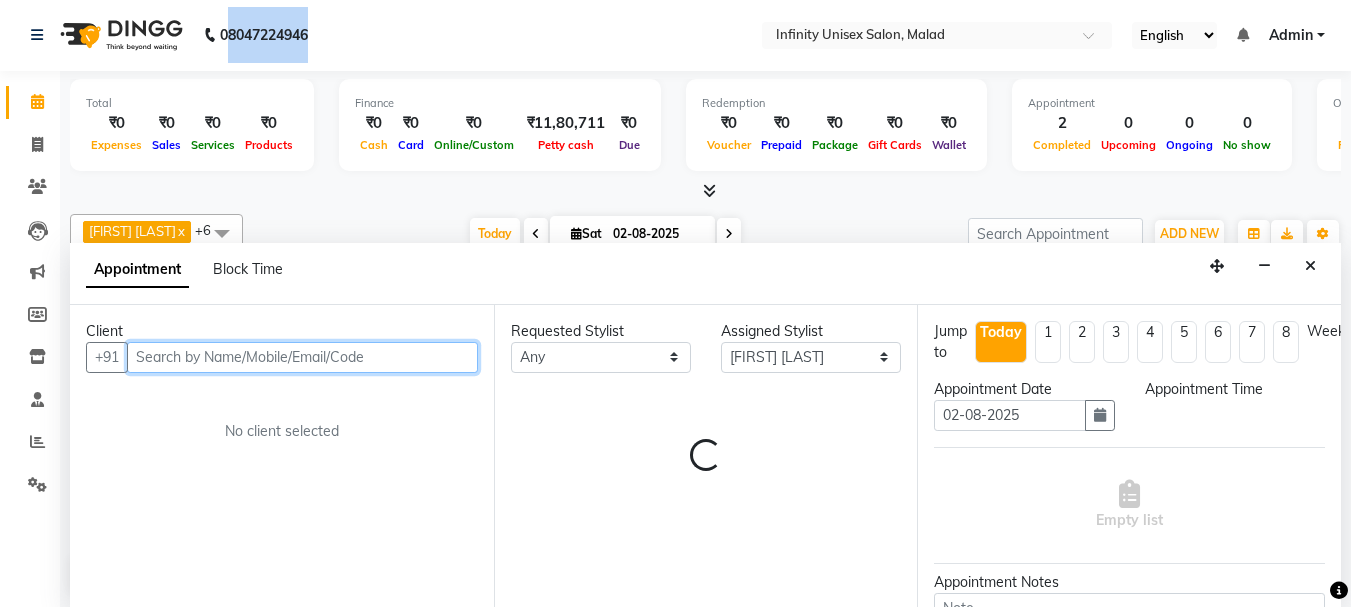 select on "540" 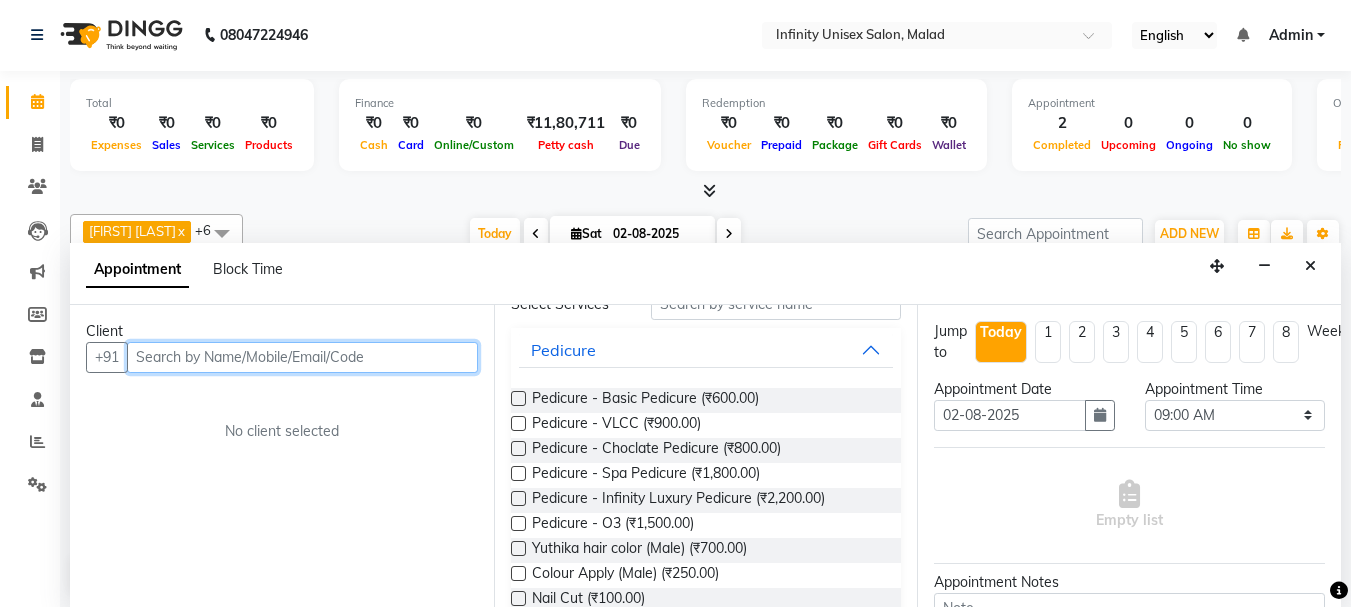 scroll, scrollTop: 0, scrollLeft: 0, axis: both 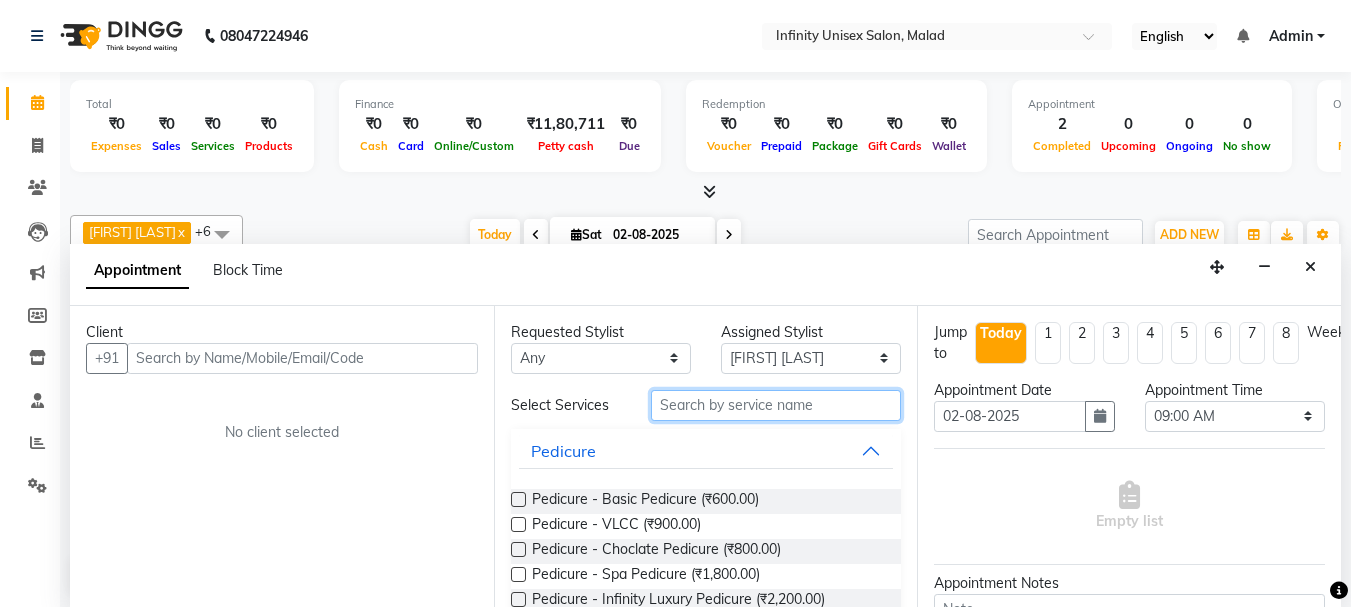 click at bounding box center [776, 405] 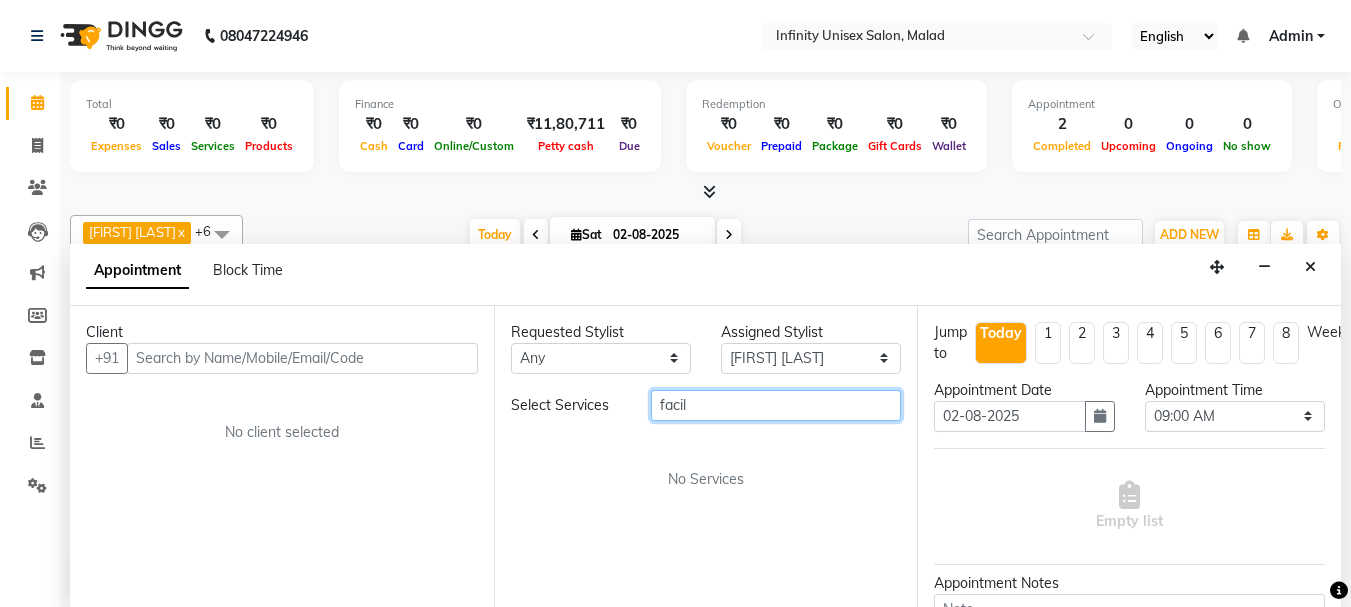 type on "faci" 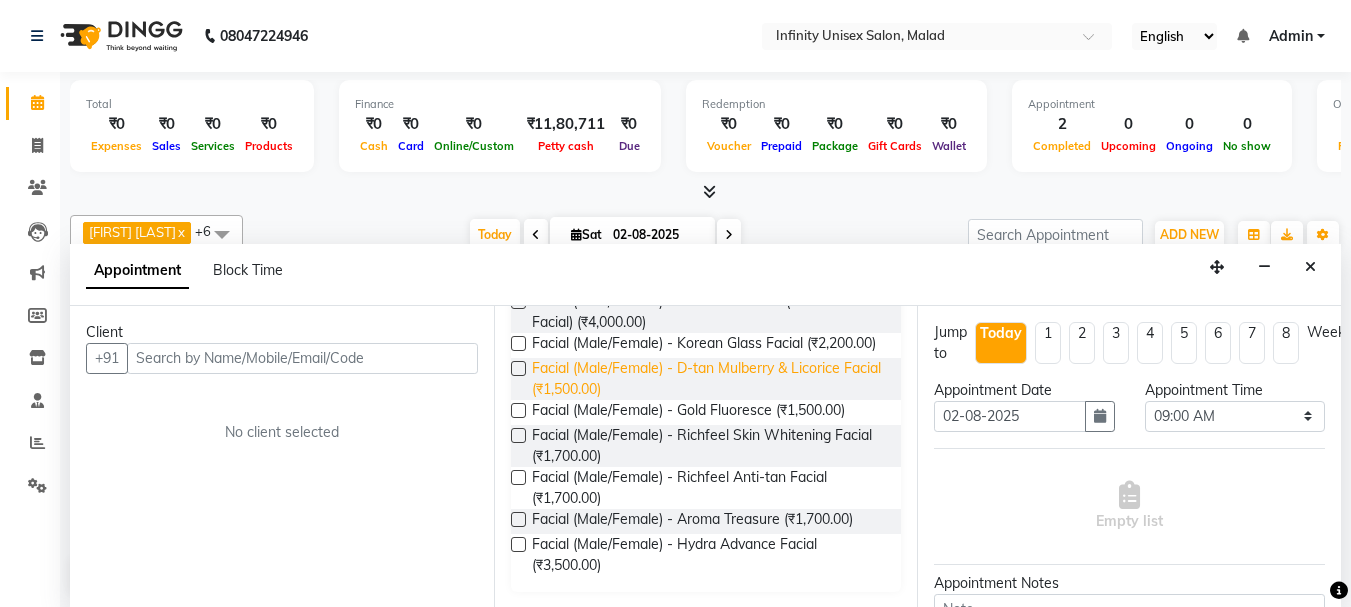 scroll, scrollTop: 416, scrollLeft: 0, axis: vertical 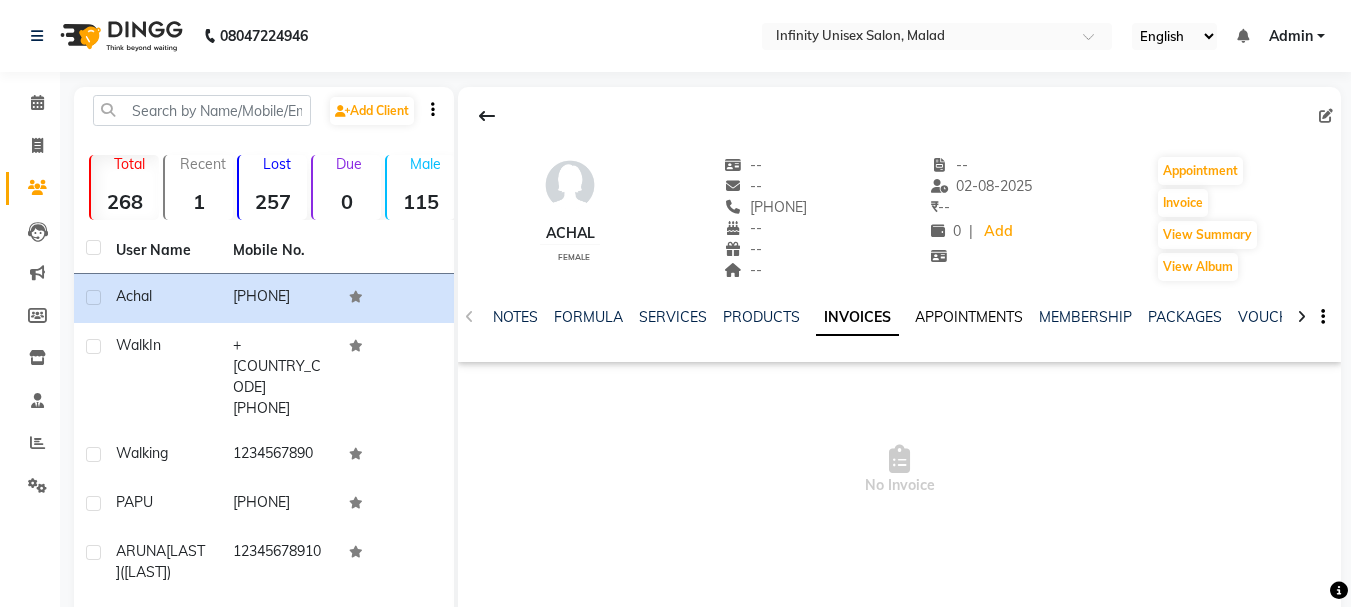 click on "APPOINTMENTS" 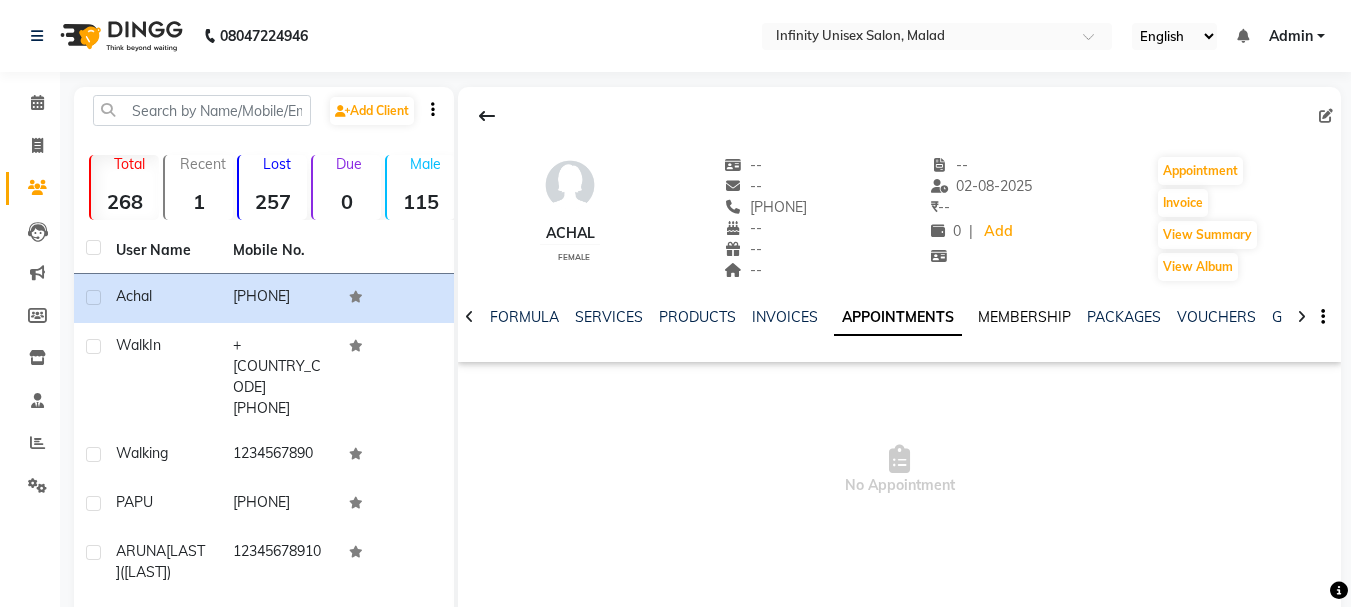 click on "MEMBERSHIP" 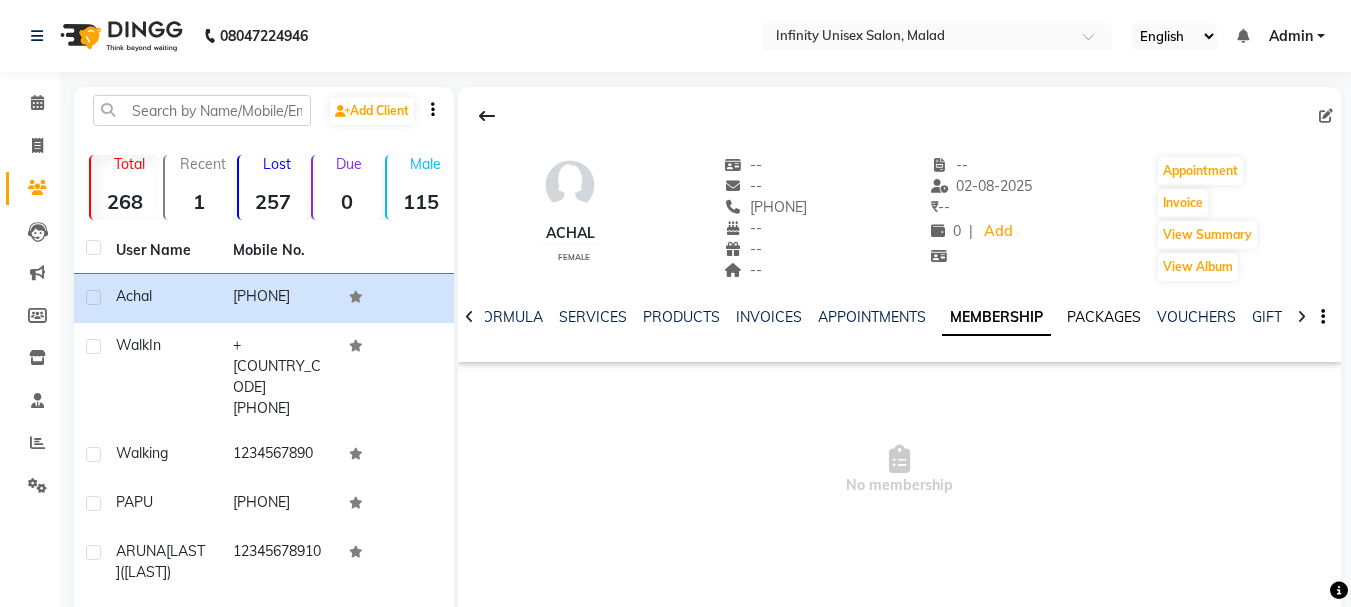 click on "PACKAGES" 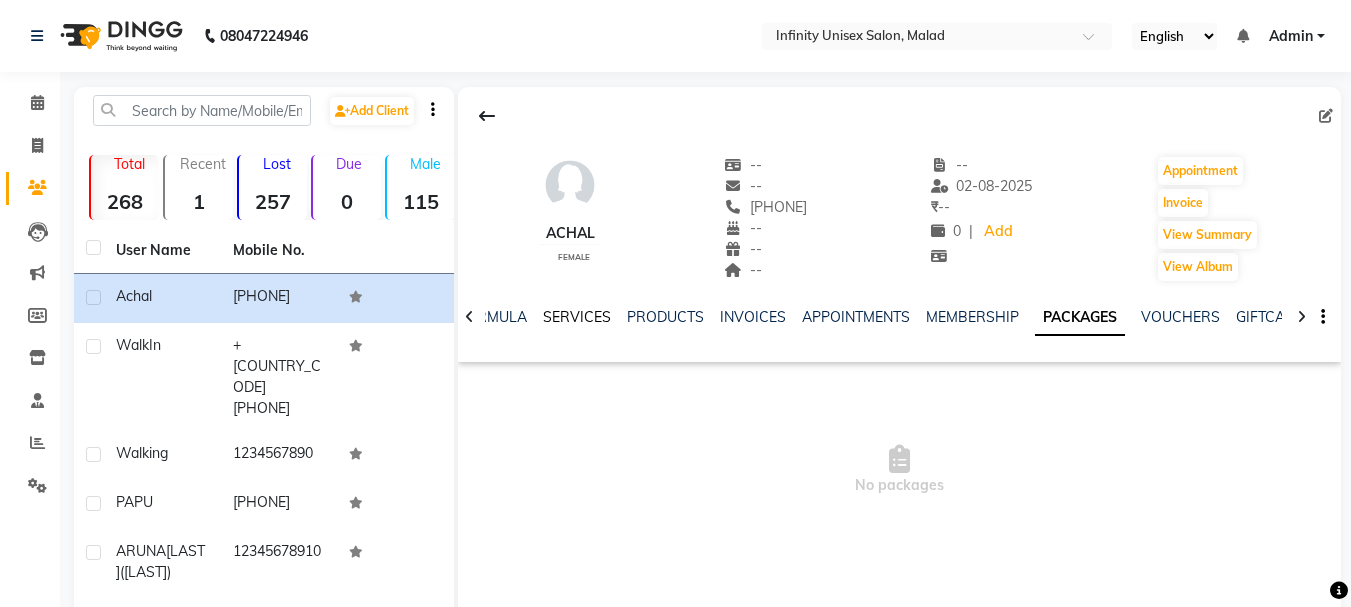 click on "SERVICES" 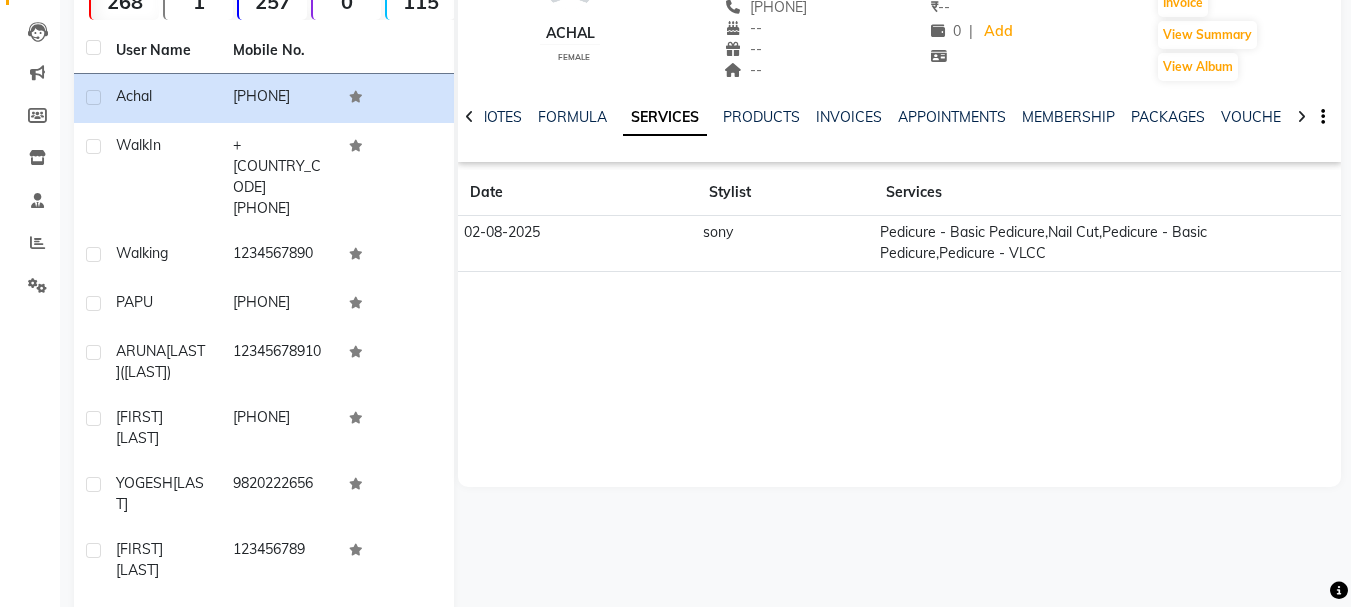 scroll, scrollTop: 0, scrollLeft: 0, axis: both 